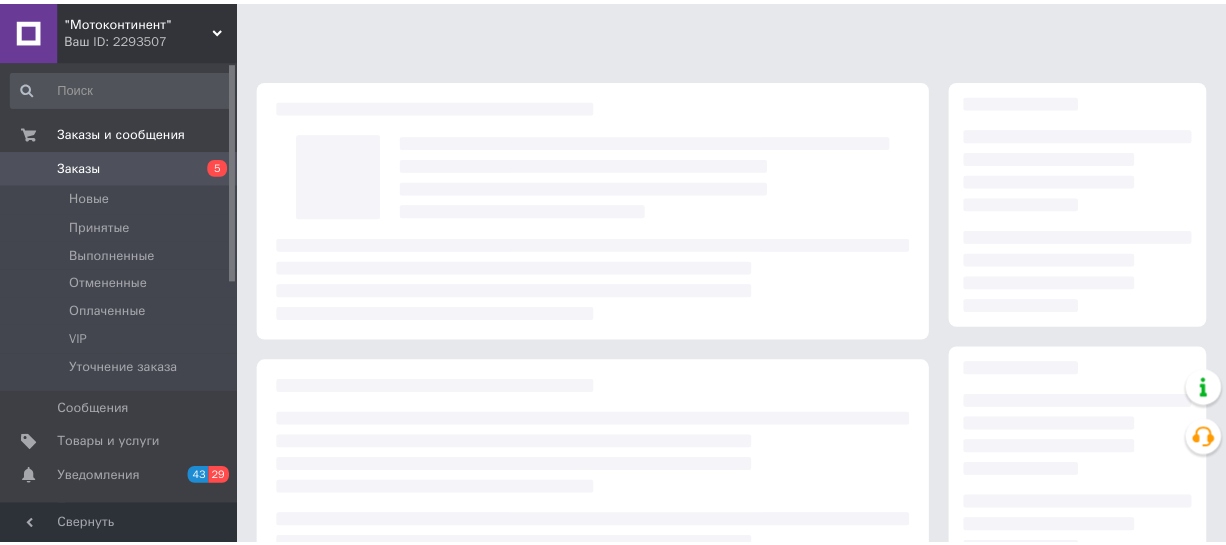 scroll, scrollTop: 0, scrollLeft: 0, axis: both 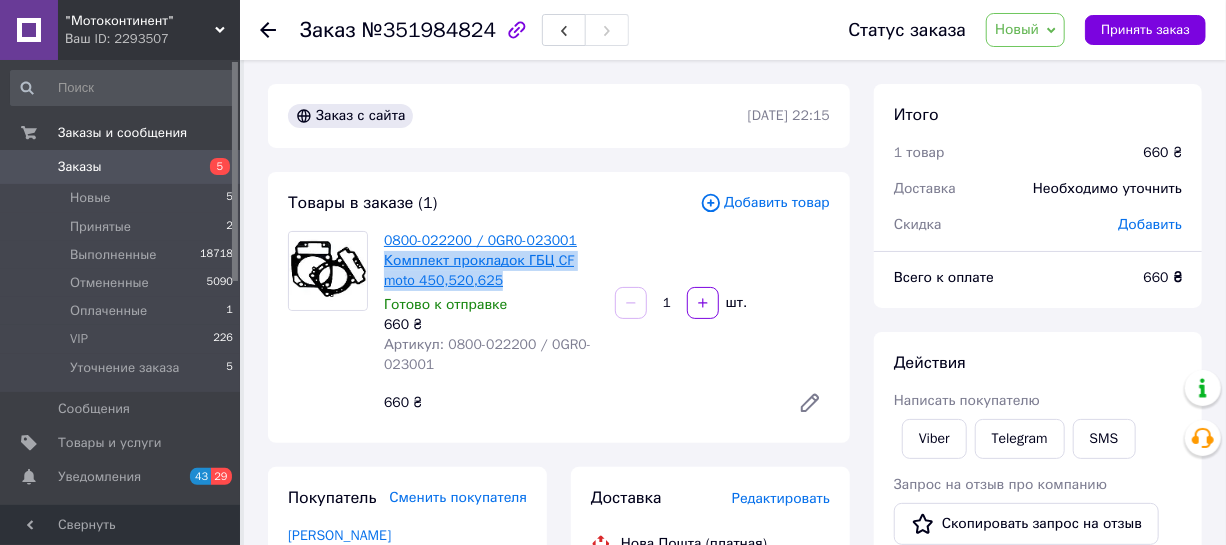 drag, startPoint x: 381, startPoint y: 260, endPoint x: 462, endPoint y: 273, distance: 82.036575 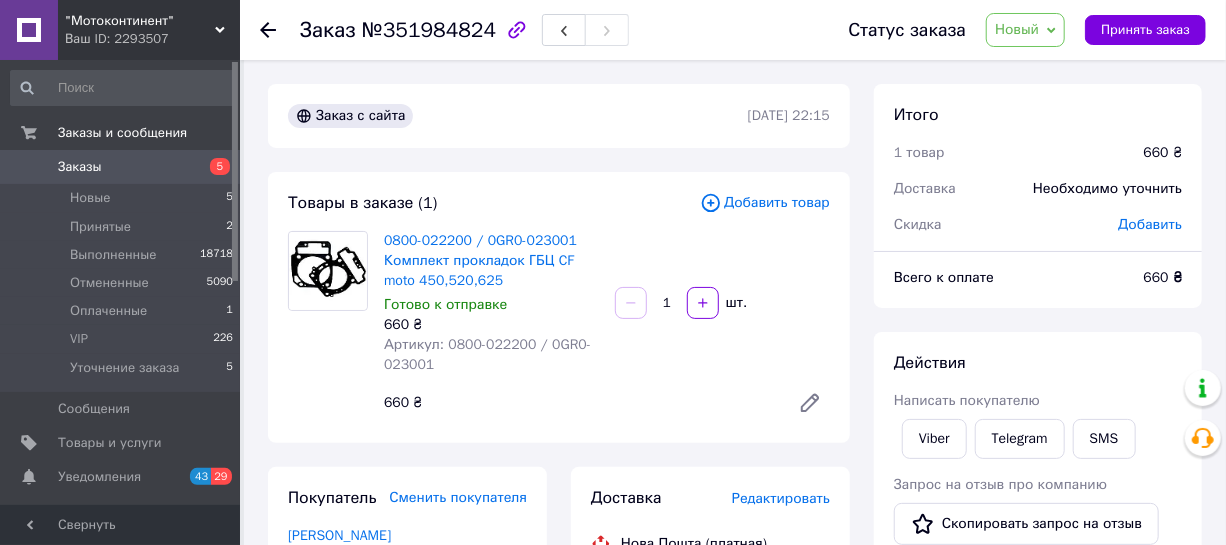 click 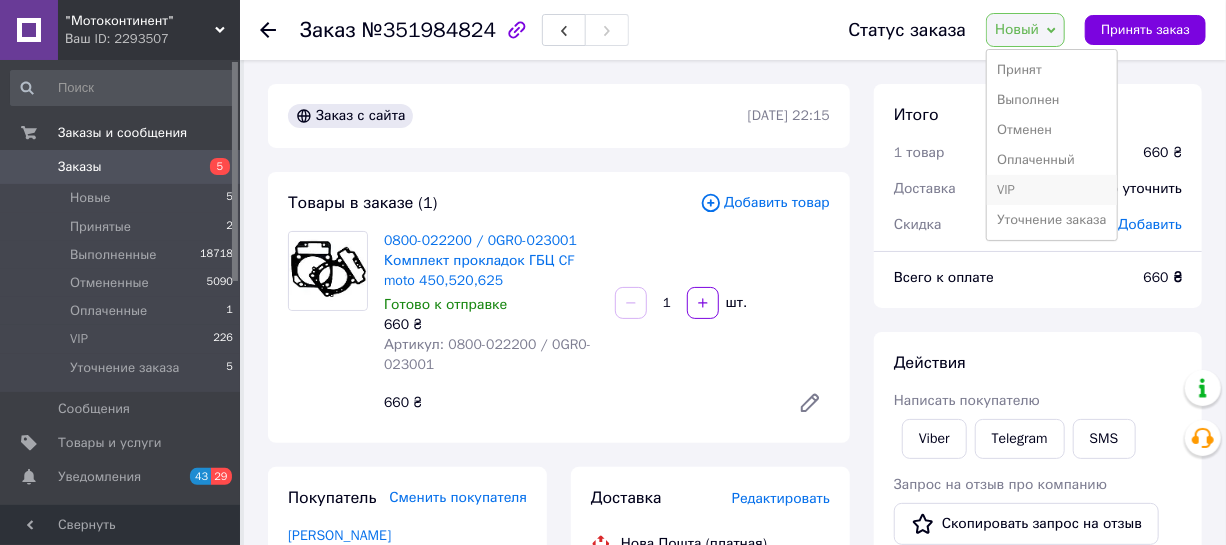 click on "VIP" at bounding box center (1051, 190) 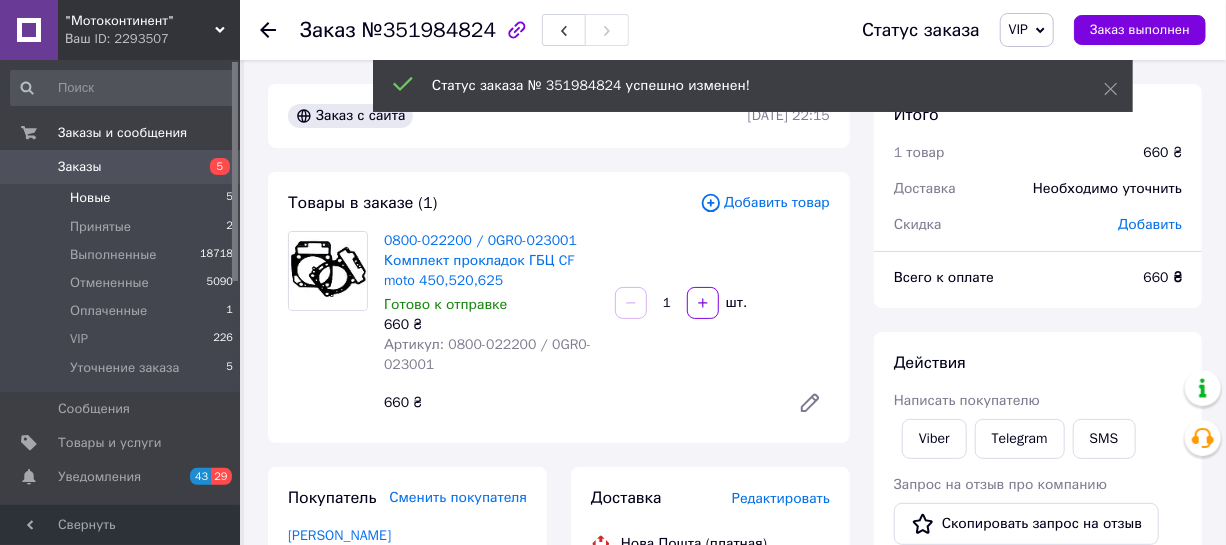 click on "Новые" at bounding box center (90, 198) 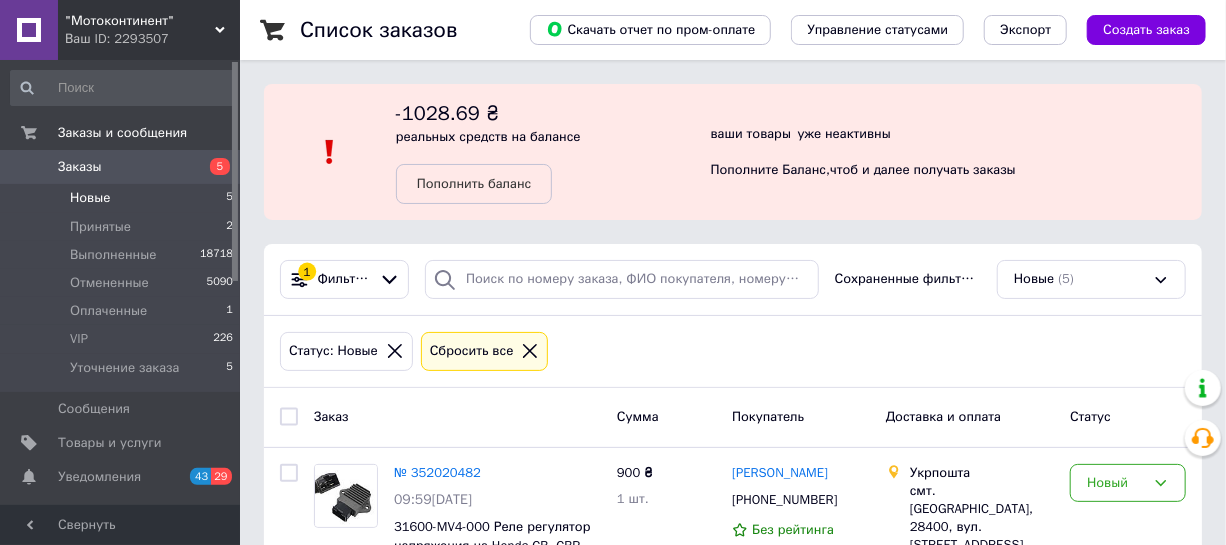 scroll, scrollTop: 90, scrollLeft: 0, axis: vertical 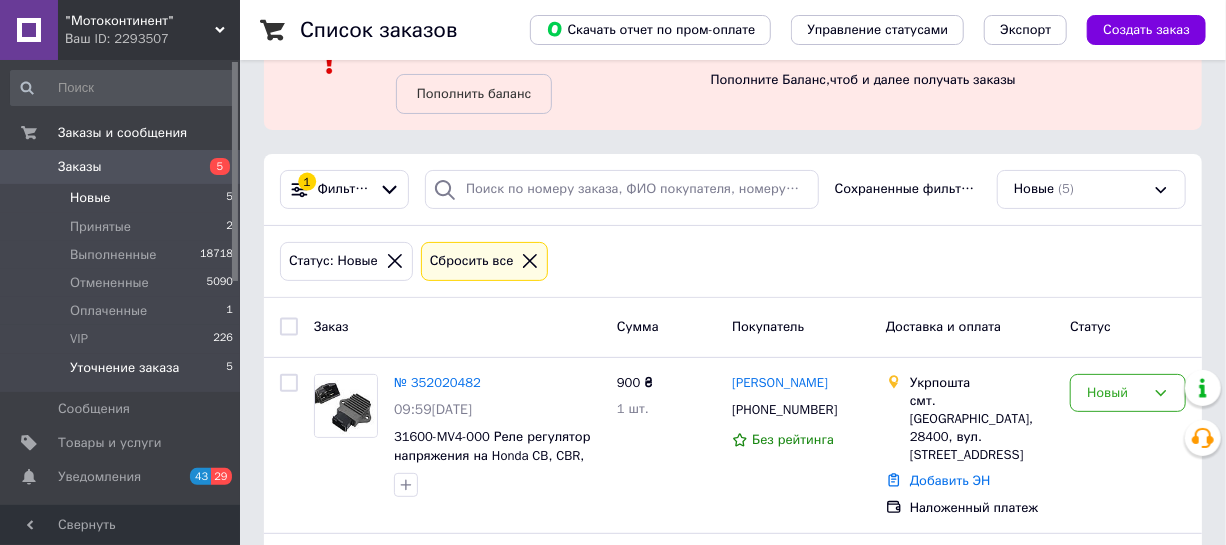 click on "Уточнение заказа" at bounding box center [124, 368] 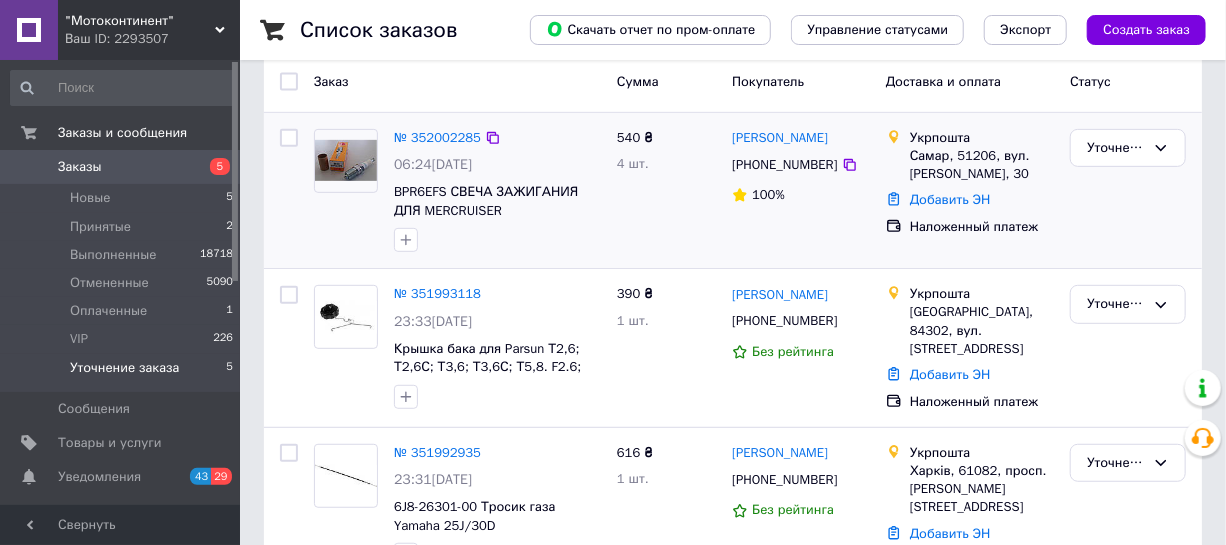 scroll, scrollTop: 363, scrollLeft: 0, axis: vertical 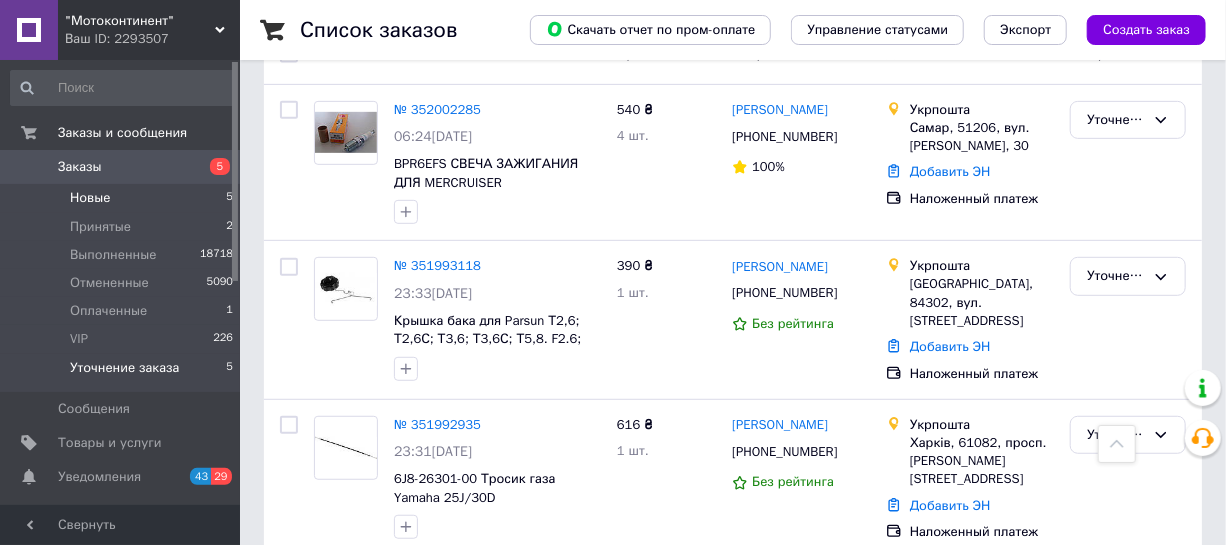 click on "Новые" at bounding box center (90, 198) 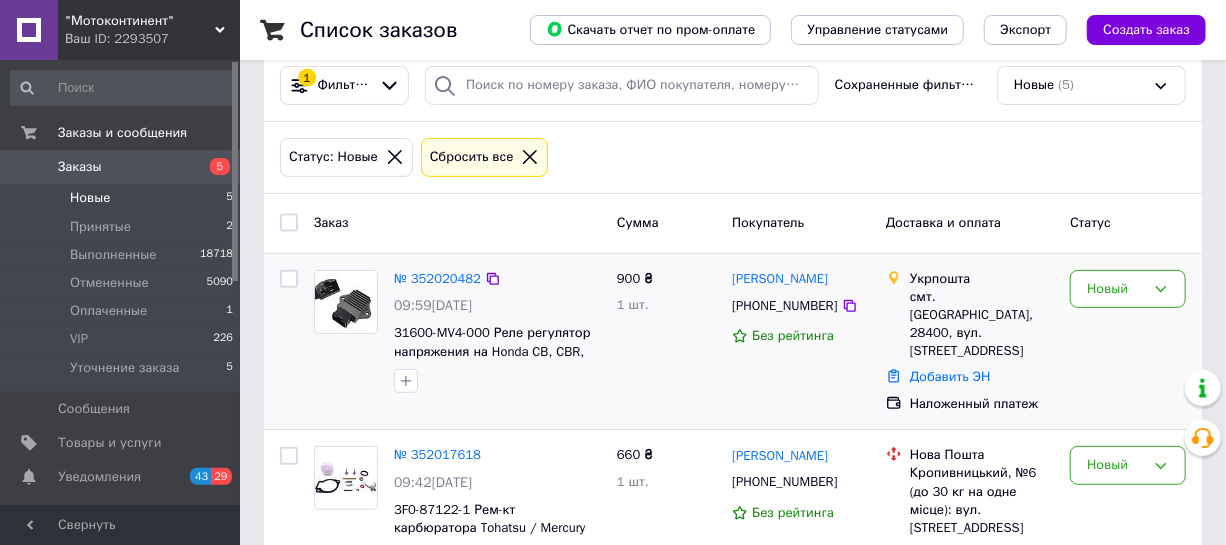 scroll, scrollTop: 272, scrollLeft: 0, axis: vertical 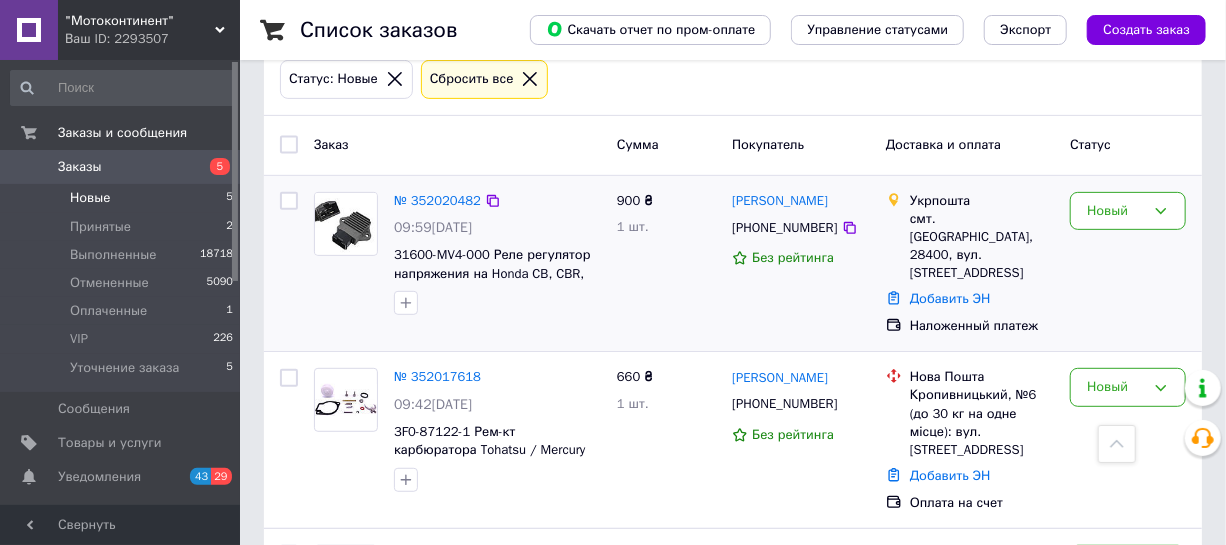 drag, startPoint x: 1103, startPoint y: 207, endPoint x: 1101, endPoint y: 229, distance: 22.090721 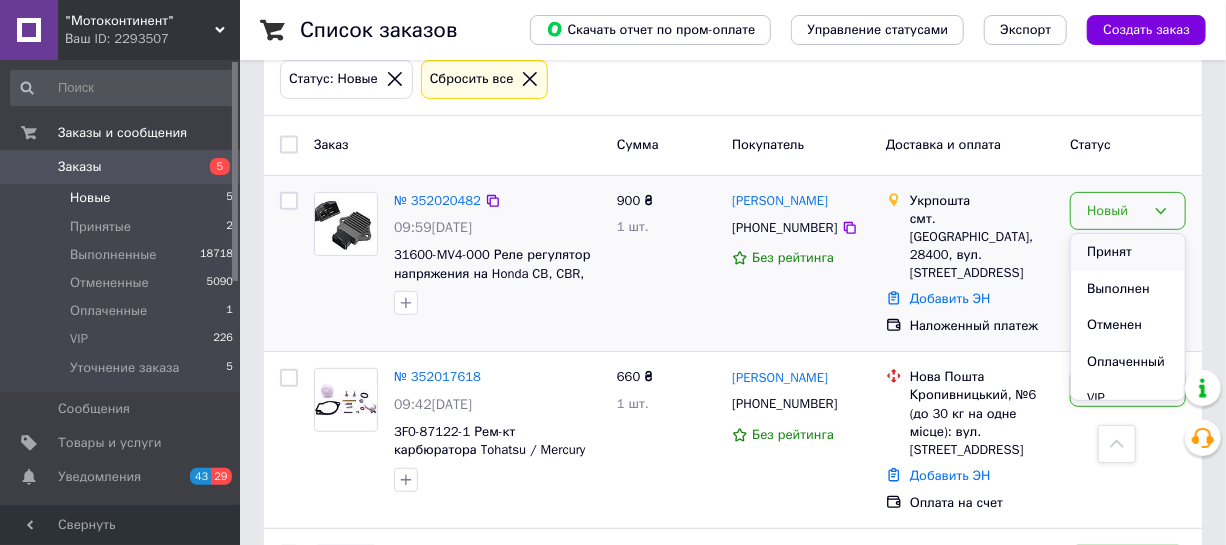 click on "Принят" at bounding box center [1128, 252] 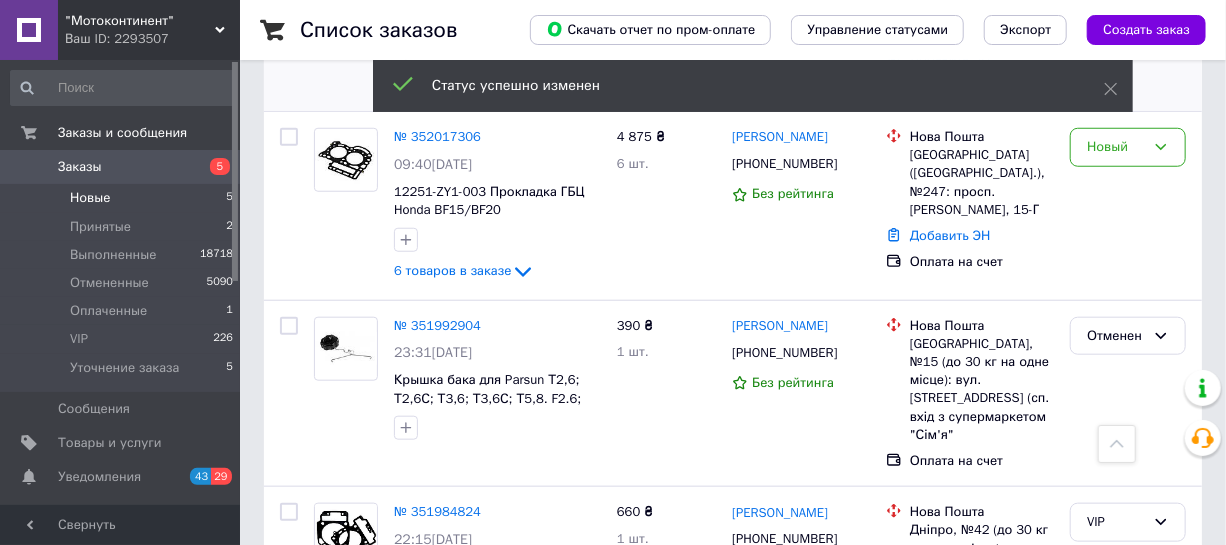 scroll, scrollTop: 727, scrollLeft: 0, axis: vertical 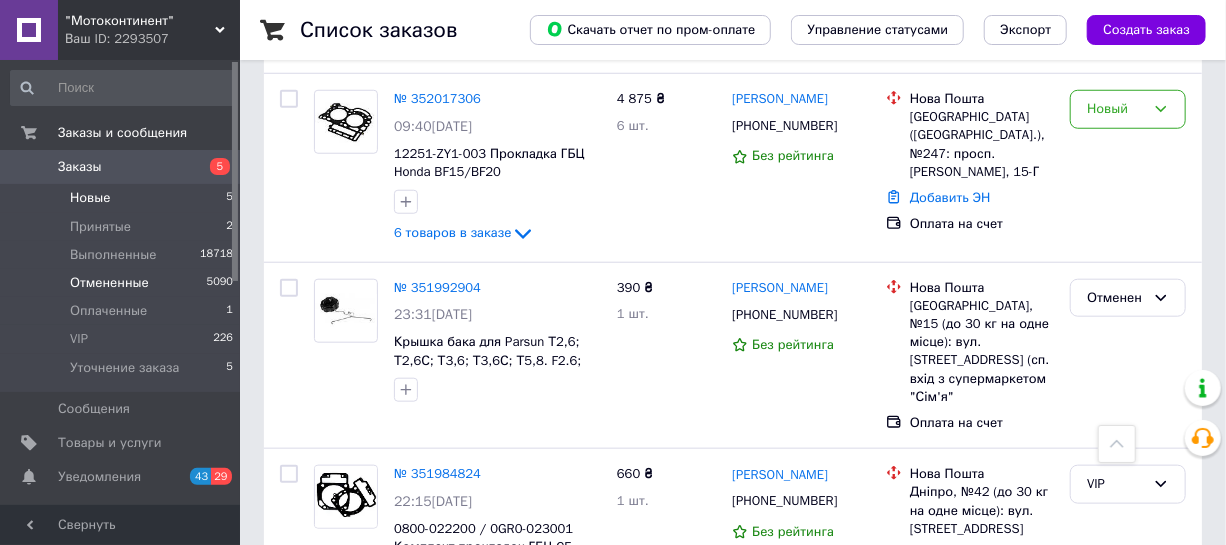 click on "Отмененные" at bounding box center [109, 283] 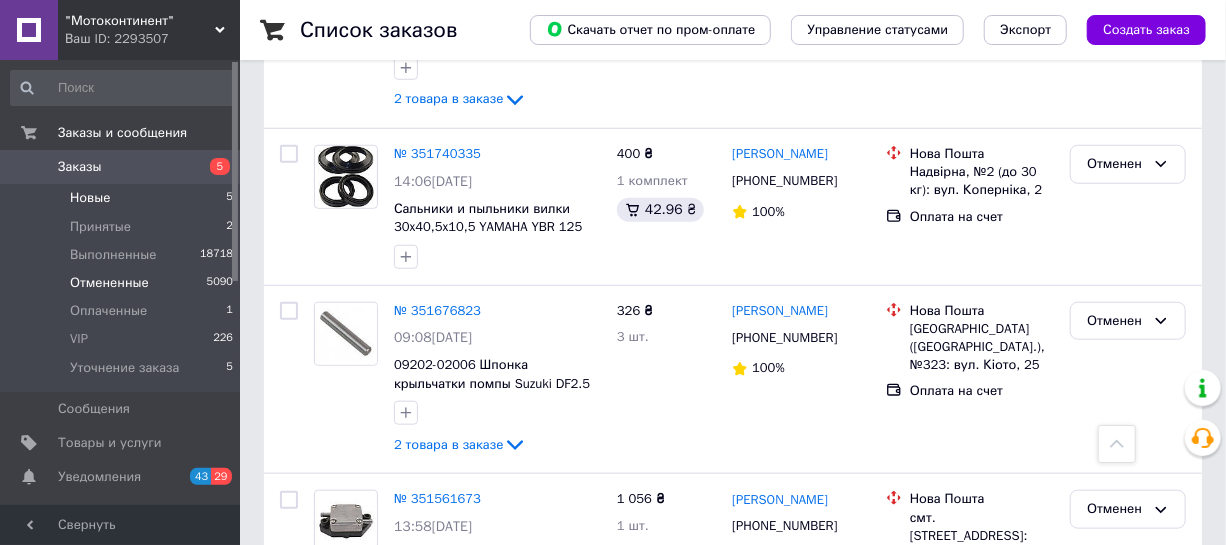 scroll, scrollTop: 454, scrollLeft: 0, axis: vertical 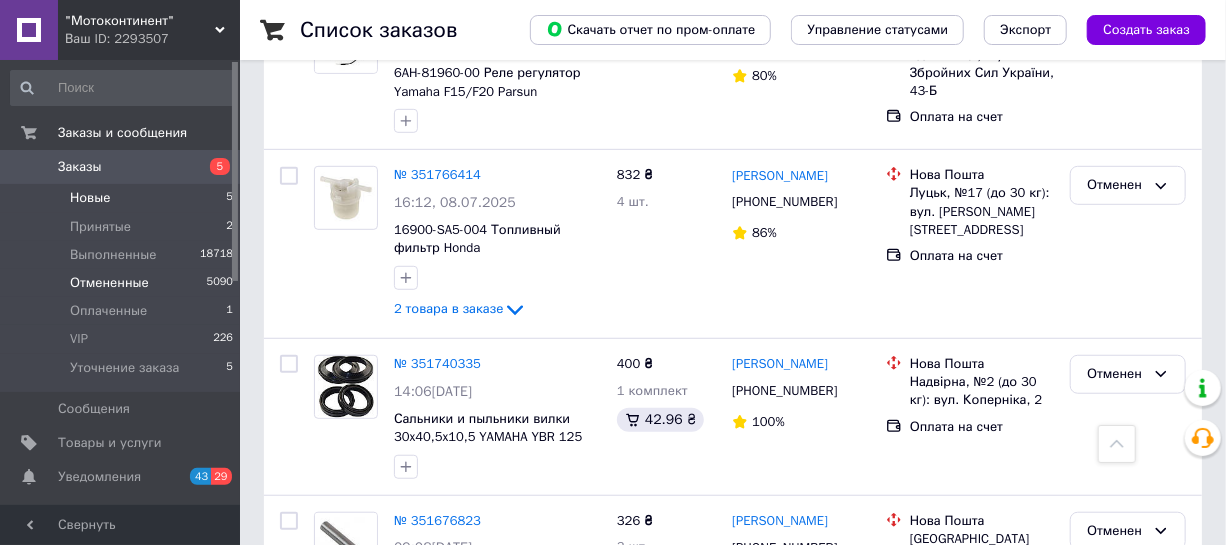 click on "Новые" at bounding box center (90, 198) 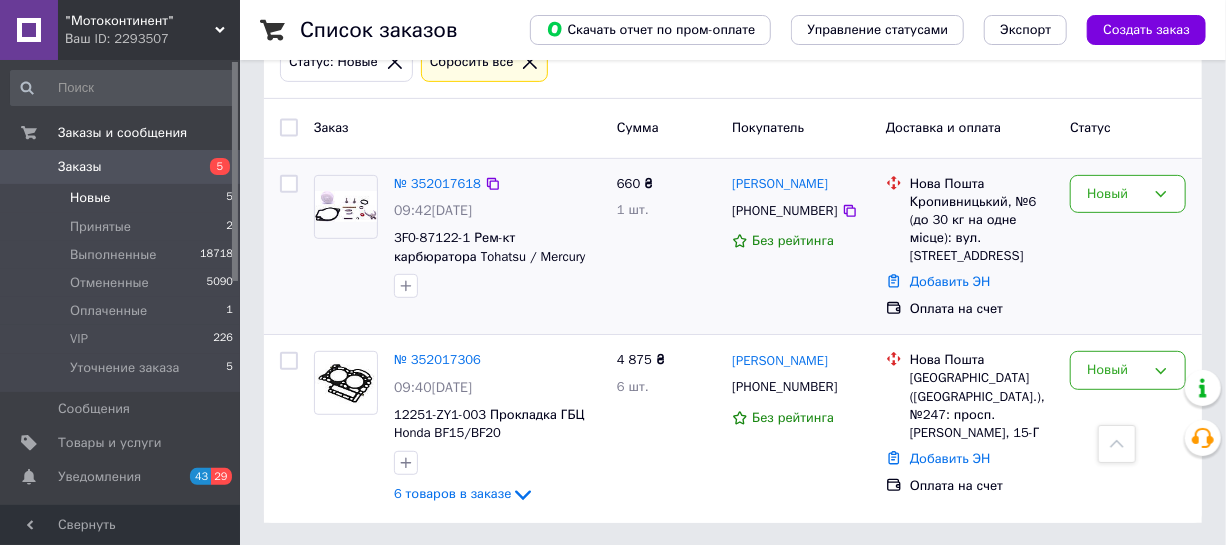 scroll, scrollTop: 290, scrollLeft: 0, axis: vertical 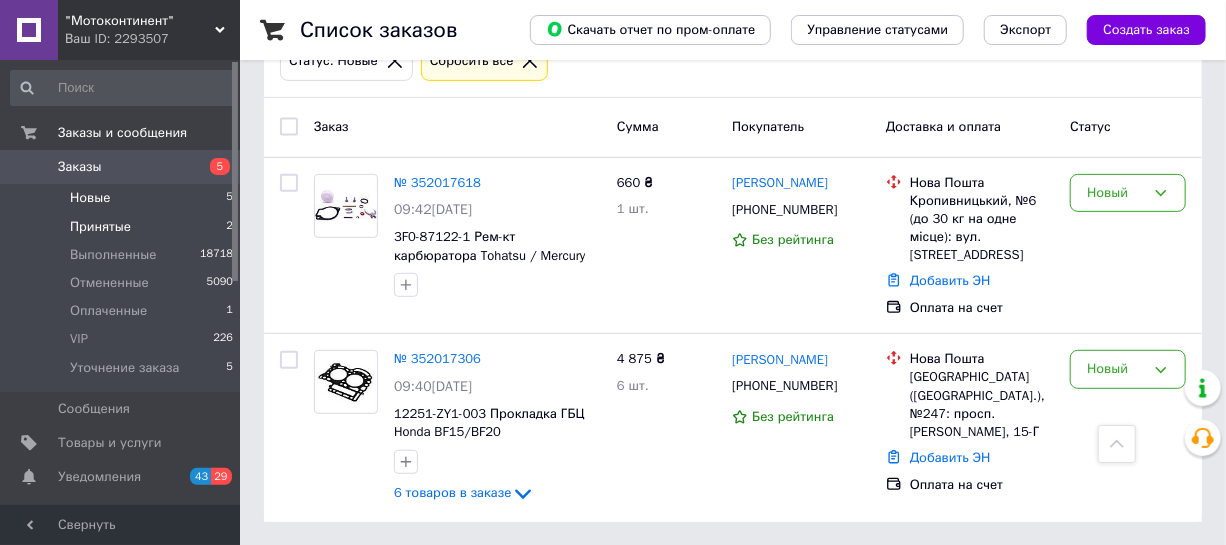 click on "Принятые" at bounding box center (100, 227) 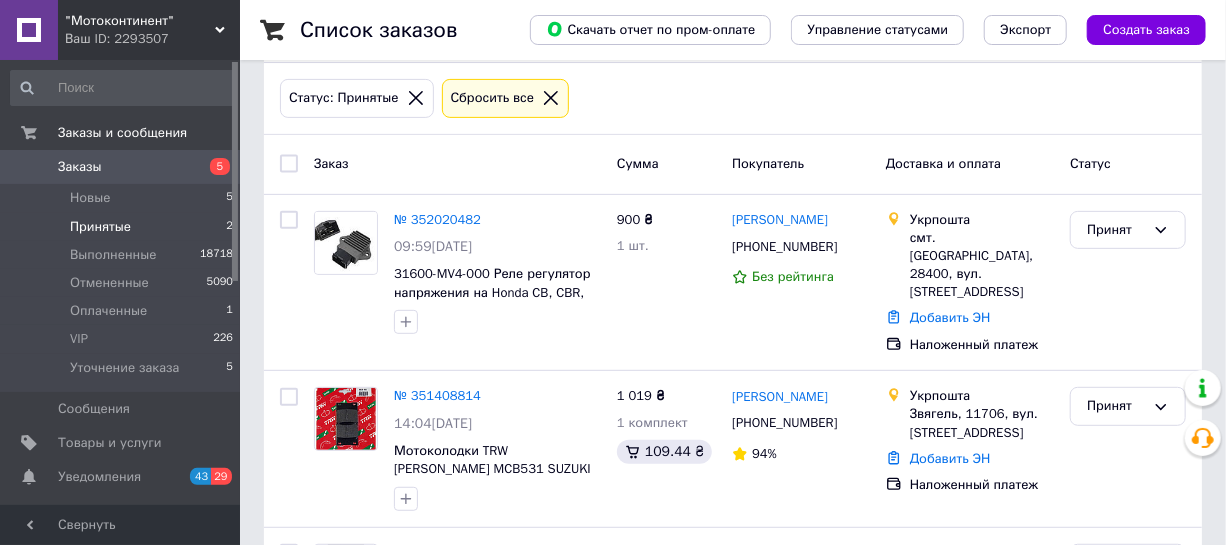 scroll, scrollTop: 394, scrollLeft: 0, axis: vertical 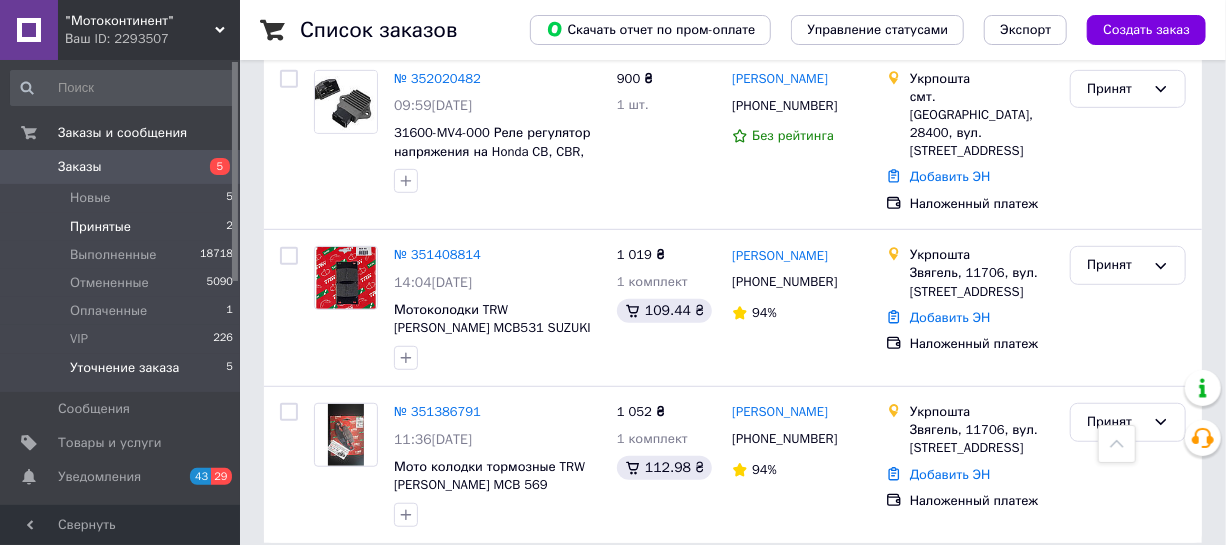 click on "Уточнение заказа" at bounding box center [124, 368] 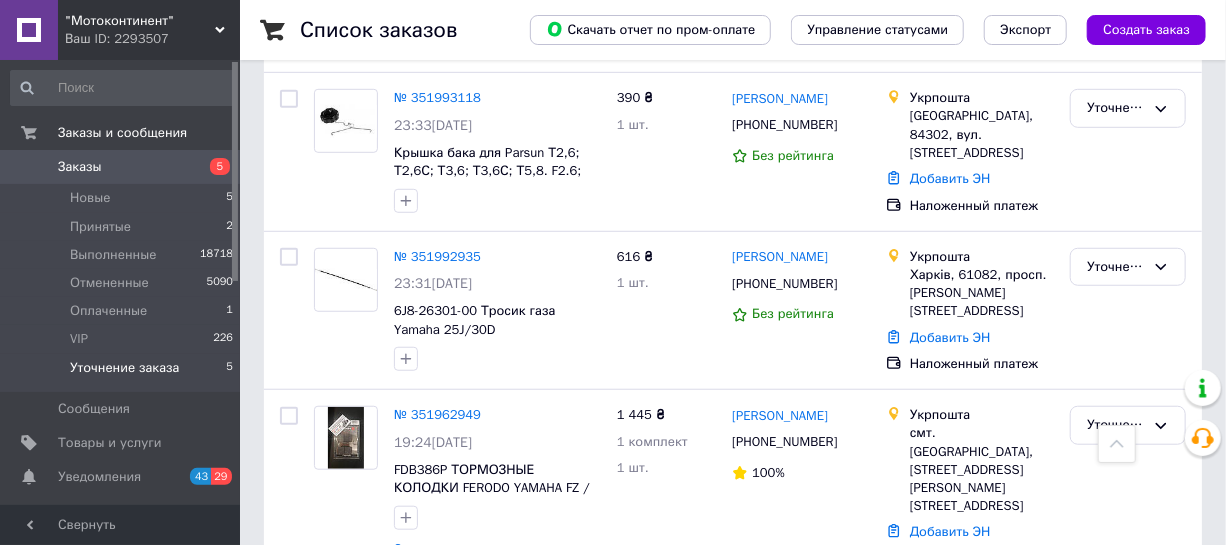scroll, scrollTop: 545, scrollLeft: 0, axis: vertical 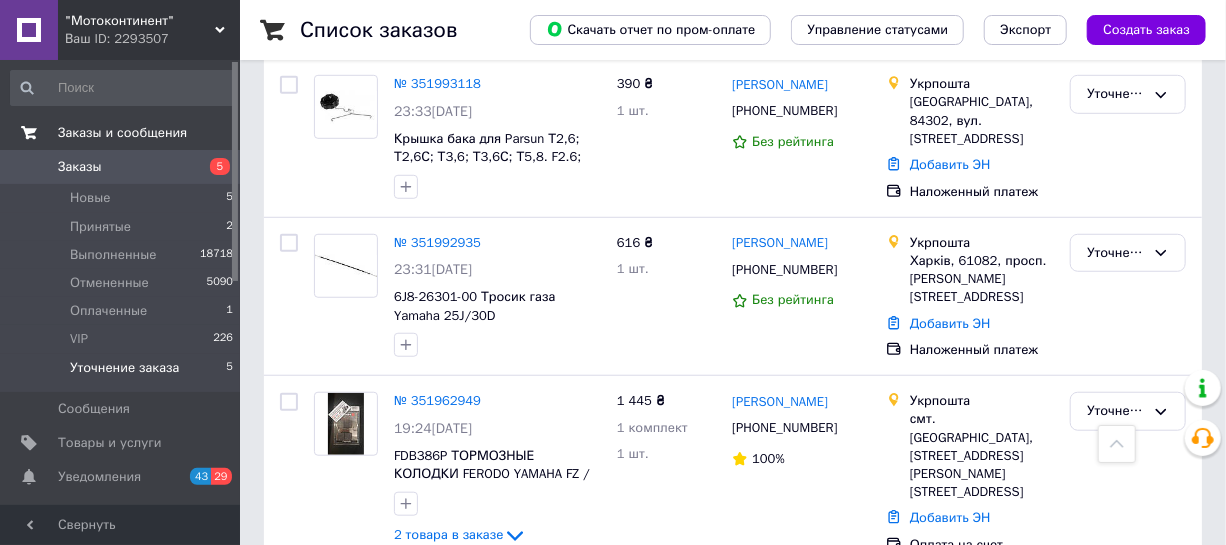 click on "Заказы и сообщения" at bounding box center (122, 133) 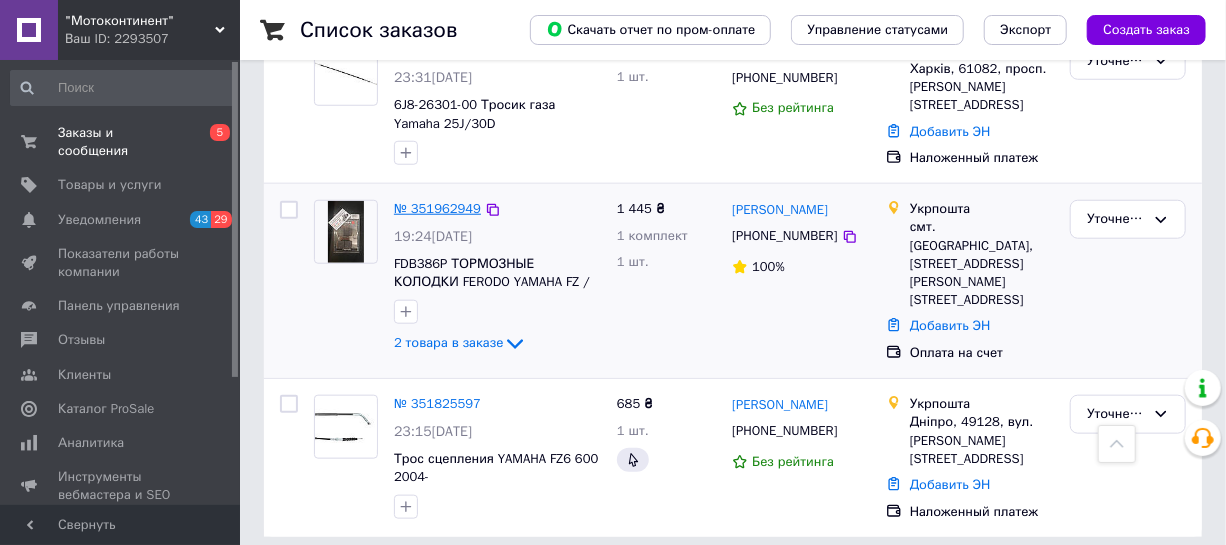 scroll, scrollTop: 739, scrollLeft: 0, axis: vertical 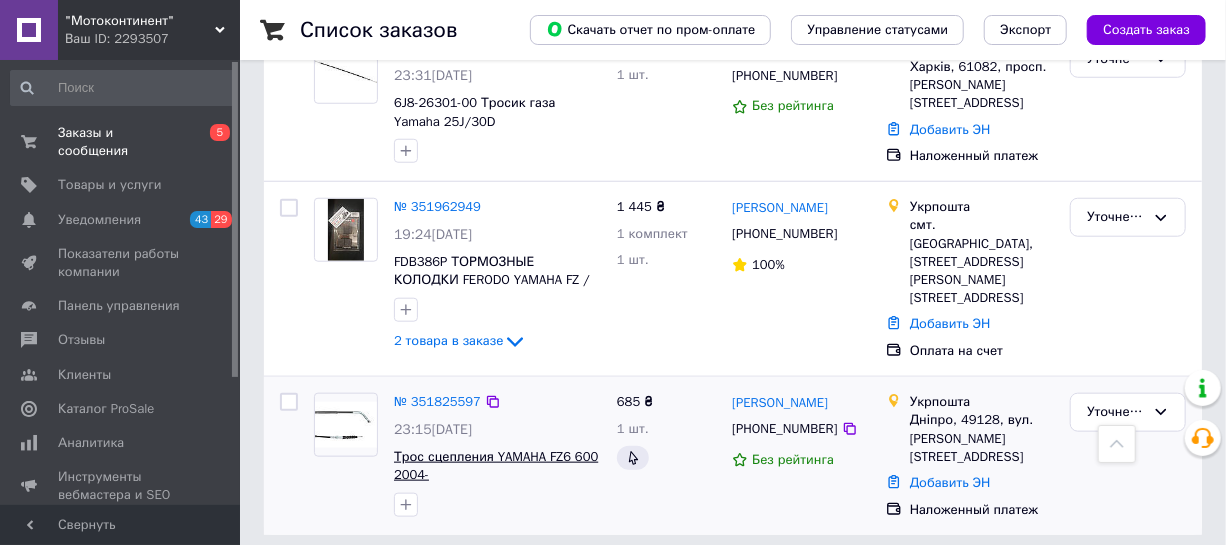 click on "Трос сцепления YAMAHA FZ6 600 2004-" at bounding box center (496, 466) 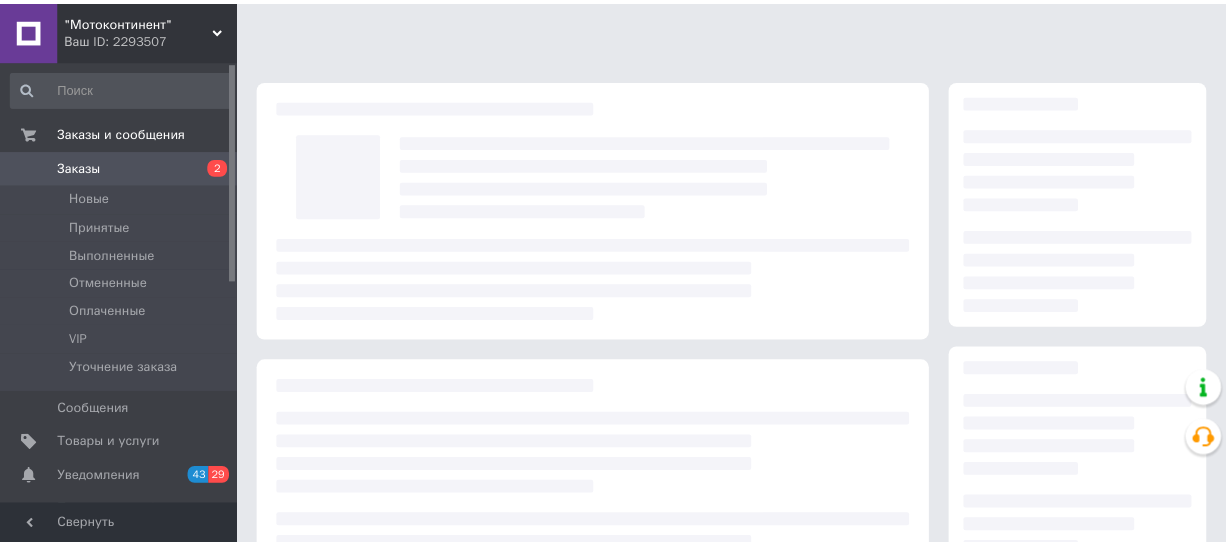 scroll, scrollTop: 0, scrollLeft: 0, axis: both 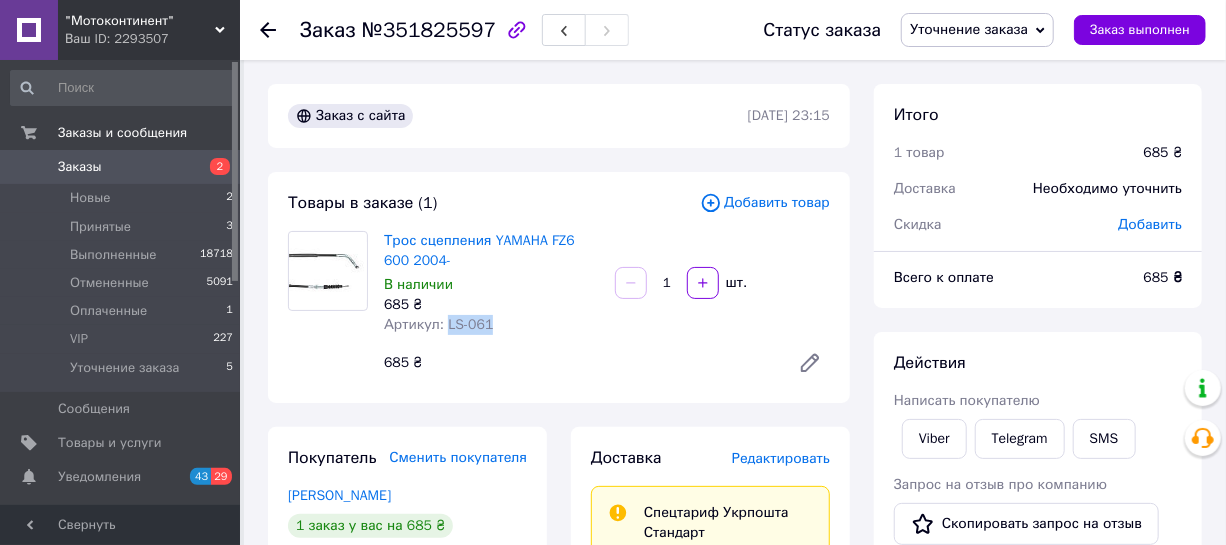 drag, startPoint x: 442, startPoint y: 323, endPoint x: 489, endPoint y: 324, distance: 47.010635 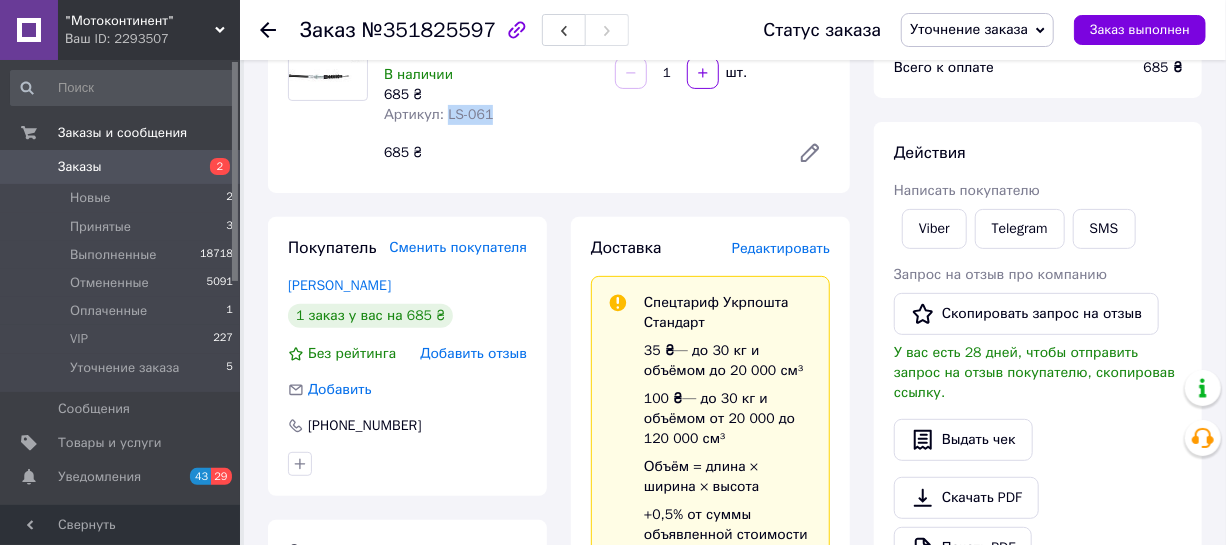 scroll, scrollTop: 90, scrollLeft: 0, axis: vertical 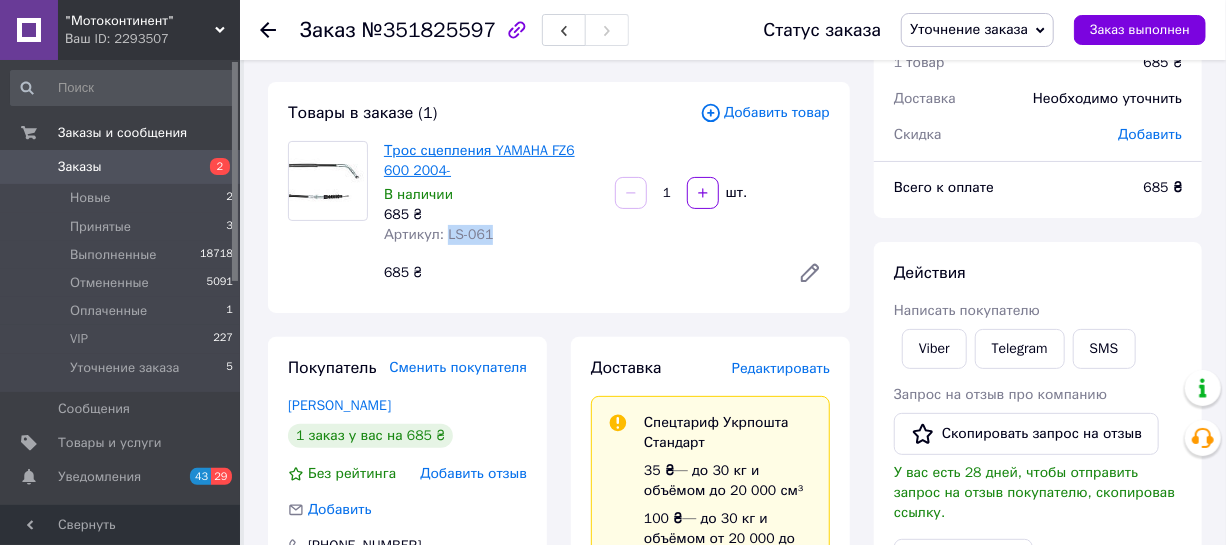 drag, startPoint x: 462, startPoint y: 233, endPoint x: 492, endPoint y: 150, distance: 88.25531 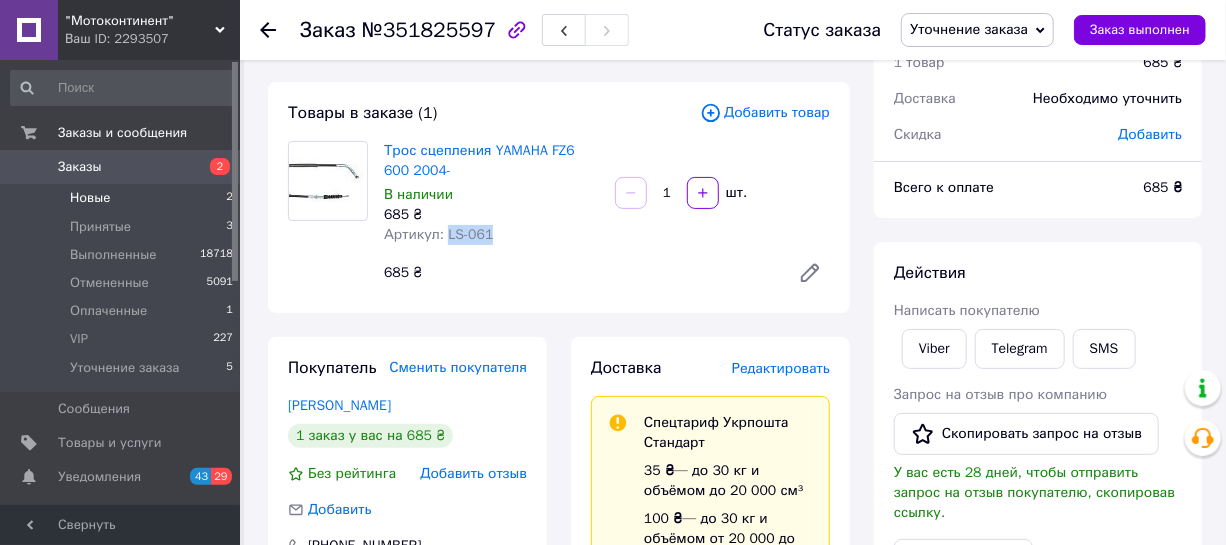 click on "Новые" at bounding box center [90, 198] 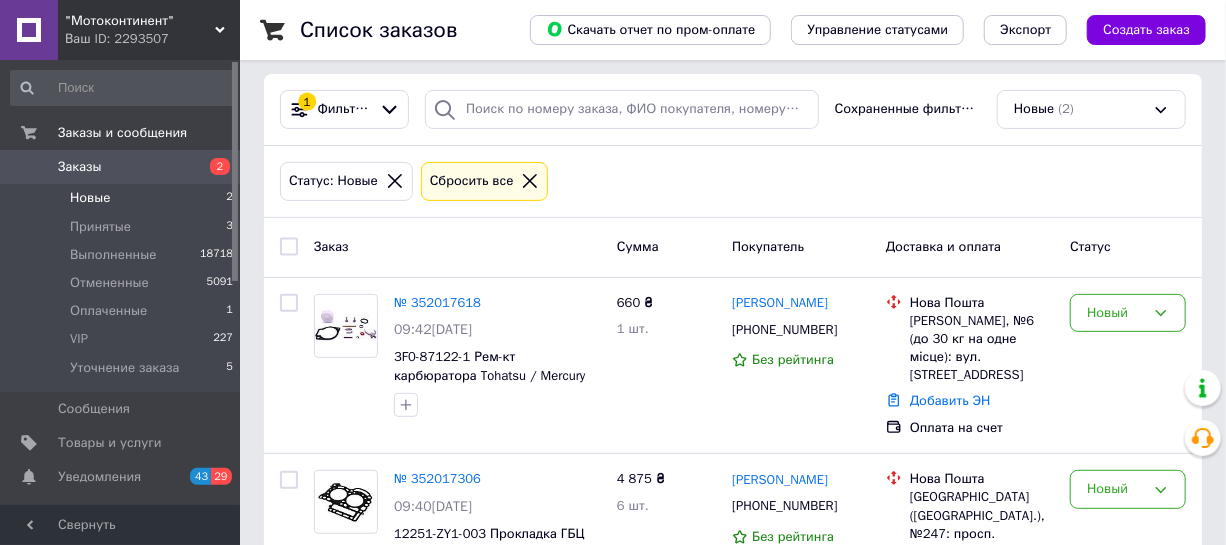 scroll, scrollTop: 181, scrollLeft: 0, axis: vertical 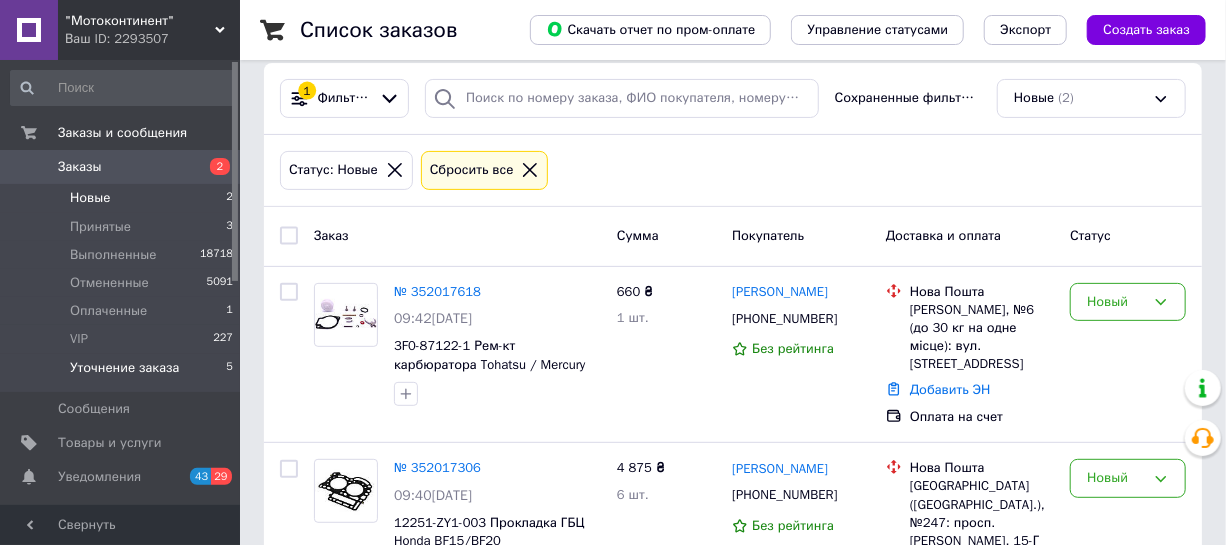 click on "Уточнение заказа" at bounding box center [124, 368] 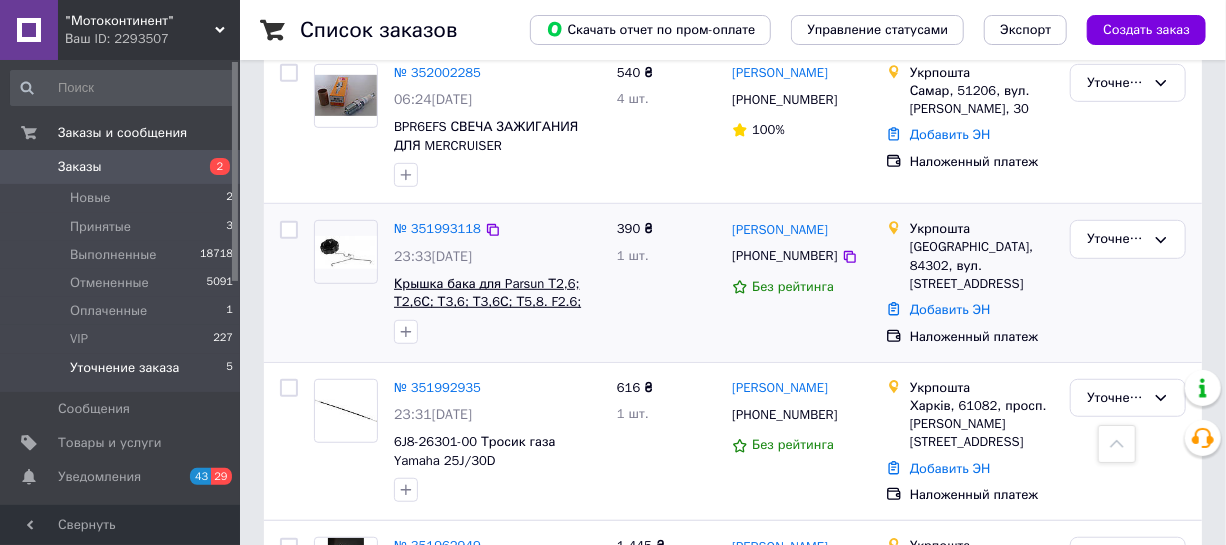 scroll, scrollTop: 375, scrollLeft: 0, axis: vertical 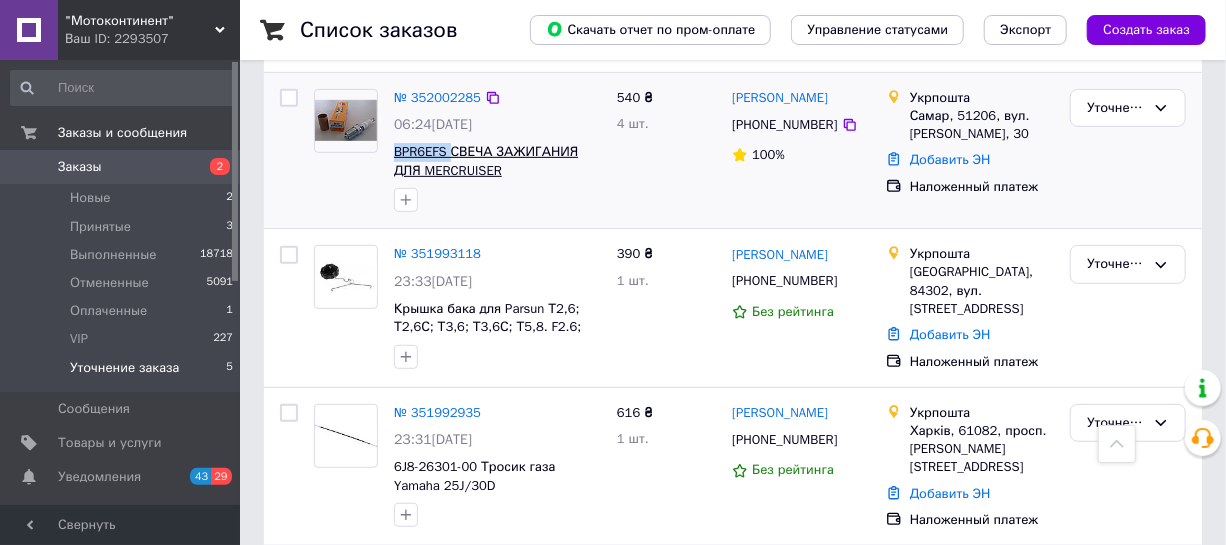 drag, startPoint x: 388, startPoint y: 151, endPoint x: 439, endPoint y: 148, distance: 51.088158 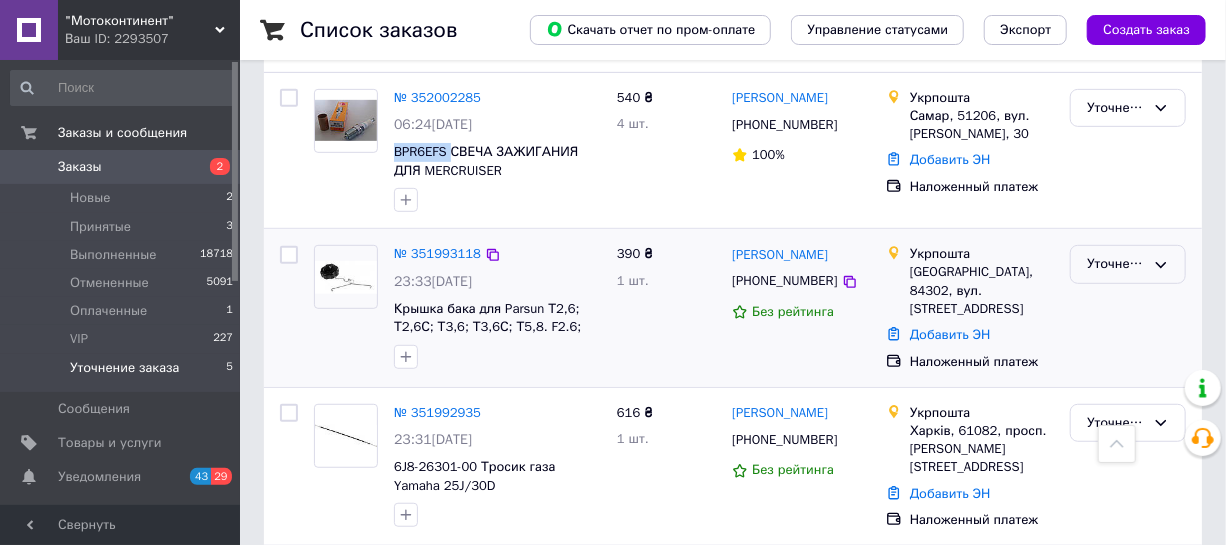 click on "Уточнение заказа" at bounding box center (1116, 264) 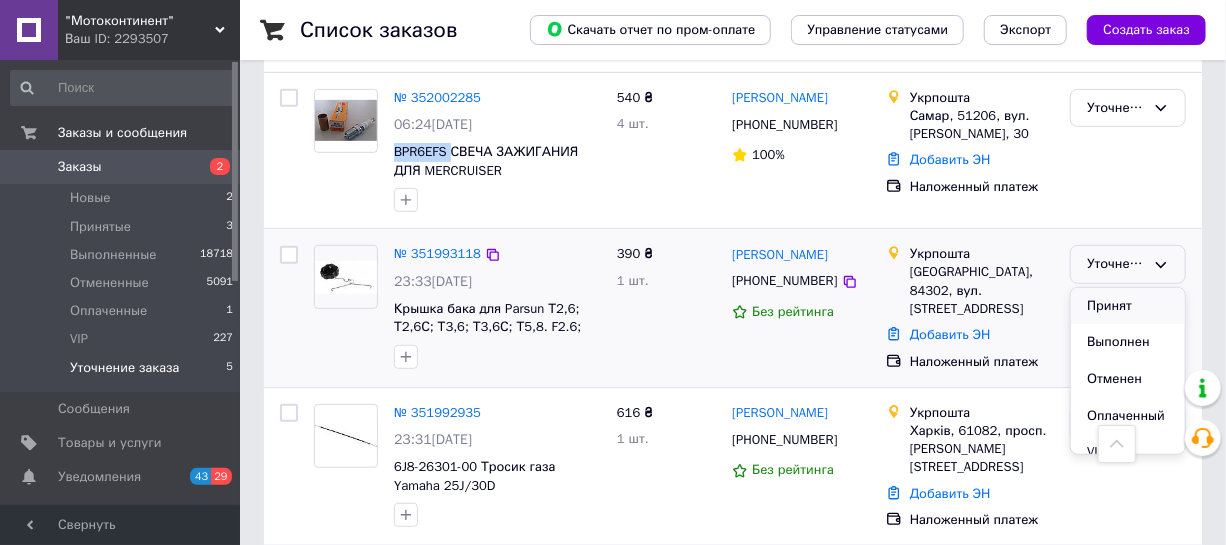 click on "Принят" at bounding box center [1128, 306] 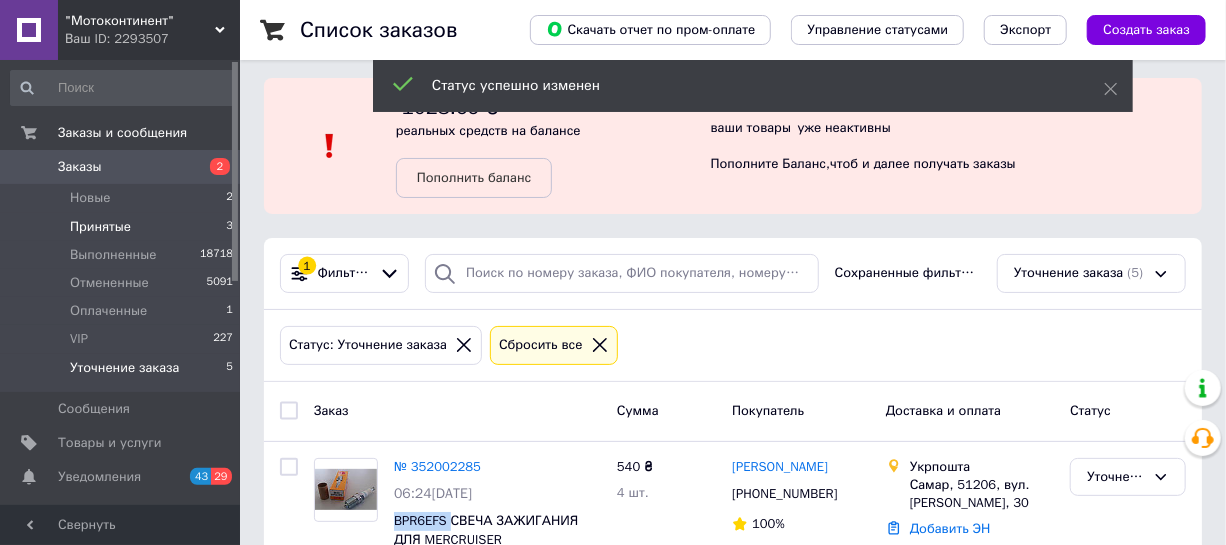 scroll, scrollTop: 0, scrollLeft: 0, axis: both 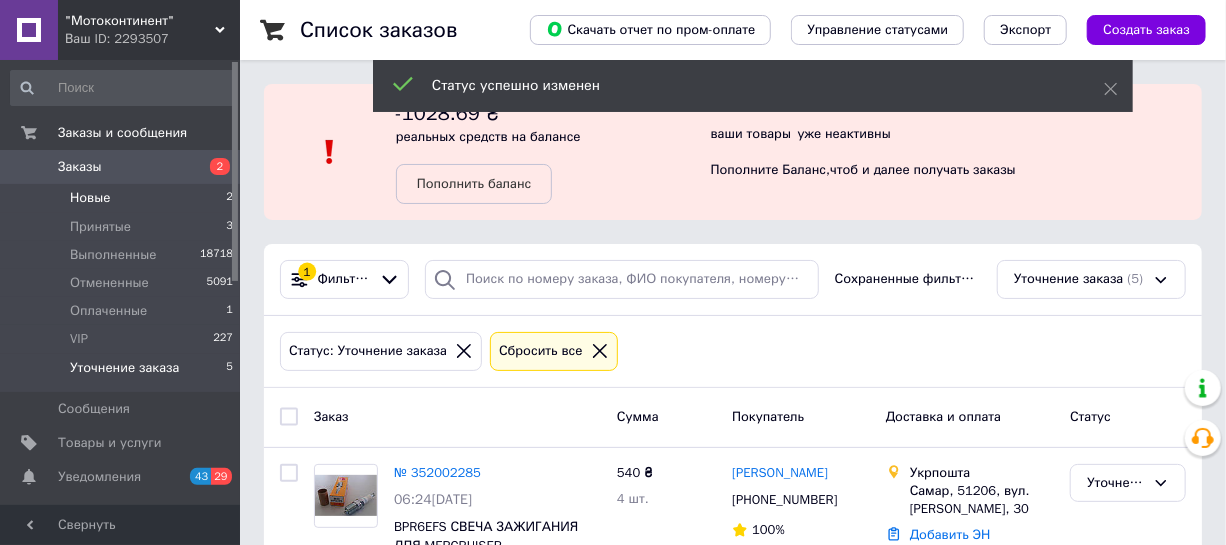 click on "Новые" at bounding box center (90, 198) 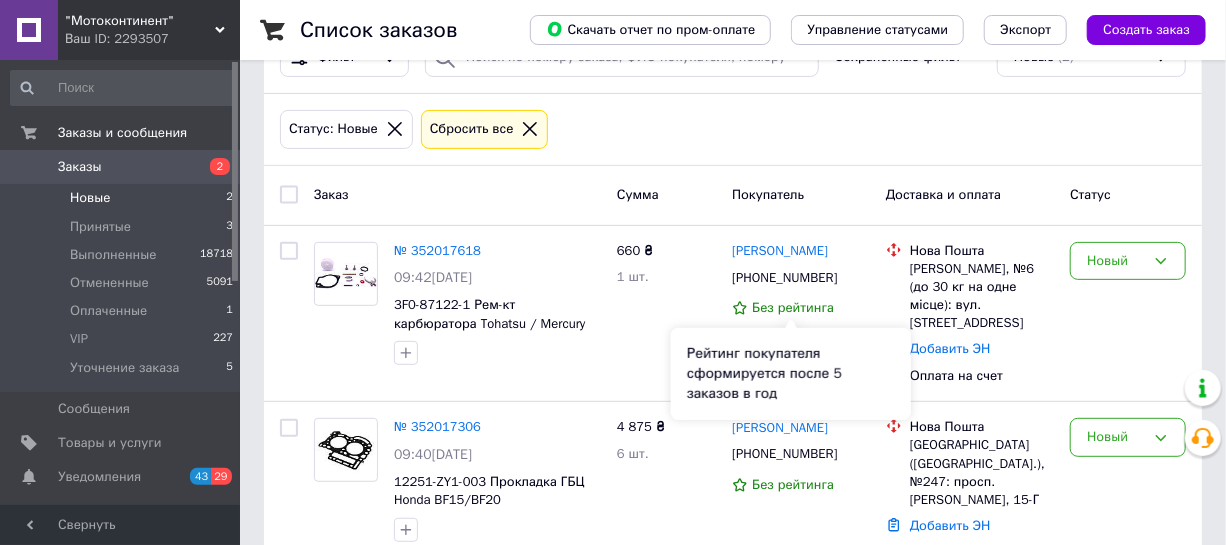 scroll, scrollTop: 290, scrollLeft: 0, axis: vertical 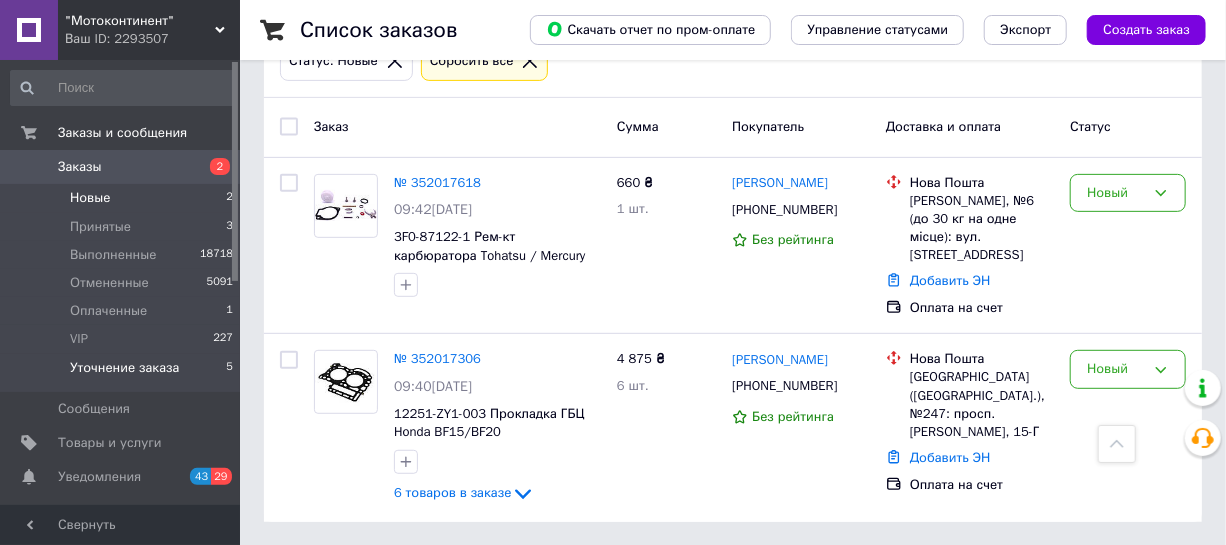 click on "Уточнение заказа" at bounding box center [124, 368] 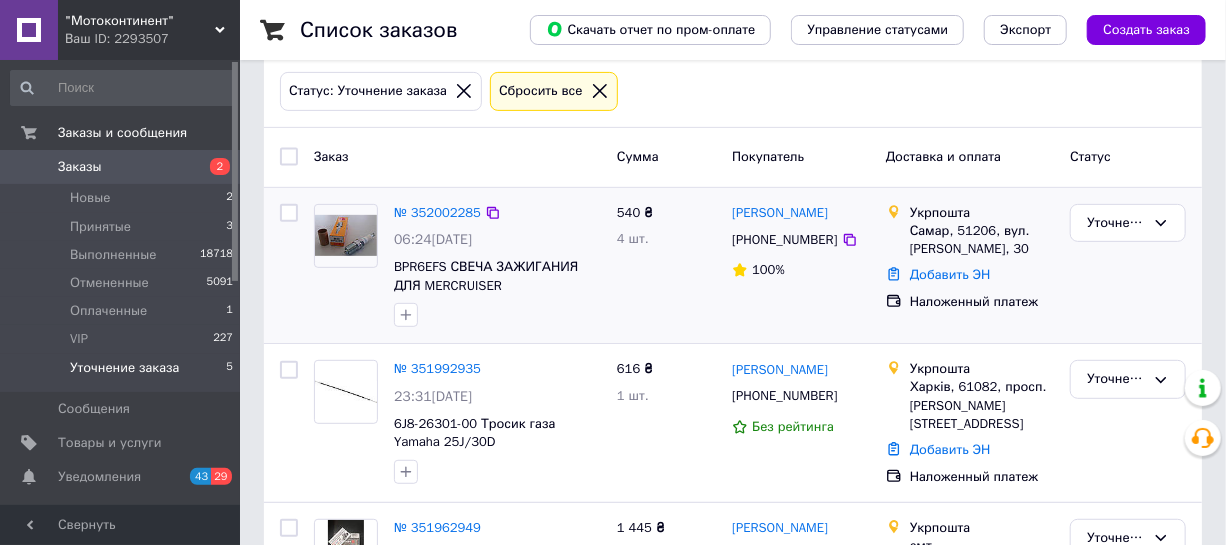 scroll, scrollTop: 272, scrollLeft: 0, axis: vertical 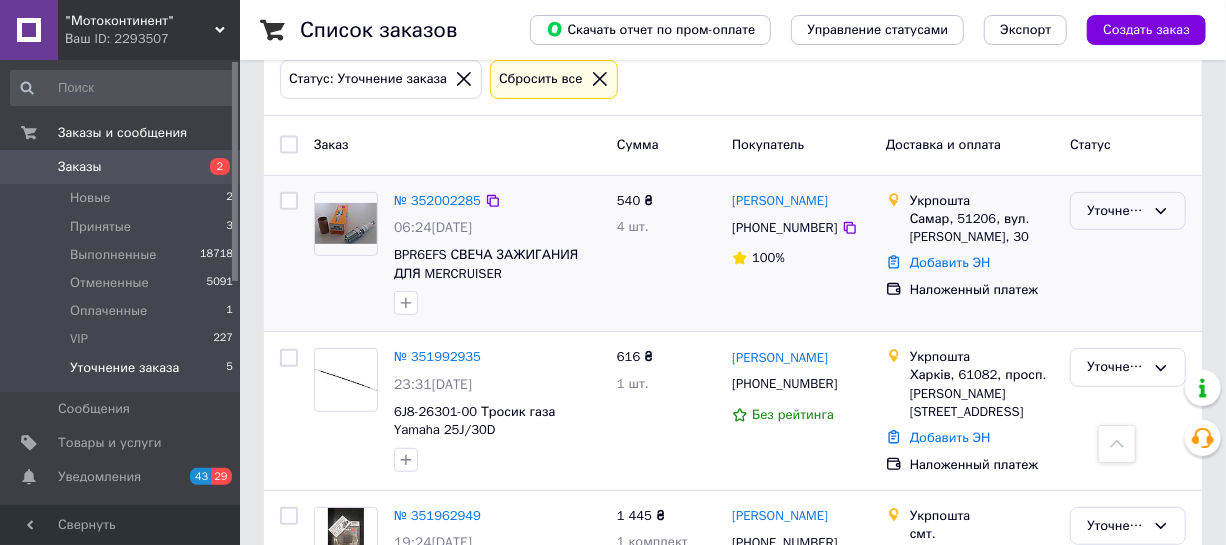 click on "Уточнение заказа" at bounding box center (1116, 211) 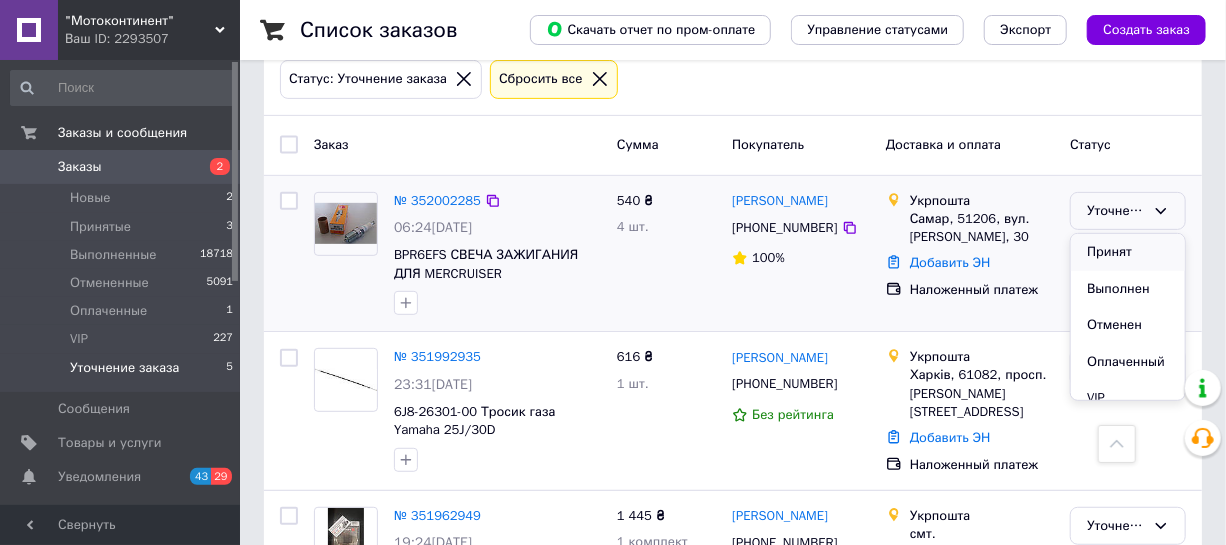 click on "Принят" at bounding box center [1128, 252] 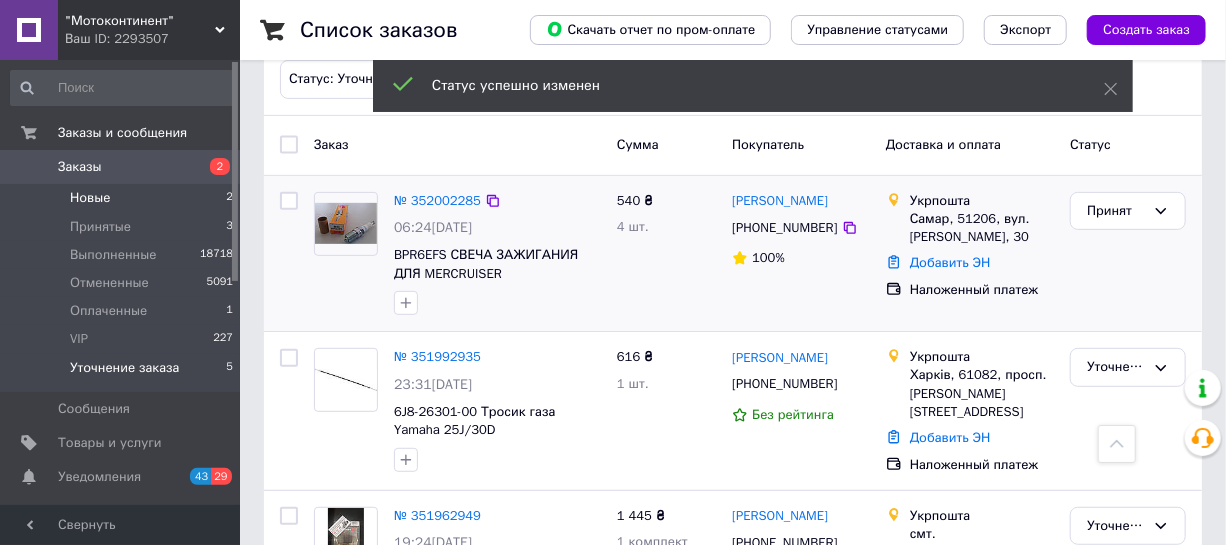 click on "Новые" at bounding box center [90, 198] 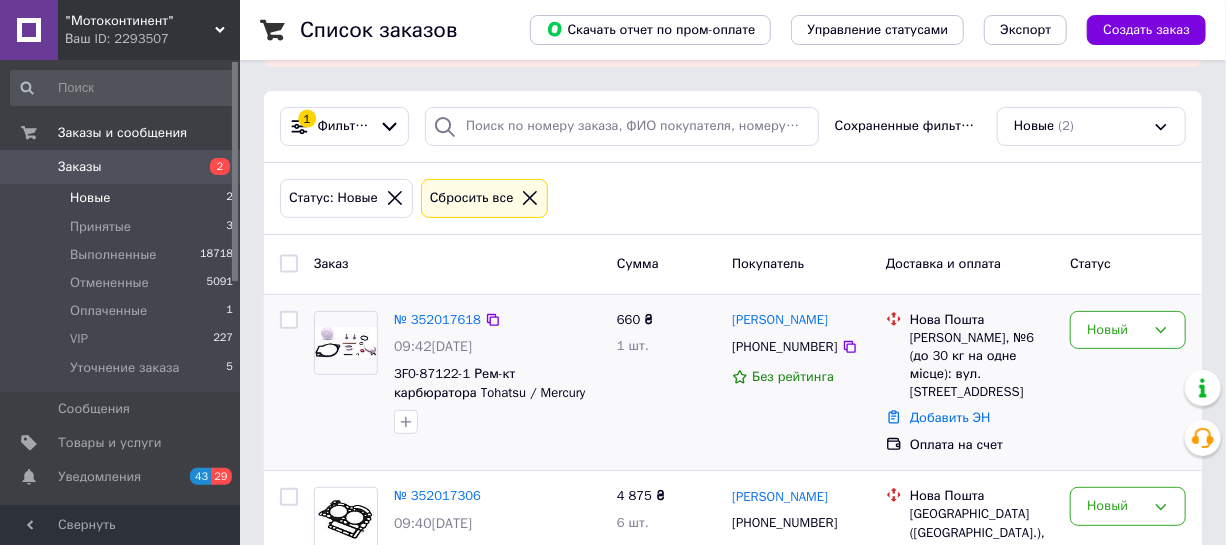 scroll, scrollTop: 181, scrollLeft: 0, axis: vertical 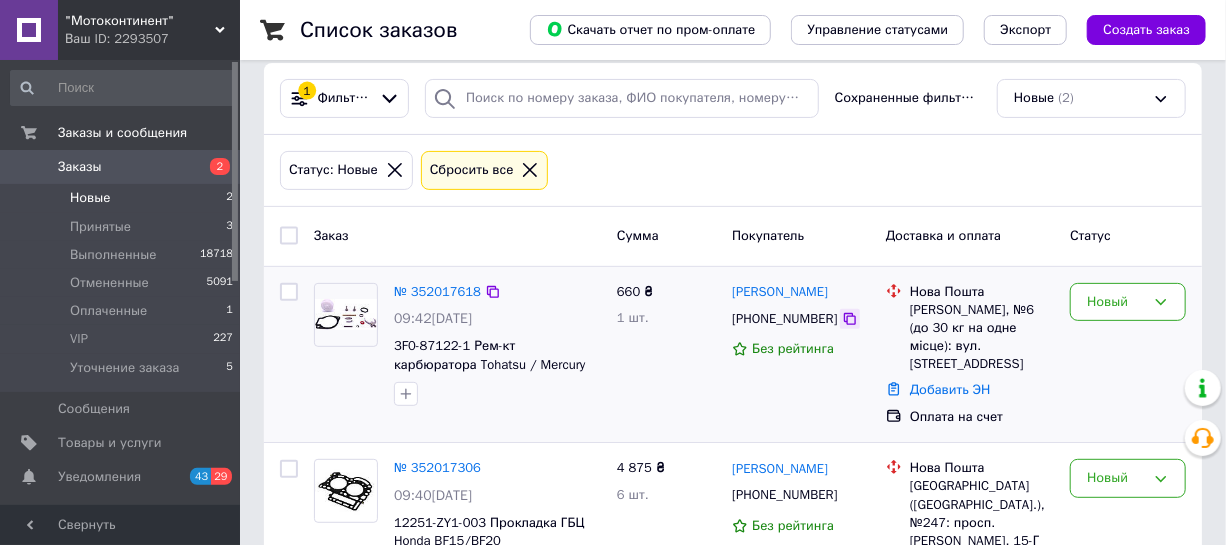 click 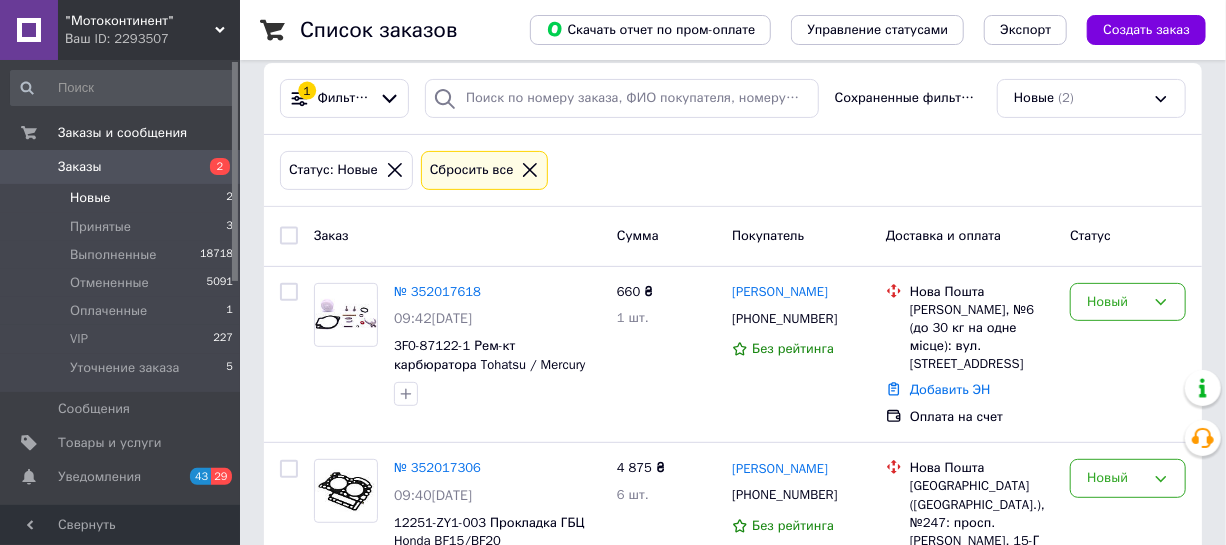 click on "Статус: Новые Сбросить все" at bounding box center [733, 170] 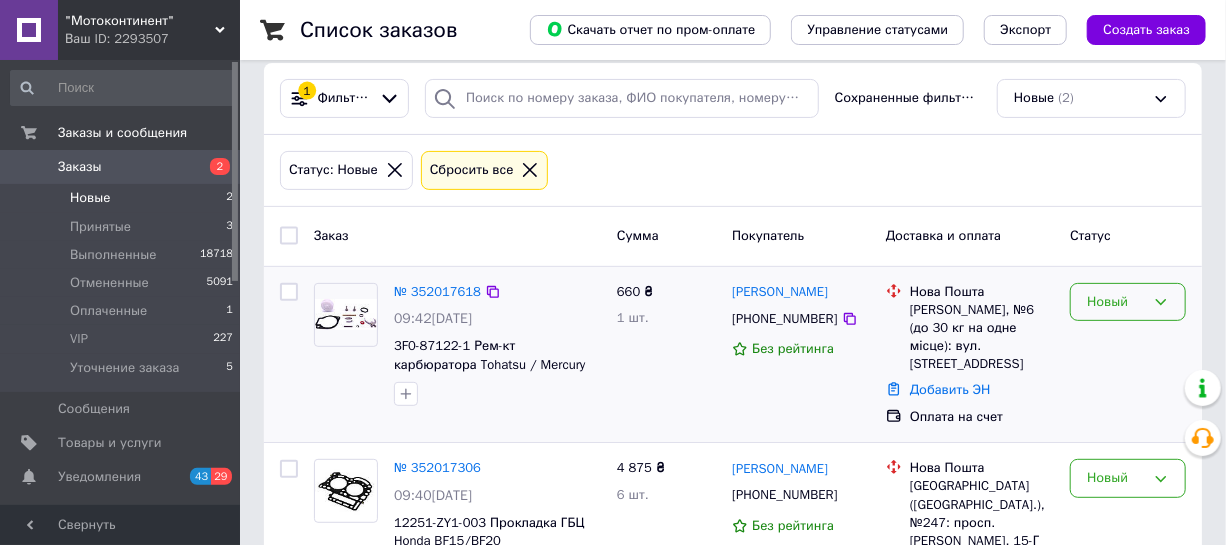 click on "Новый" at bounding box center (1116, 302) 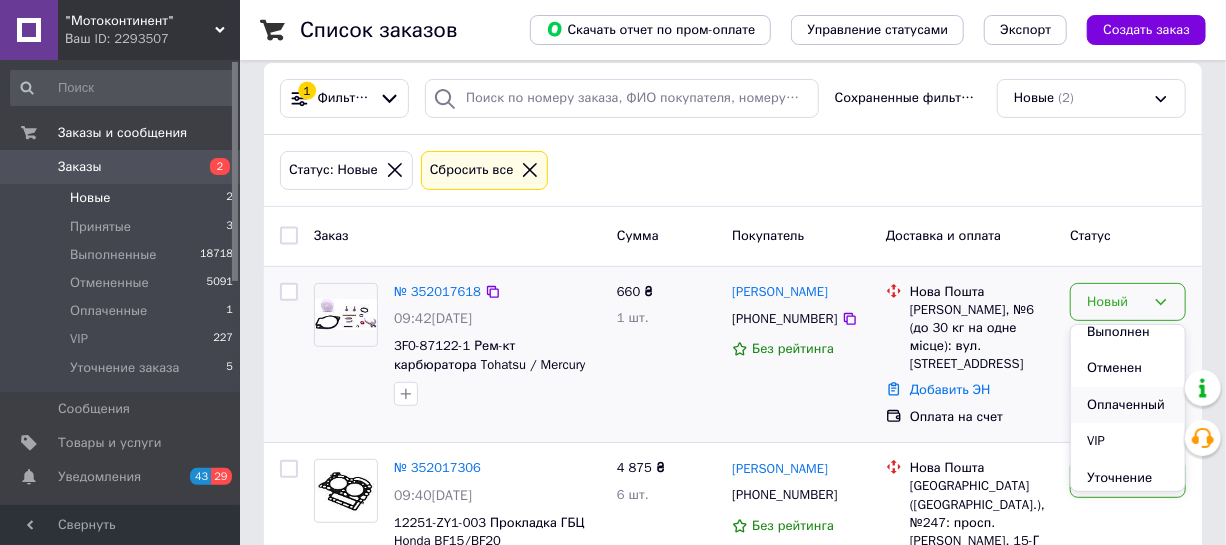 scroll, scrollTop: 74, scrollLeft: 0, axis: vertical 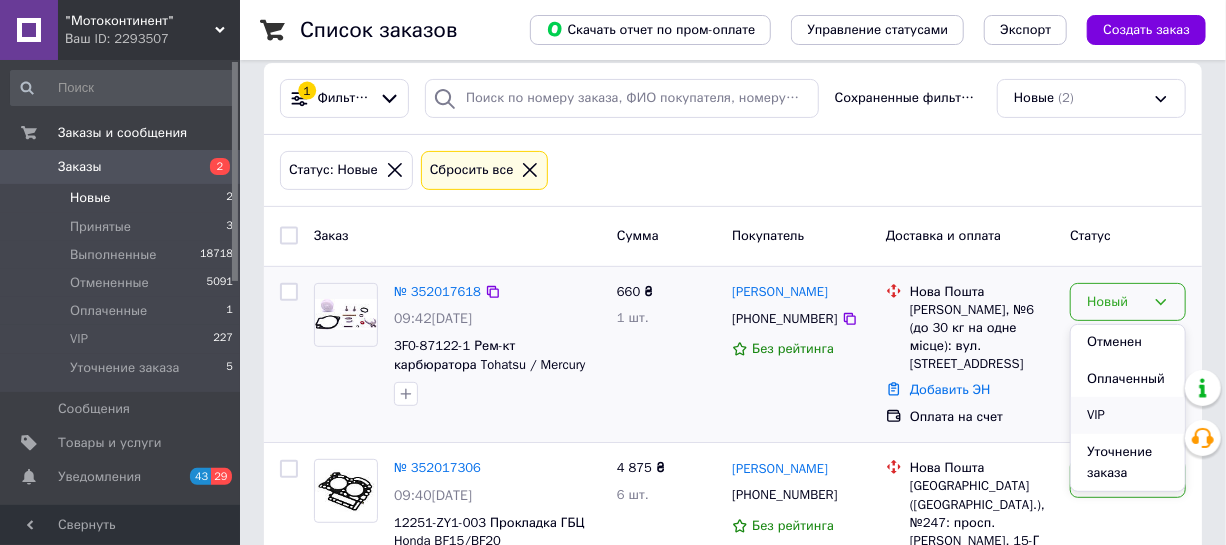click on "VIP" at bounding box center (1128, 415) 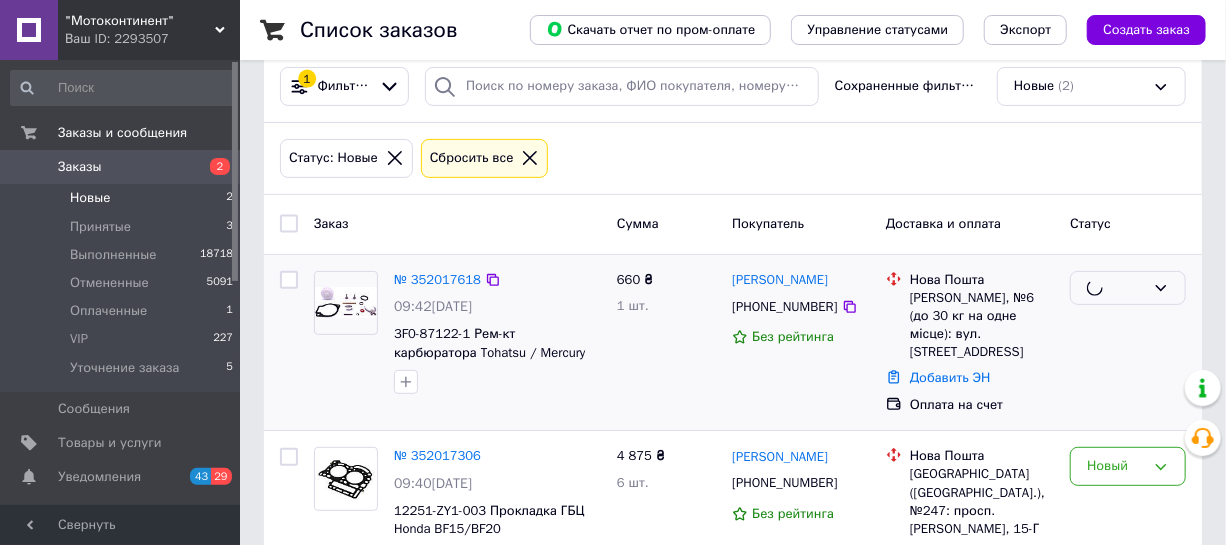 scroll, scrollTop: 272, scrollLeft: 0, axis: vertical 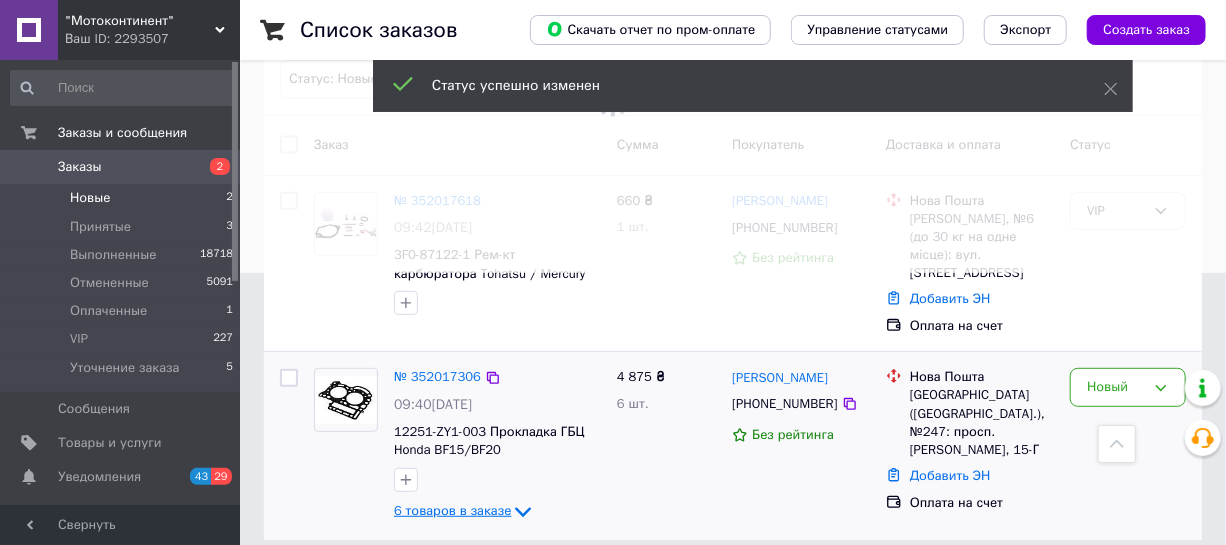 click on "6 товаров в заказе" at bounding box center [452, 511] 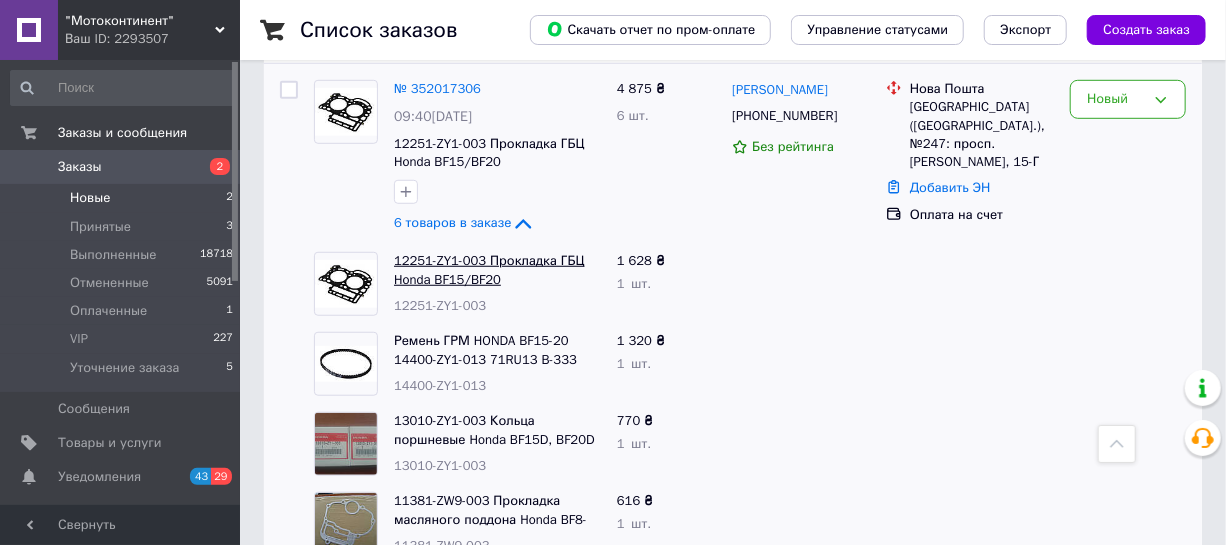 scroll, scrollTop: 498, scrollLeft: 0, axis: vertical 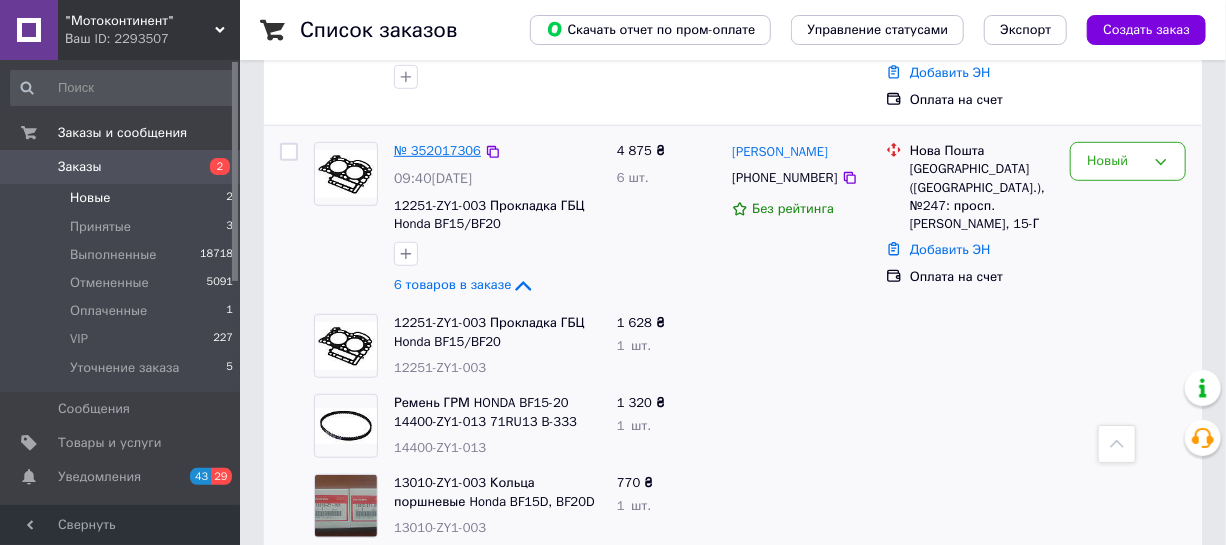 click on "№ 352017306" at bounding box center (437, 150) 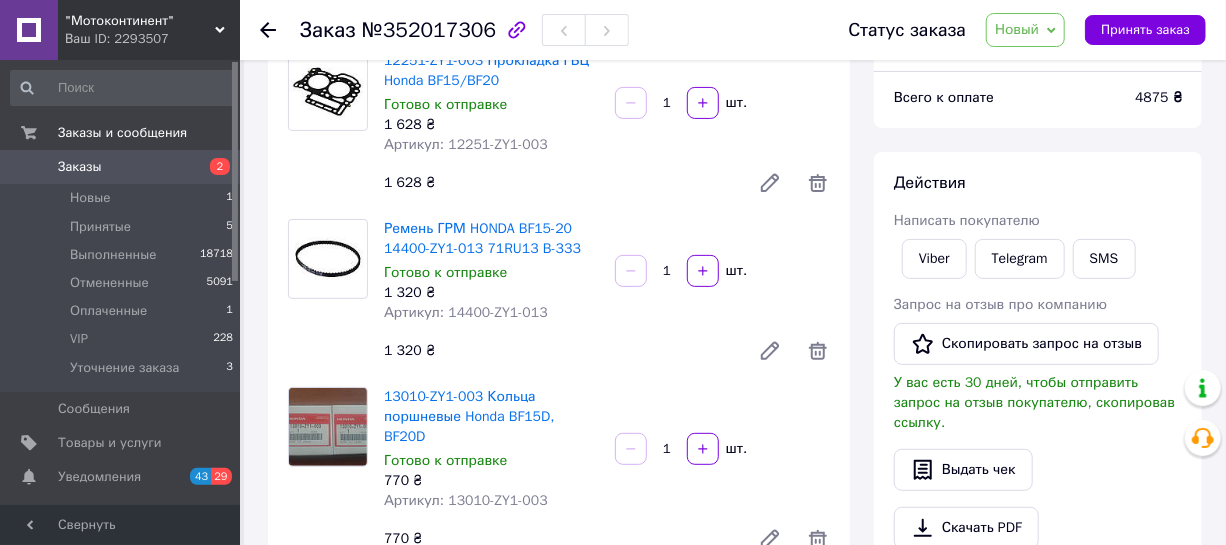 scroll, scrollTop: 181, scrollLeft: 0, axis: vertical 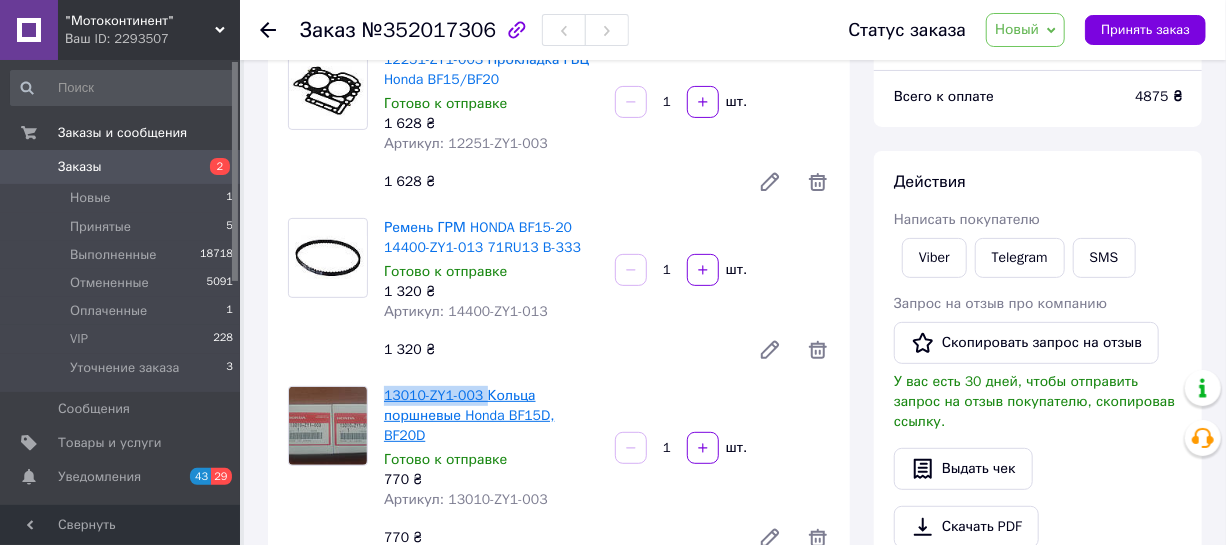 drag, startPoint x: 379, startPoint y: 394, endPoint x: 480, endPoint y: 386, distance: 101.31634 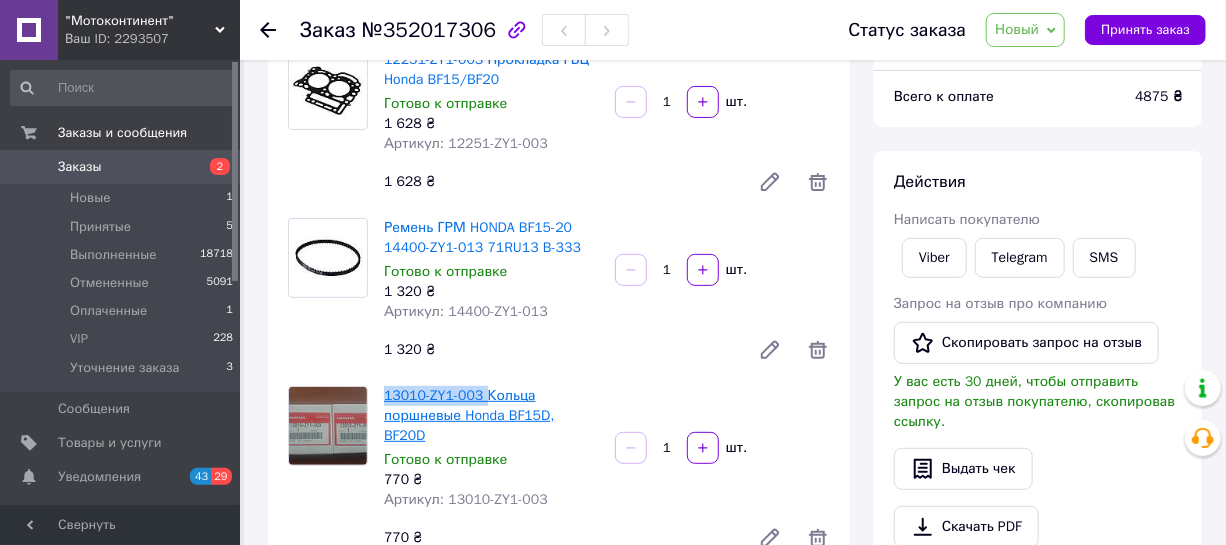 click on "13010-ZY1-003 Кольца поршневые  Honda BF15D, BF20D" at bounding box center (469, 415) 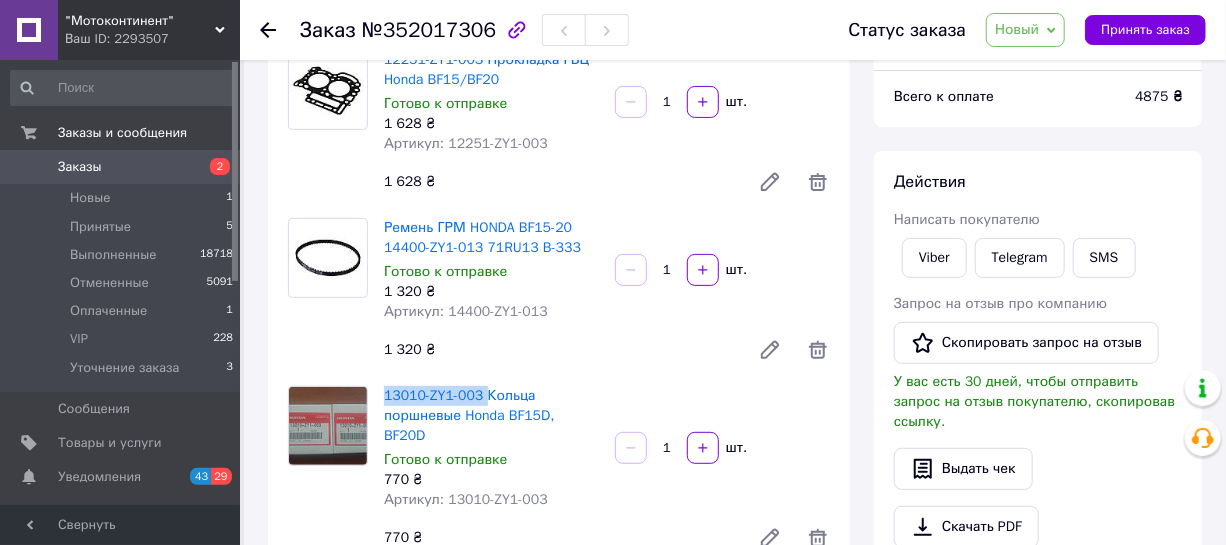 scroll, scrollTop: 0, scrollLeft: 0, axis: both 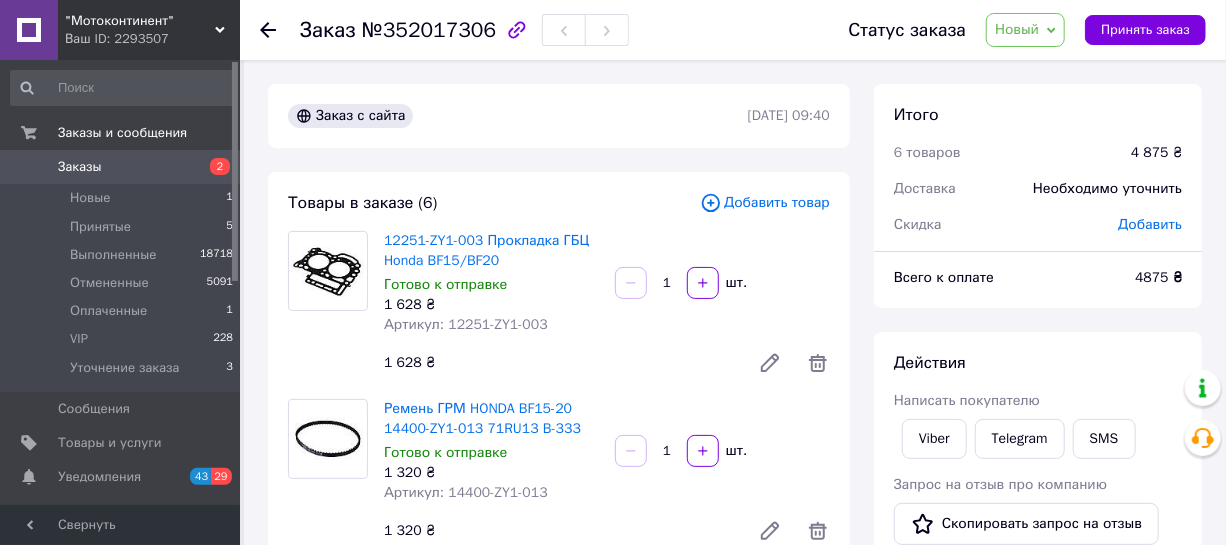 click on "Новый" at bounding box center [1017, 29] 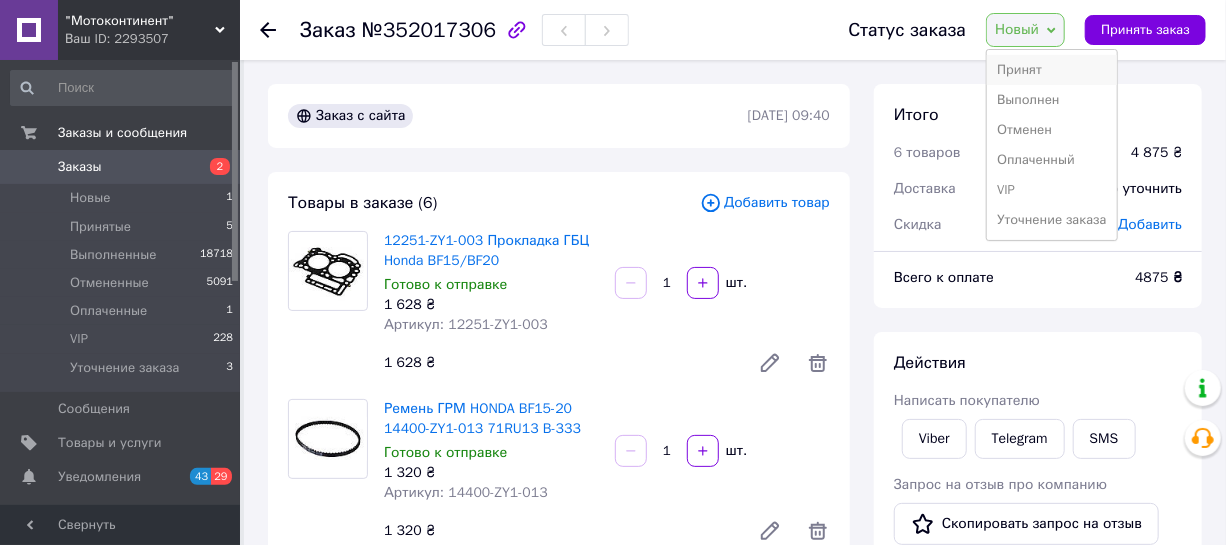 click on "Принят" at bounding box center (1051, 70) 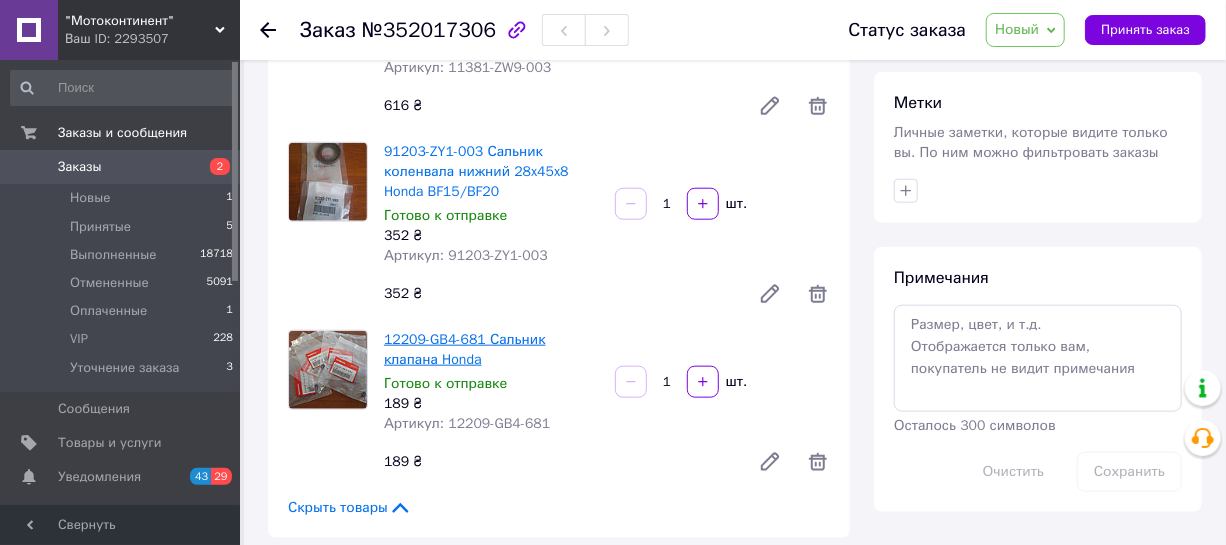 scroll, scrollTop: 818, scrollLeft: 0, axis: vertical 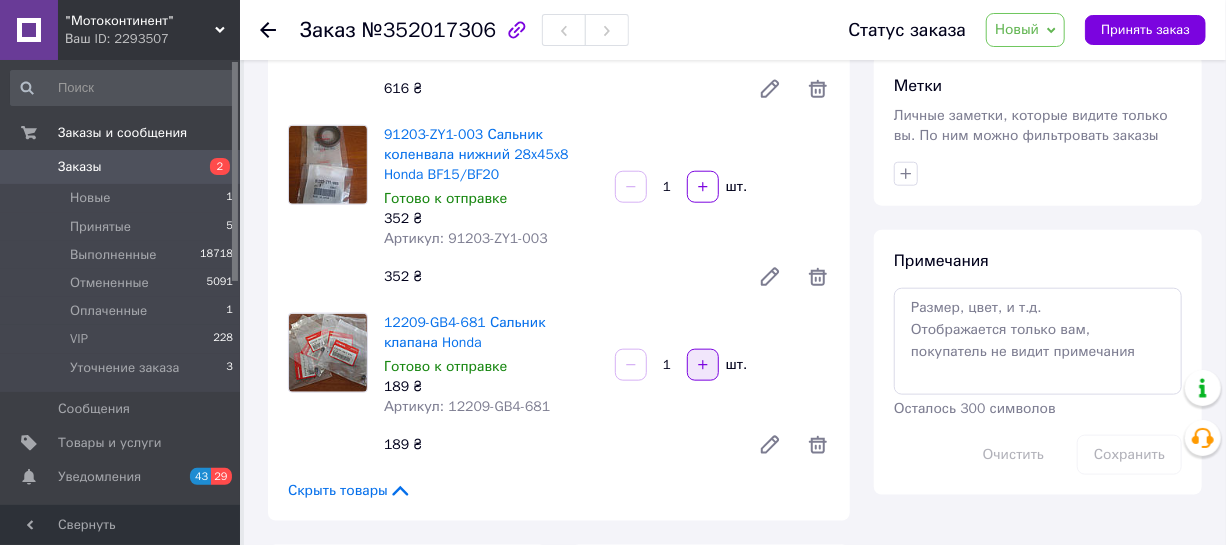 click 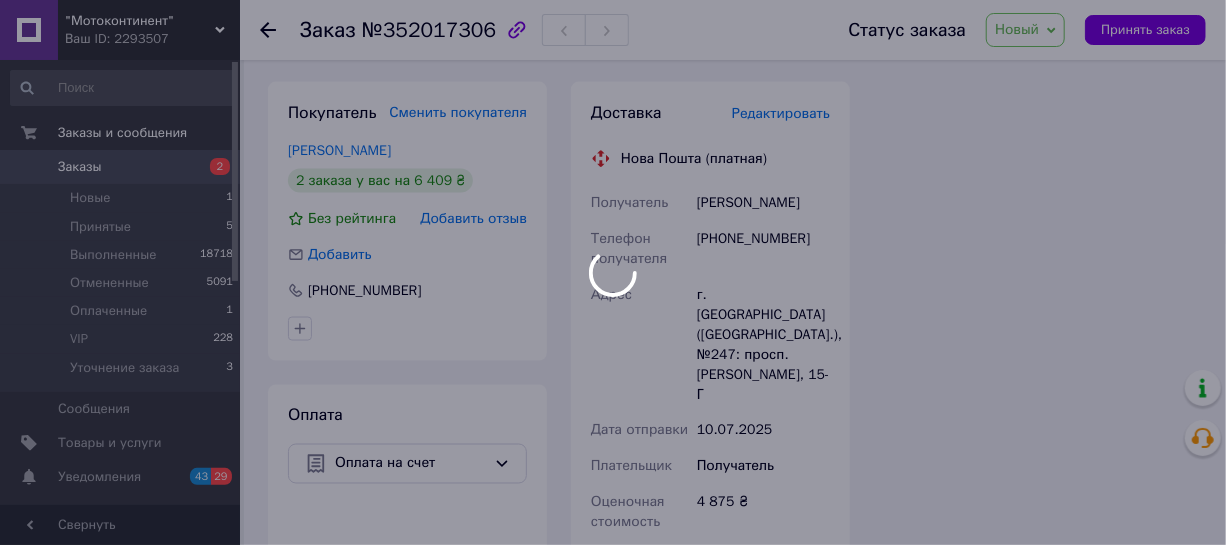 scroll, scrollTop: 1181, scrollLeft: 0, axis: vertical 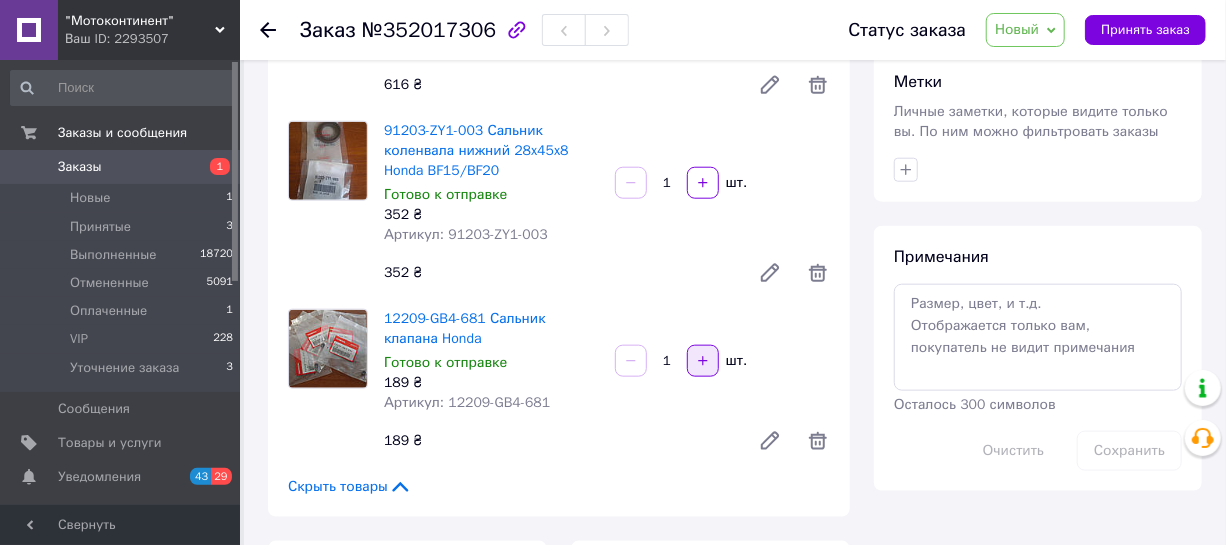 click 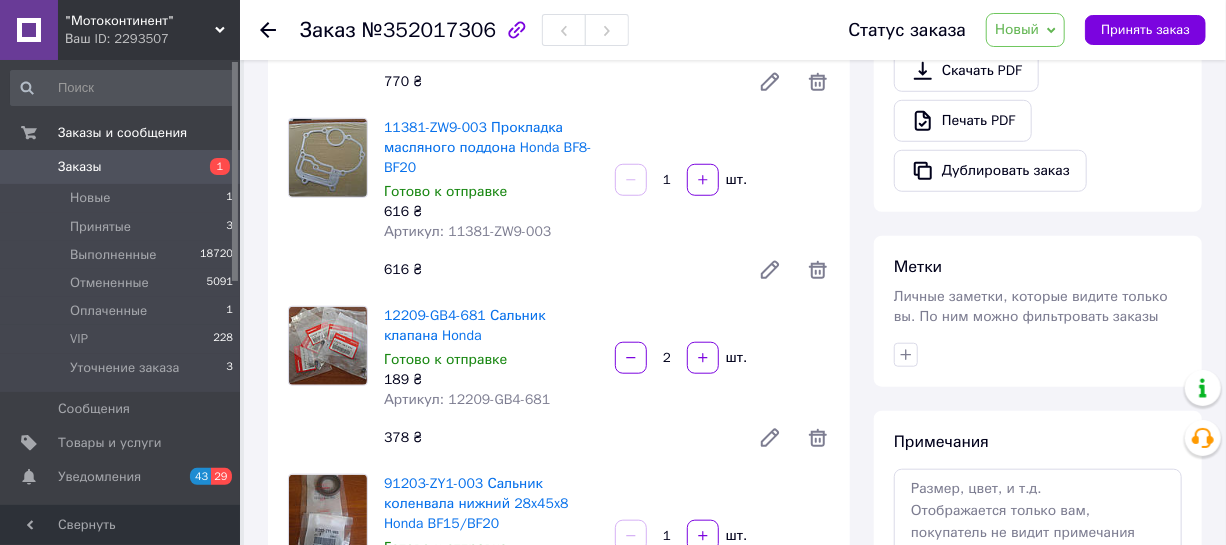 scroll, scrollTop: 640, scrollLeft: 0, axis: vertical 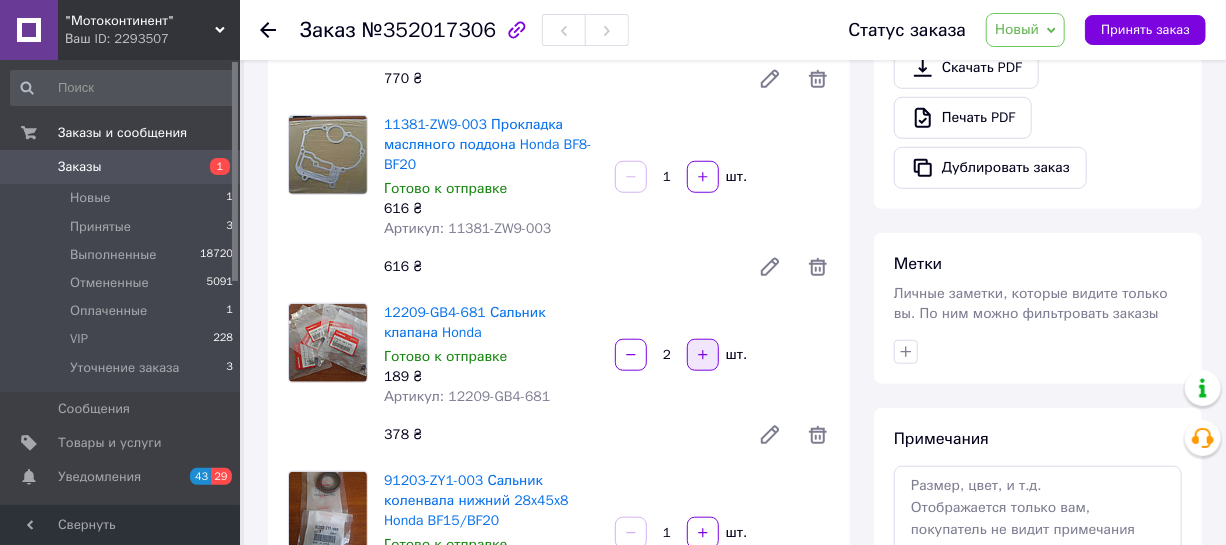 click 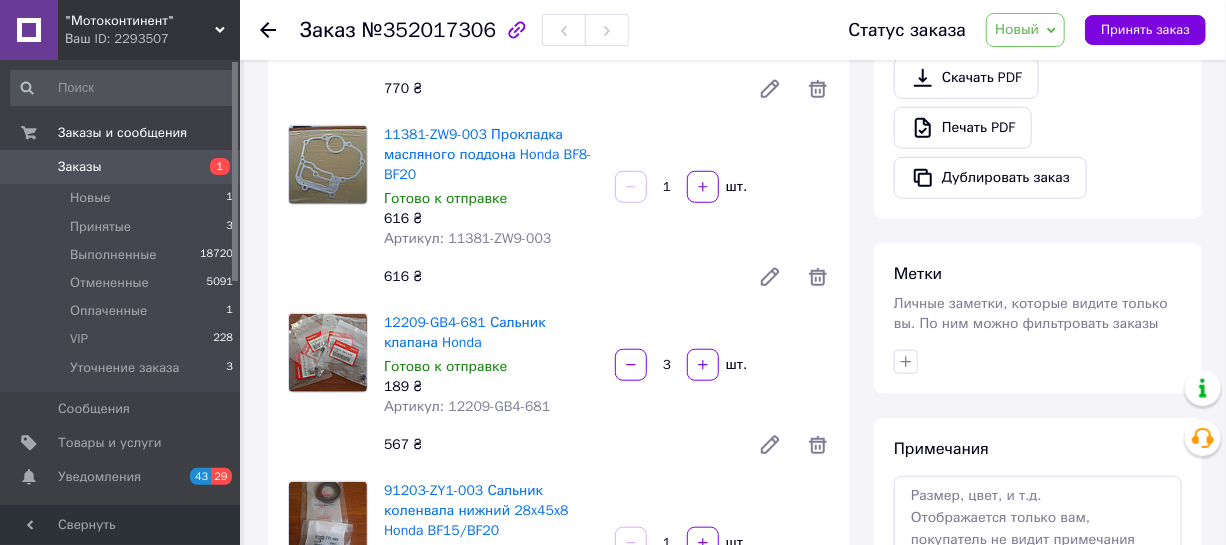 scroll, scrollTop: 636, scrollLeft: 0, axis: vertical 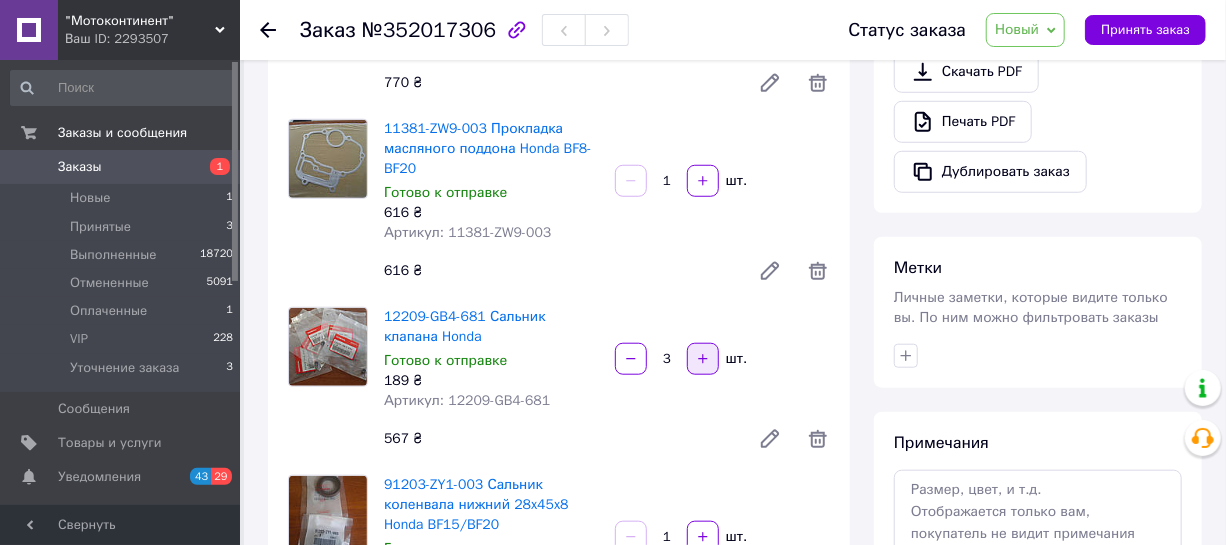 click 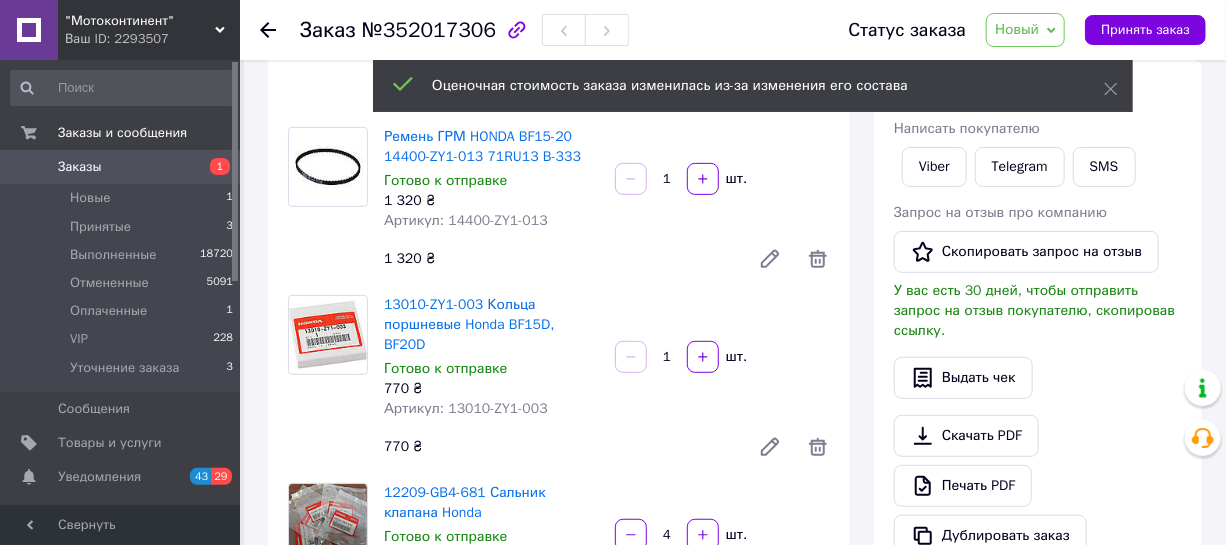 scroll, scrollTop: 181, scrollLeft: 0, axis: vertical 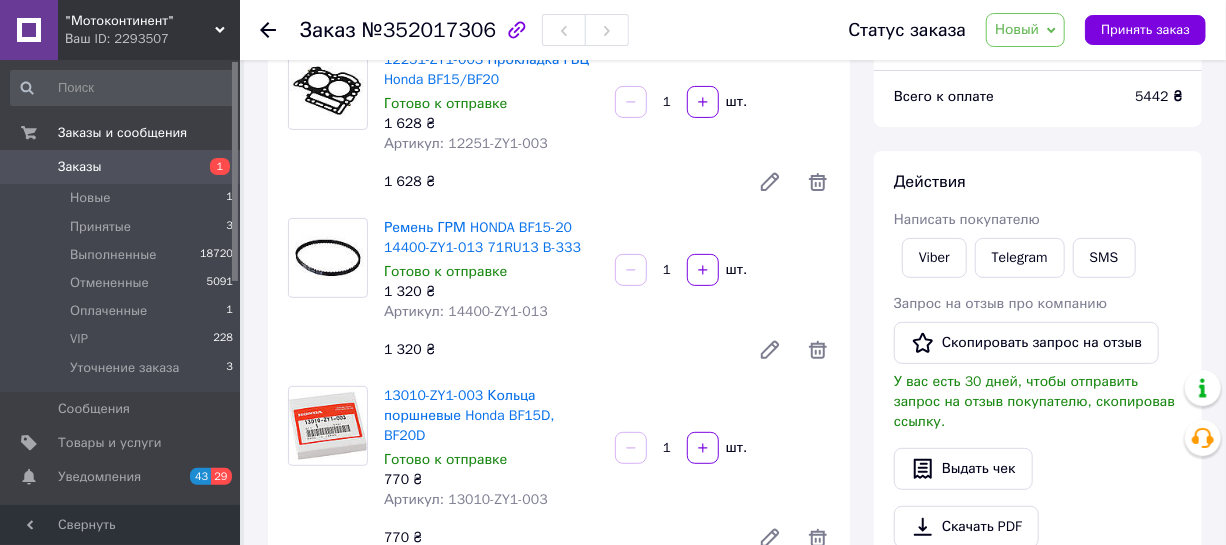 click on "Новый" at bounding box center [1017, 29] 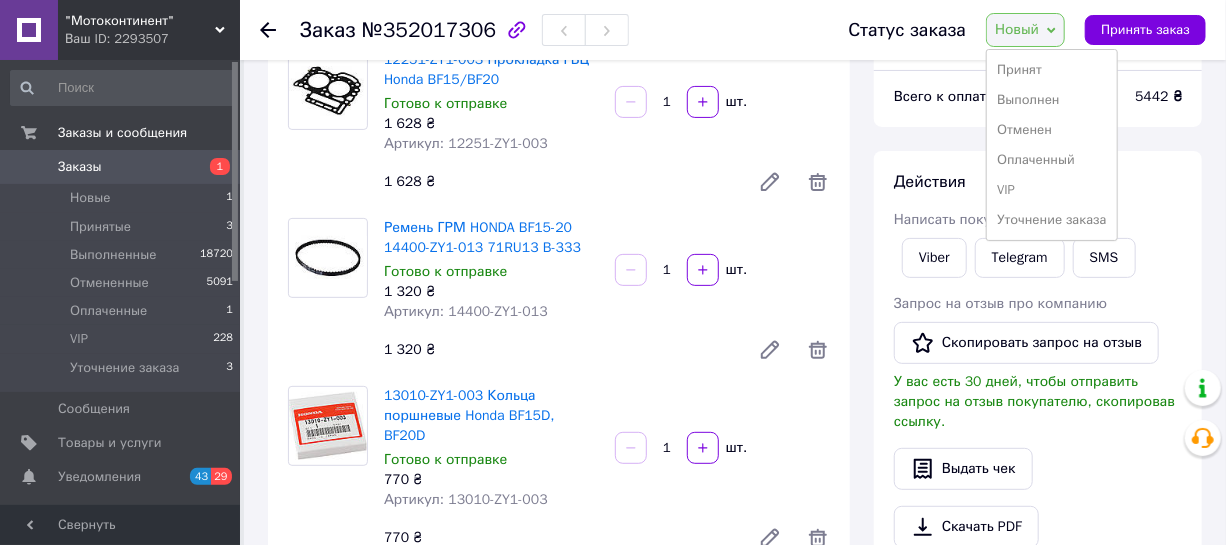 click on "1 628 ₴" at bounding box center (559, 182) 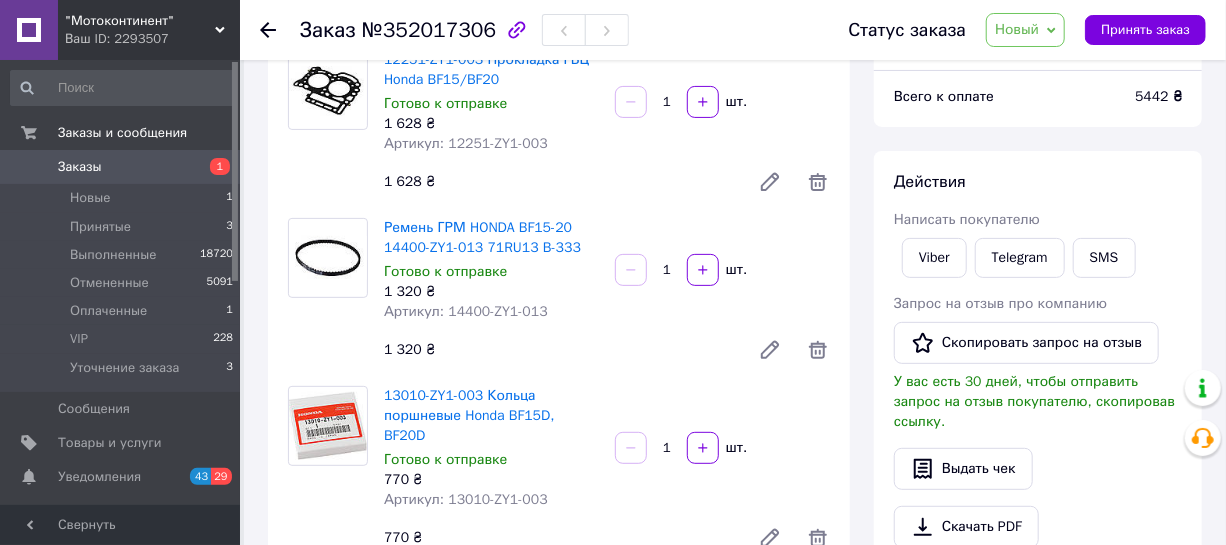scroll, scrollTop: 0, scrollLeft: 0, axis: both 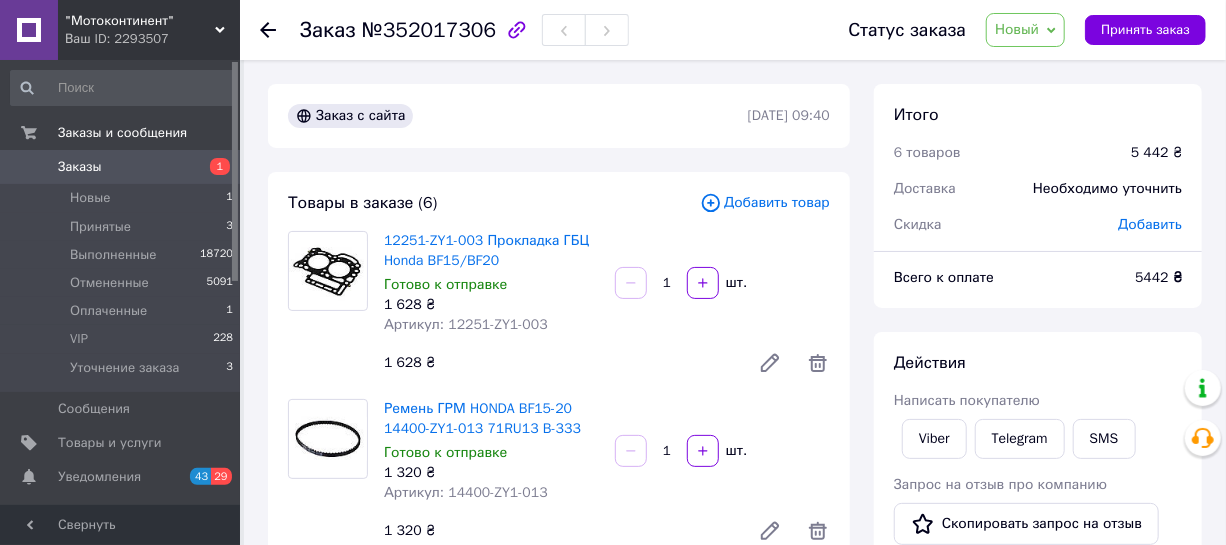 click on "Добавить товар" at bounding box center [765, 203] 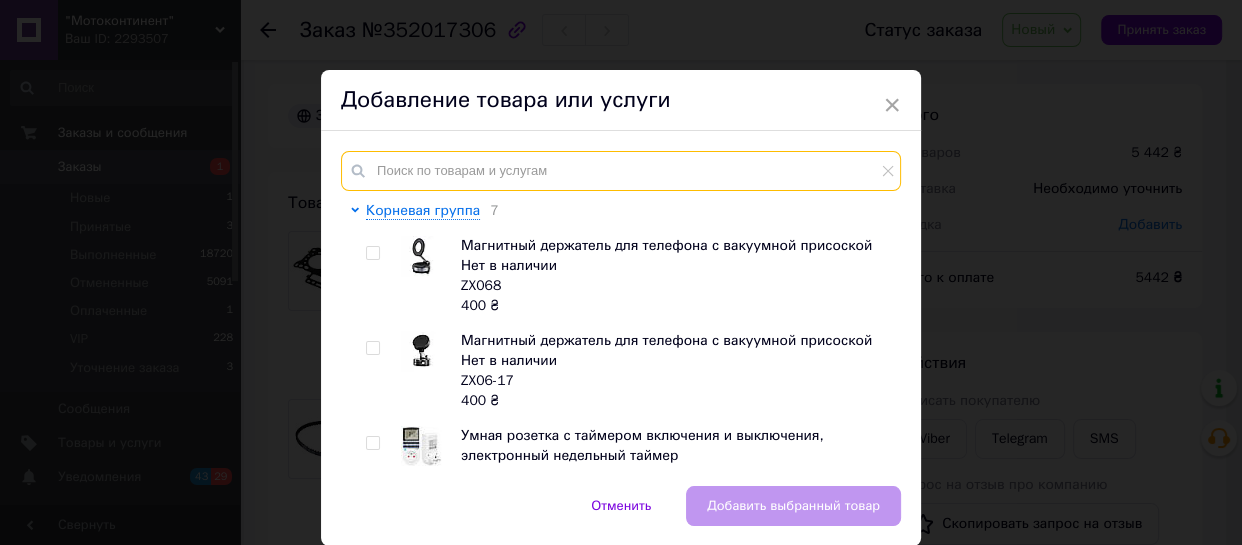 paste on "91213-pl2-003" 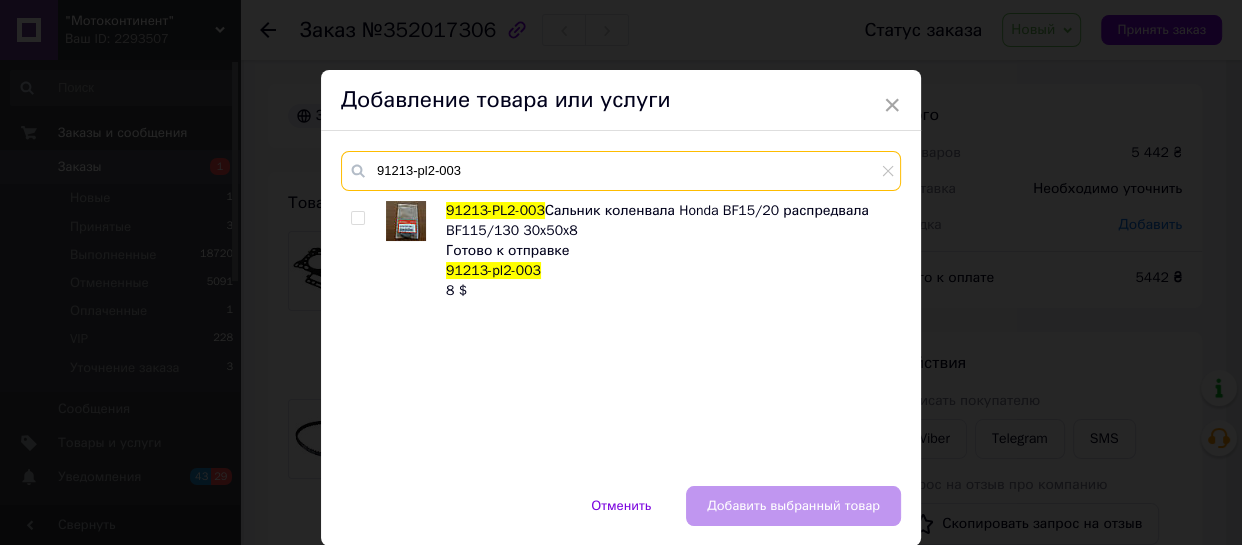 type on "91213-pl2-003" 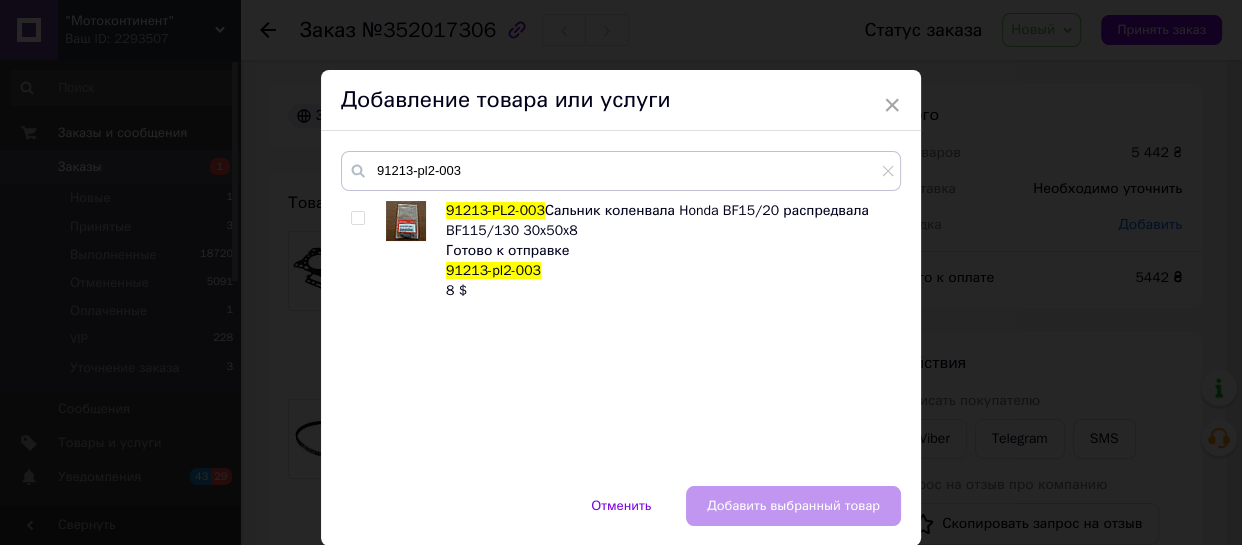 click at bounding box center [357, 218] 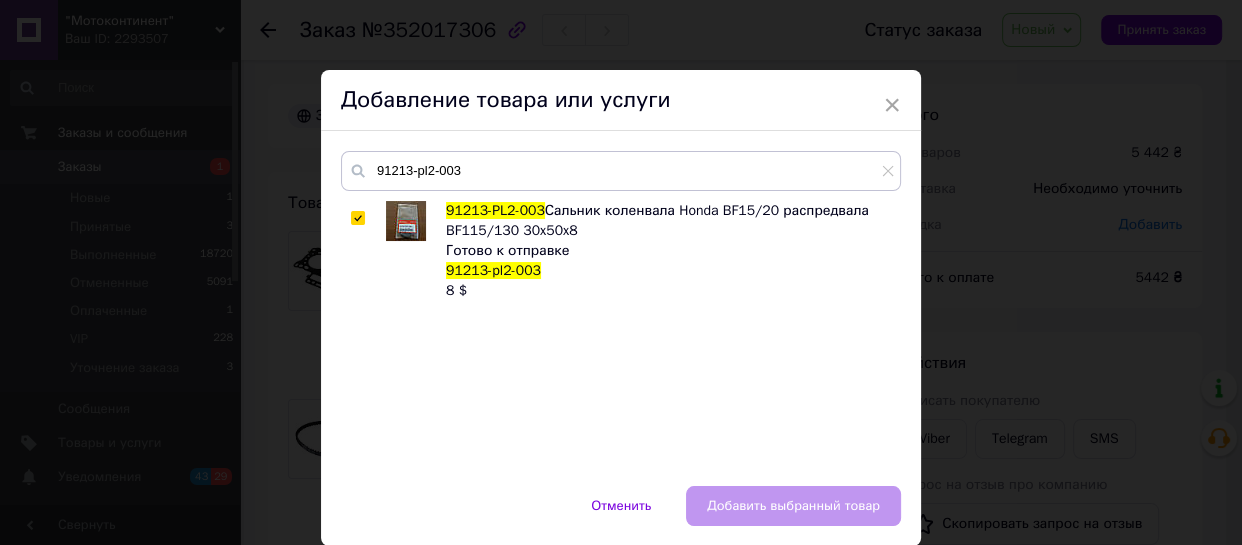 checkbox on "true" 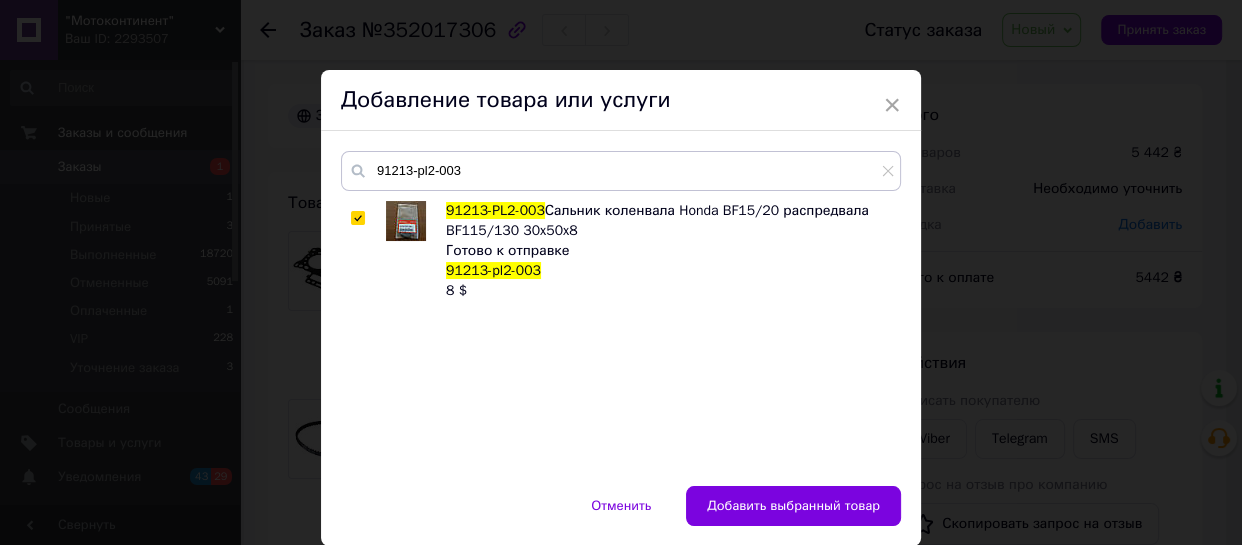 drag, startPoint x: 823, startPoint y: 499, endPoint x: 812, endPoint y: 492, distance: 13.038404 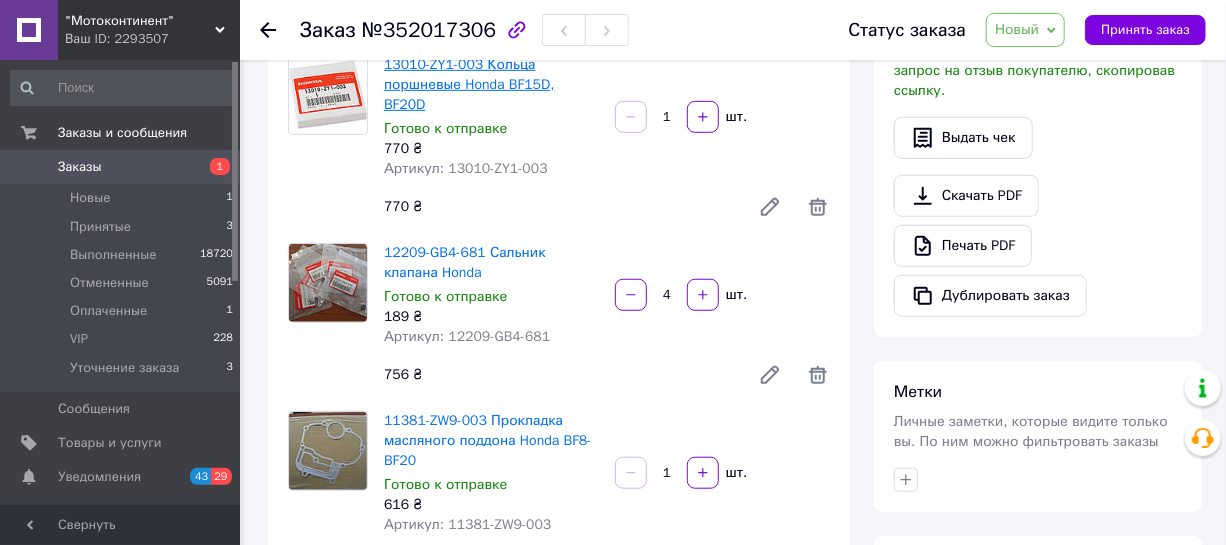 scroll, scrollTop: 363, scrollLeft: 0, axis: vertical 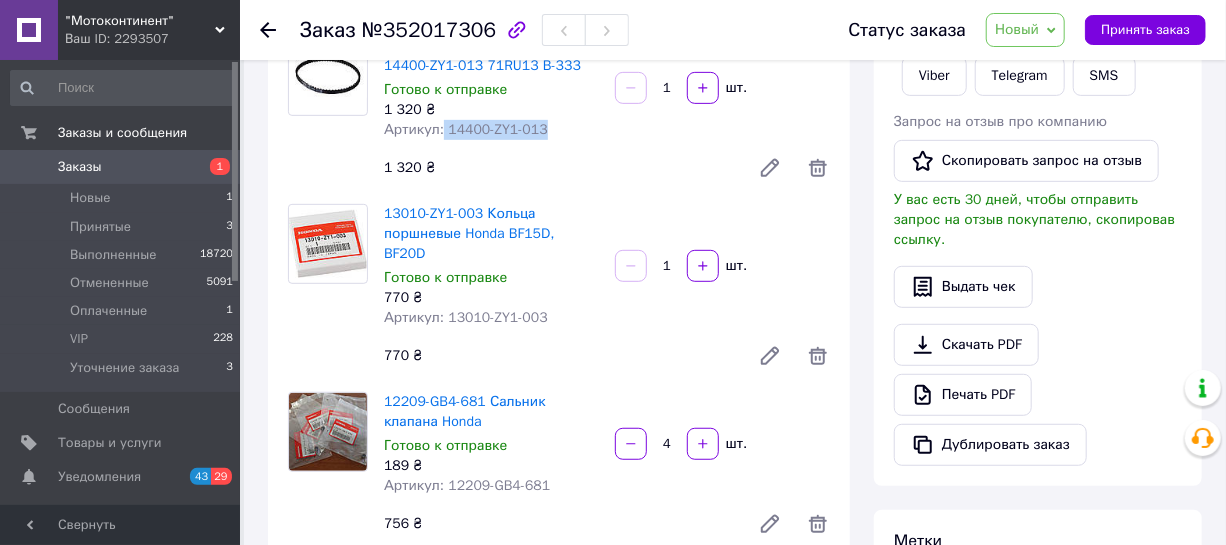 drag, startPoint x: 548, startPoint y: 126, endPoint x: 439, endPoint y: 128, distance: 109.01835 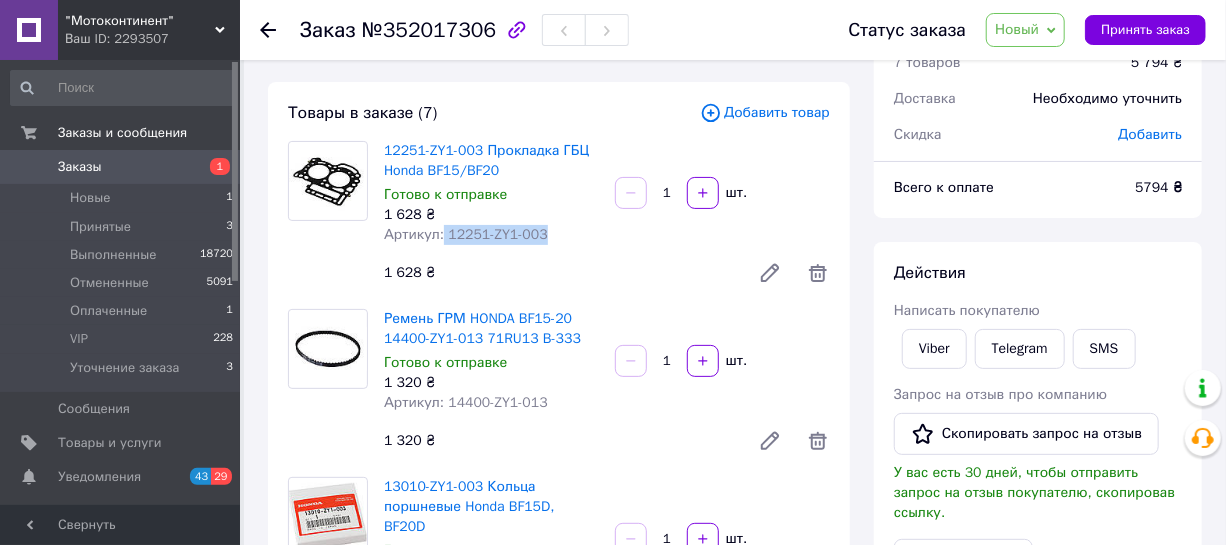 drag, startPoint x: 528, startPoint y: 234, endPoint x: 439, endPoint y: 230, distance: 89.08984 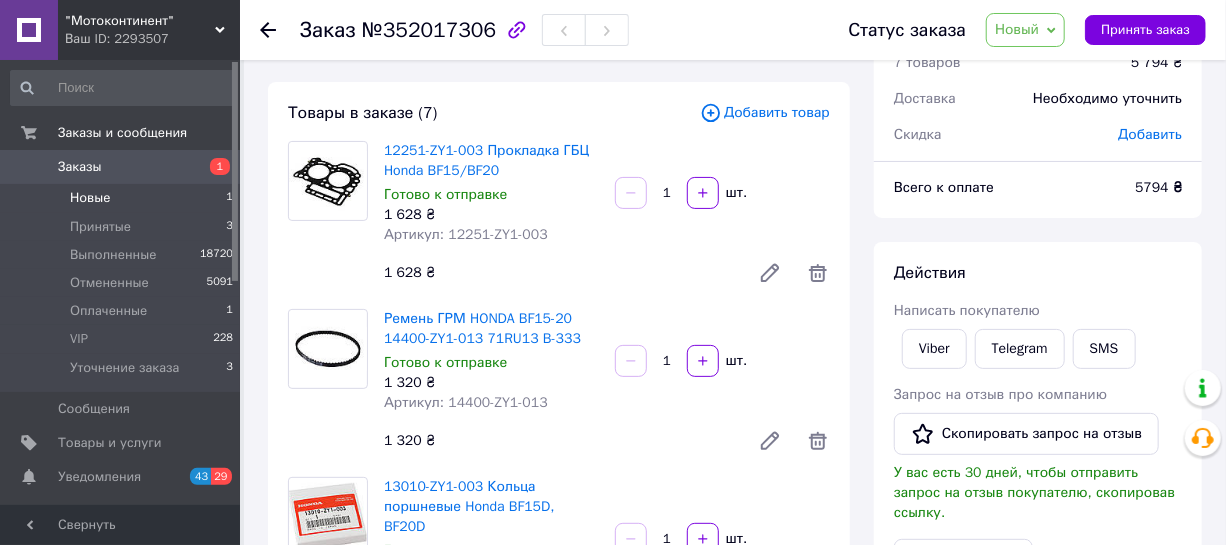 click on "Новые 1" at bounding box center (122, 198) 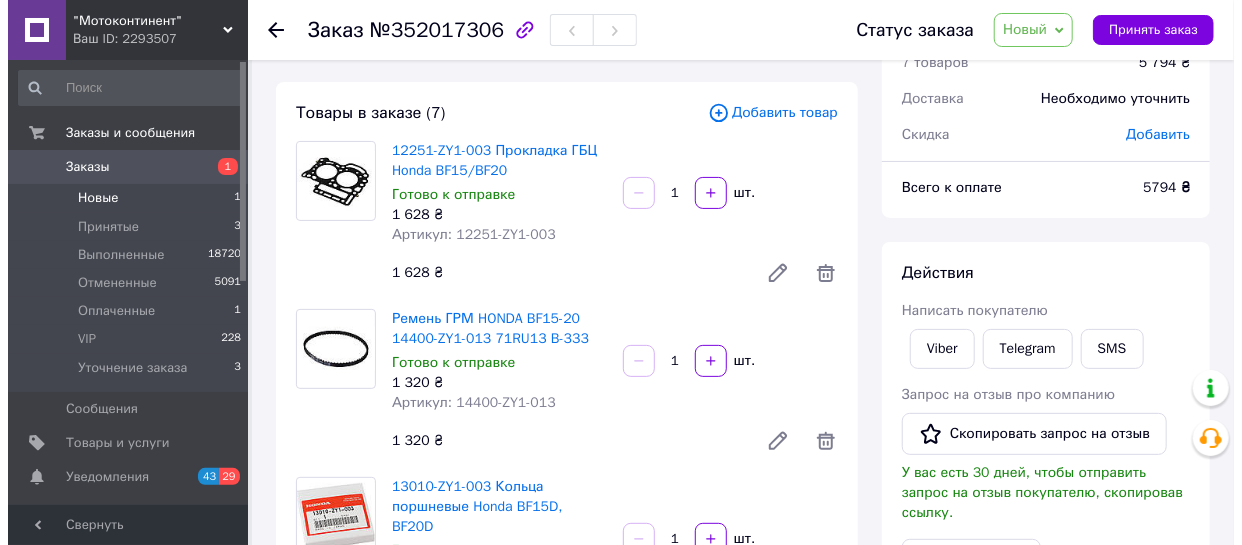 scroll, scrollTop: 0, scrollLeft: 0, axis: both 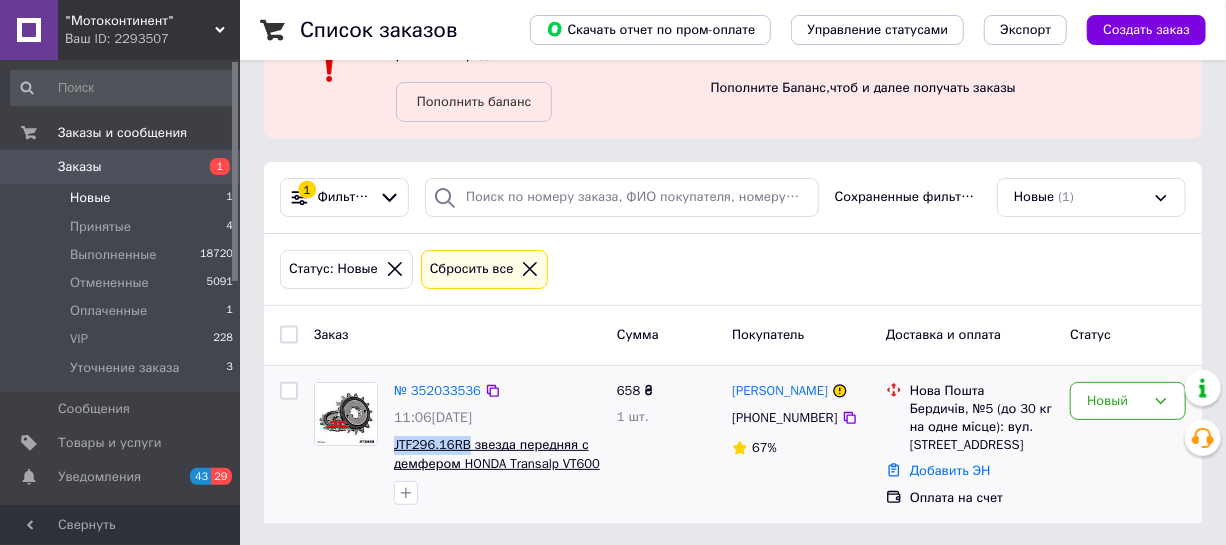 drag, startPoint x: 390, startPoint y: 439, endPoint x: 463, endPoint y: 437, distance: 73.02739 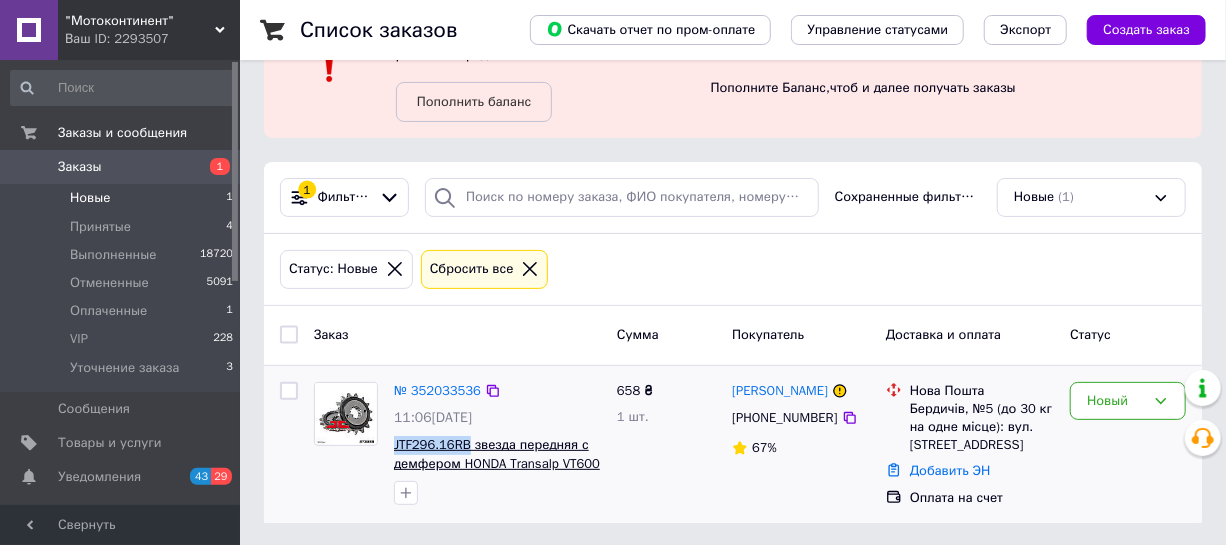 copy on "JTF296.16RB" 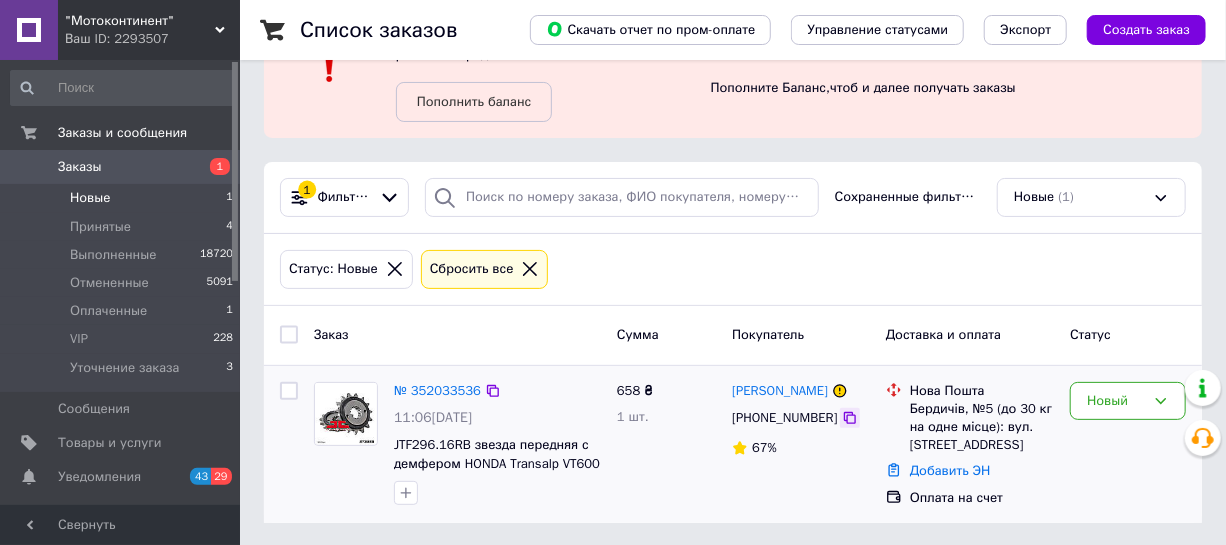 click 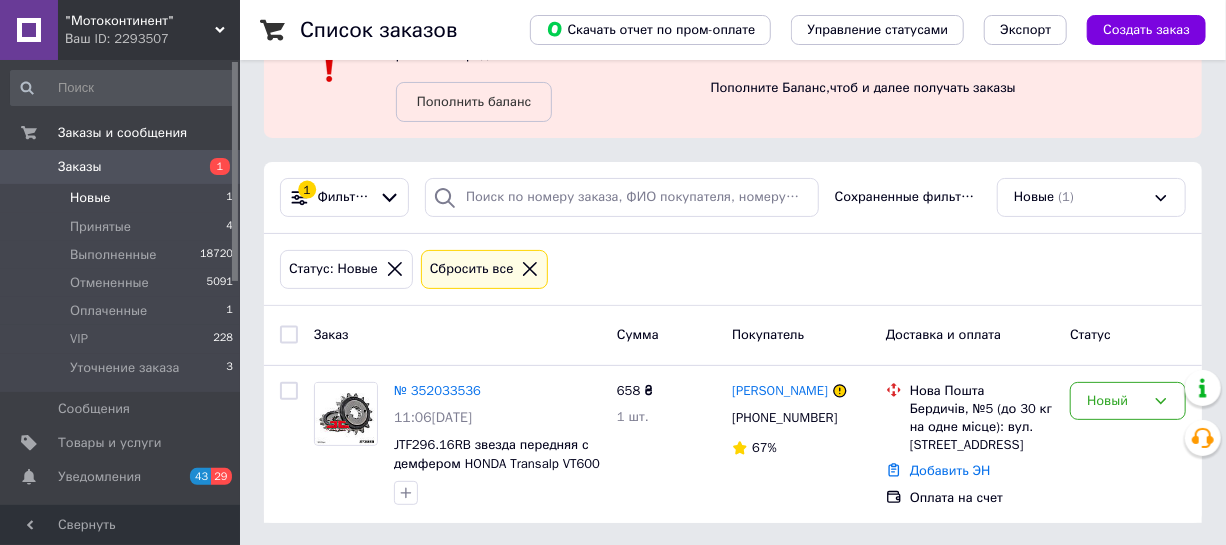 click on "Статус: Новые Сбросить все" at bounding box center (733, 269) 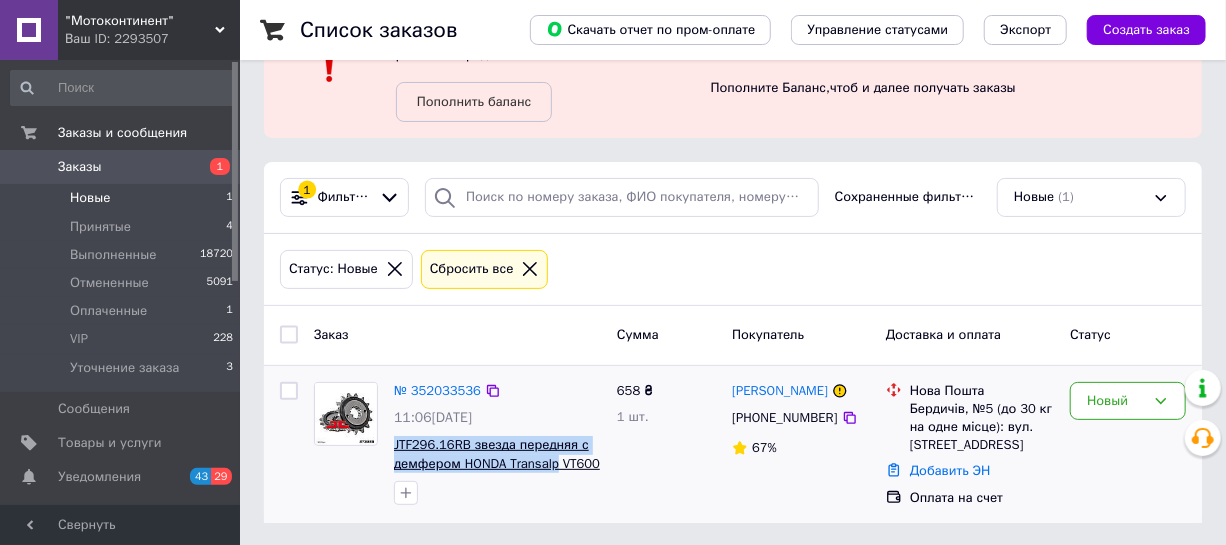 drag, startPoint x: 400, startPoint y: 436, endPoint x: 546, endPoint y: 461, distance: 148.12495 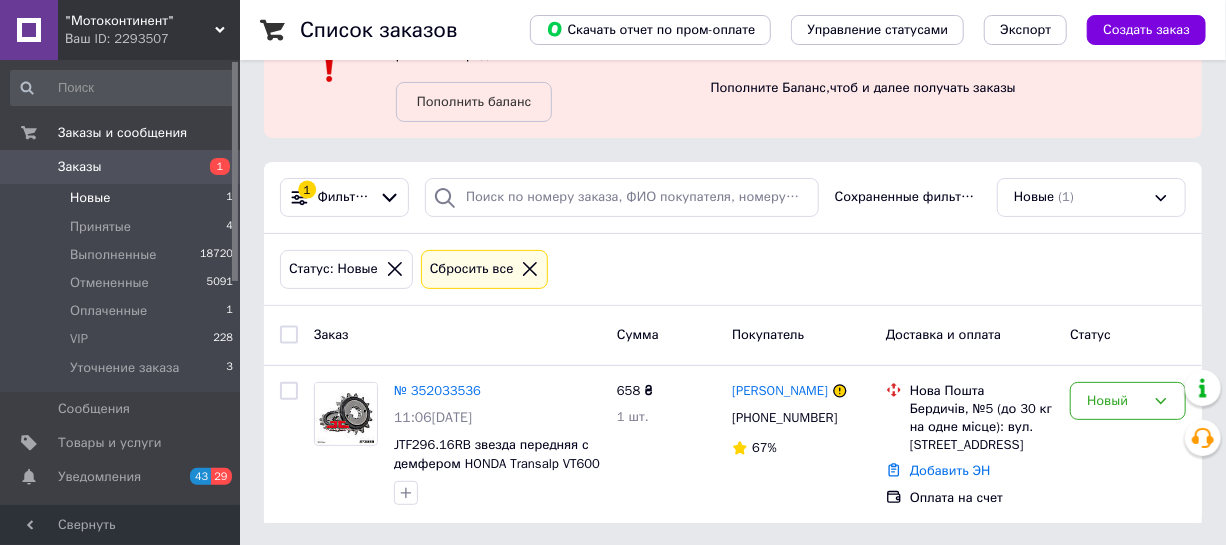 click on "Статус: Новые Сбросить все" at bounding box center (733, 269) 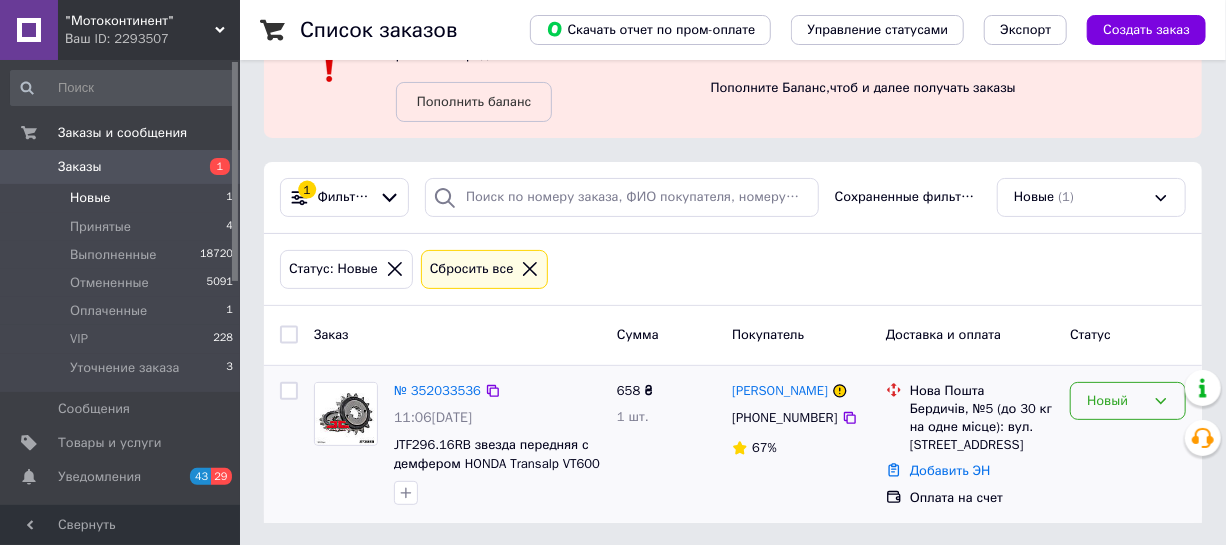 click on "Новый" at bounding box center (1128, 401) 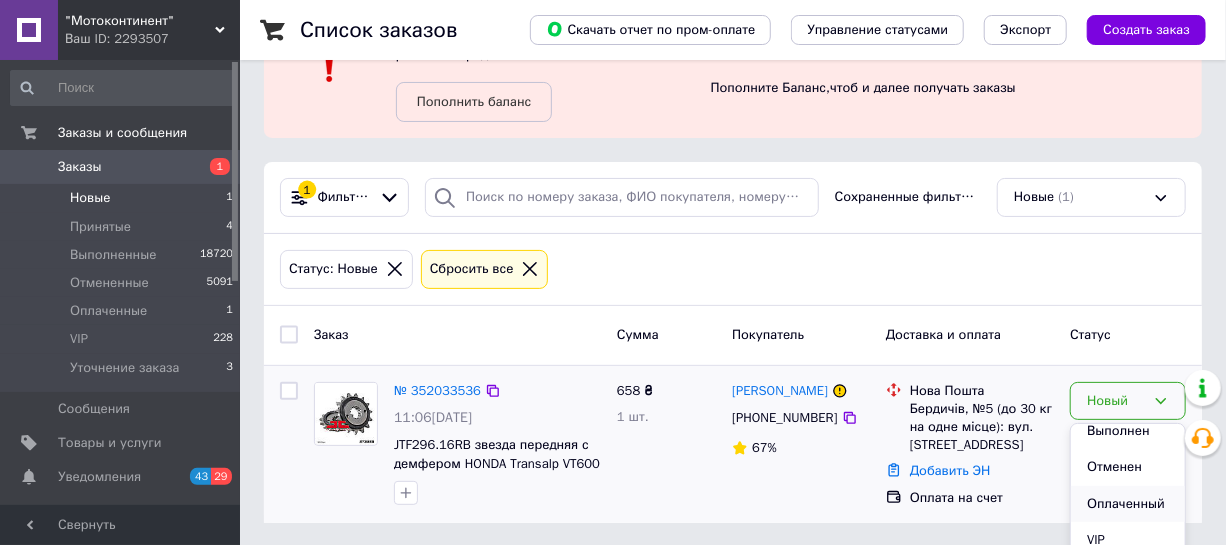 scroll, scrollTop: 74, scrollLeft: 0, axis: vertical 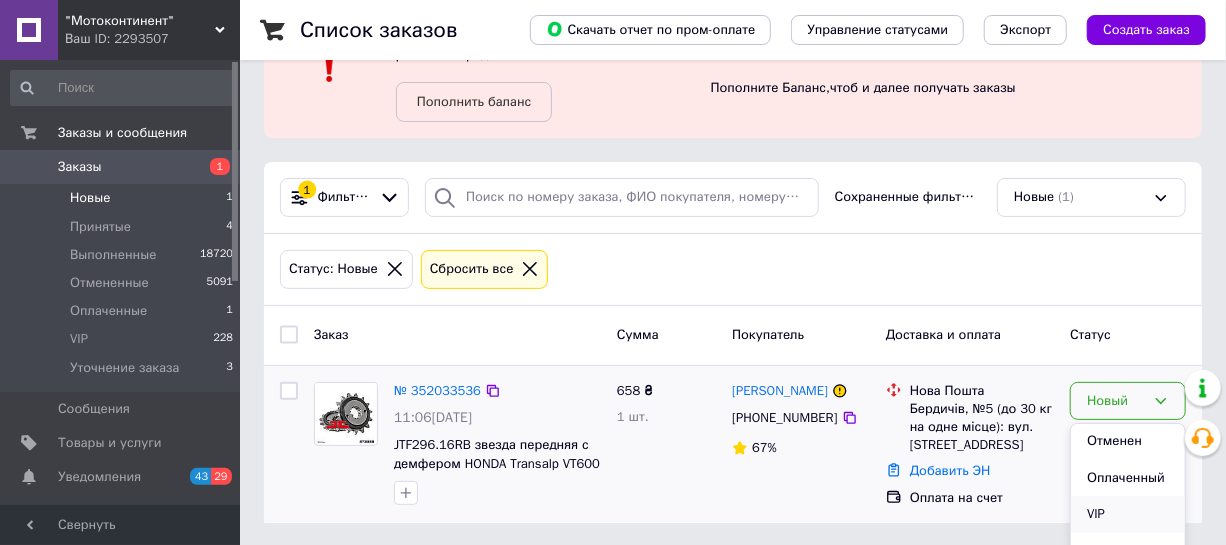 click on "VIP" at bounding box center [1128, 514] 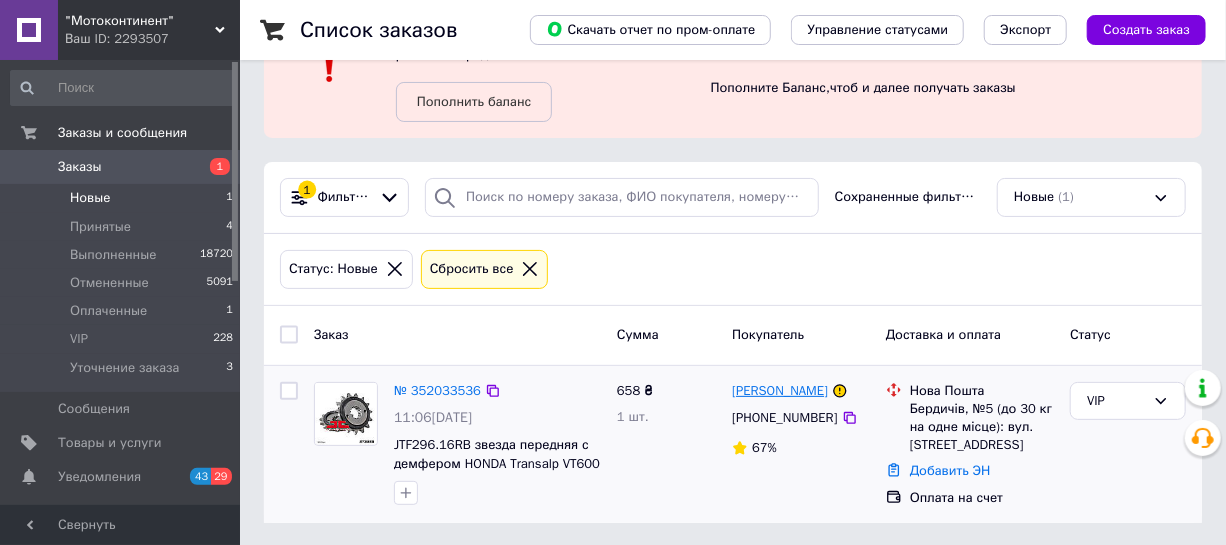 click on "[PERSON_NAME]" at bounding box center (780, 391) 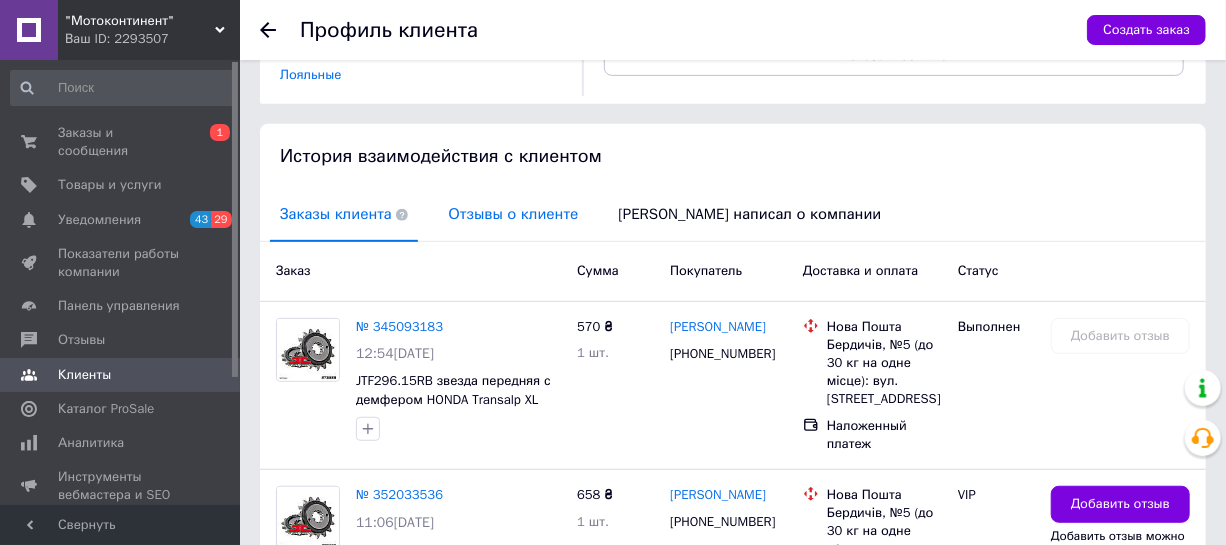 scroll, scrollTop: 337, scrollLeft: 0, axis: vertical 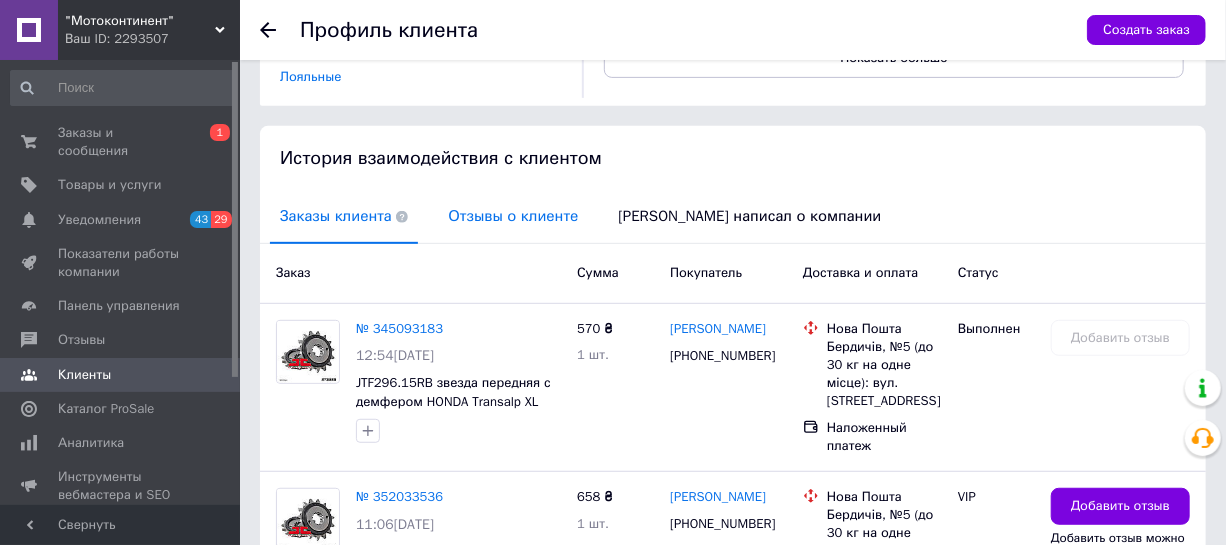 click on "Отзывы о клиенте" at bounding box center [513, 216] 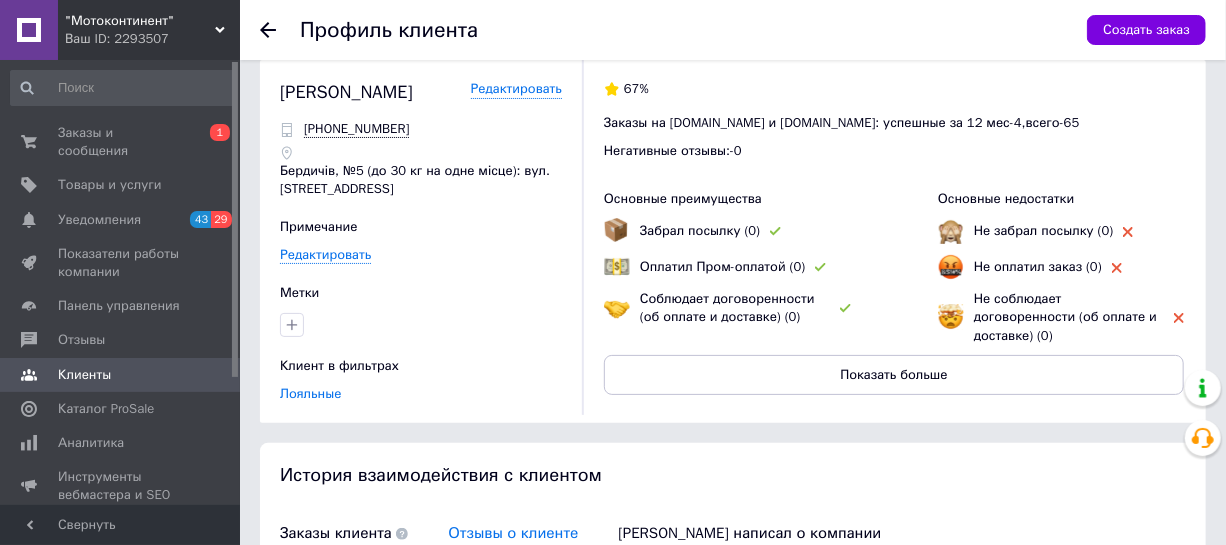 scroll, scrollTop: 0, scrollLeft: 0, axis: both 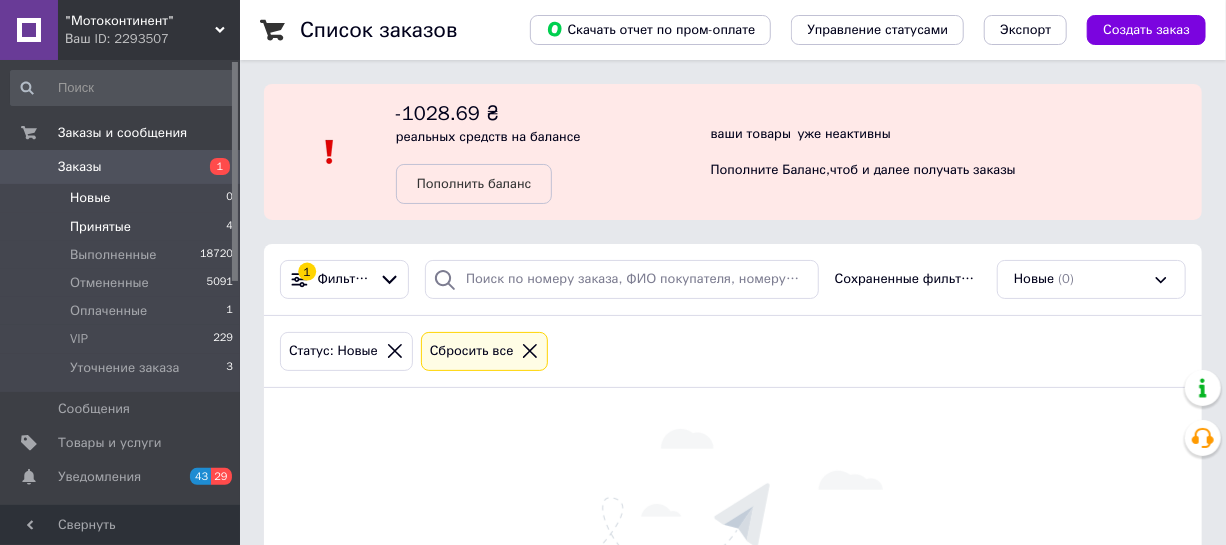 click on "Принятые" at bounding box center [100, 227] 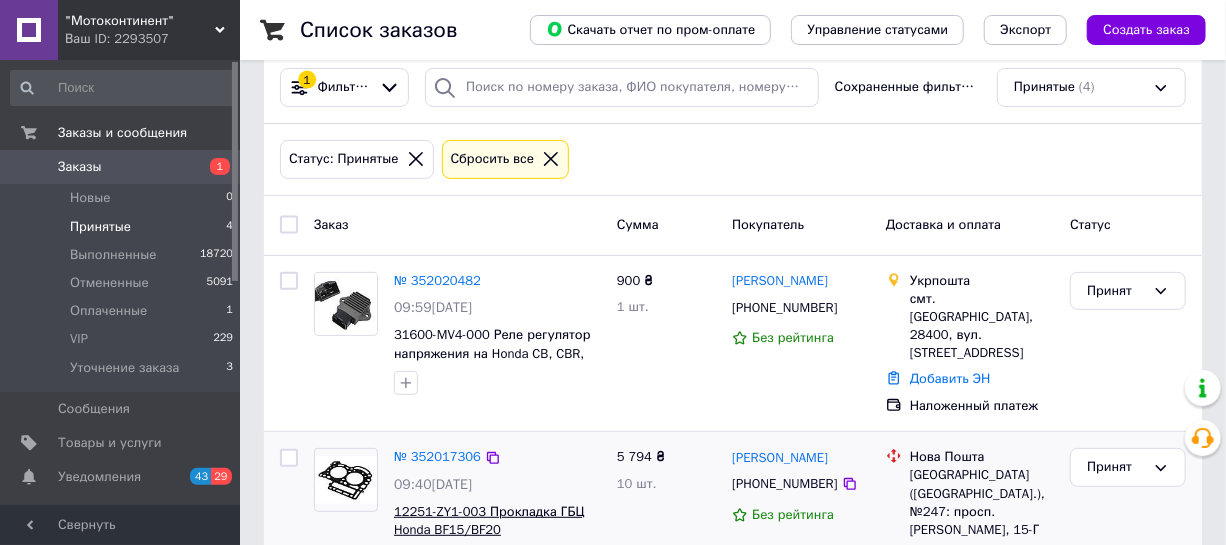scroll, scrollTop: 272, scrollLeft: 0, axis: vertical 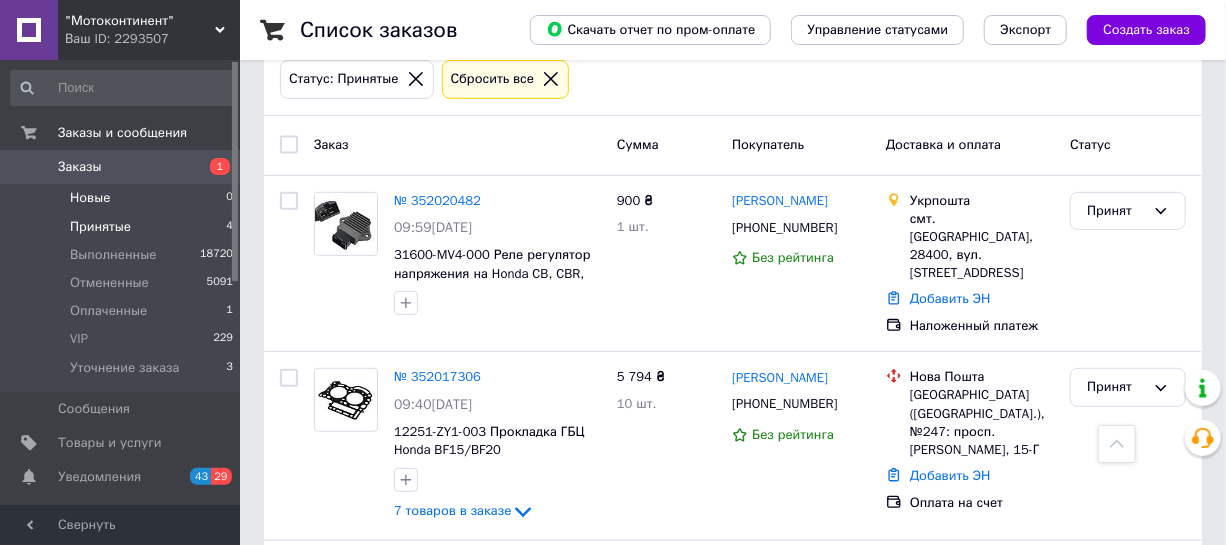 click on "Новые 0" at bounding box center [122, 198] 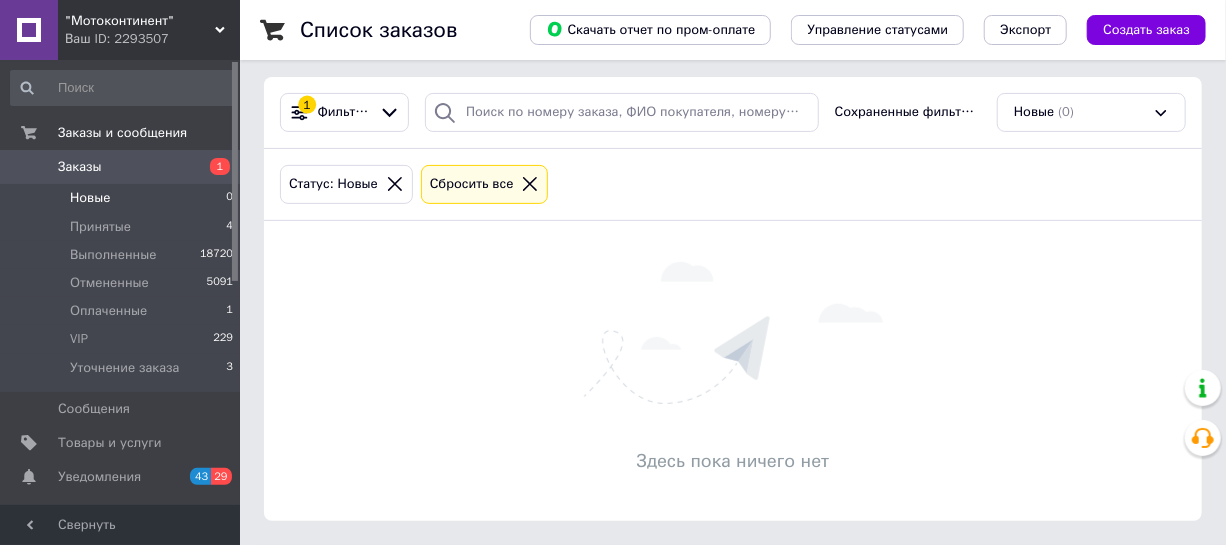 scroll, scrollTop: 0, scrollLeft: 0, axis: both 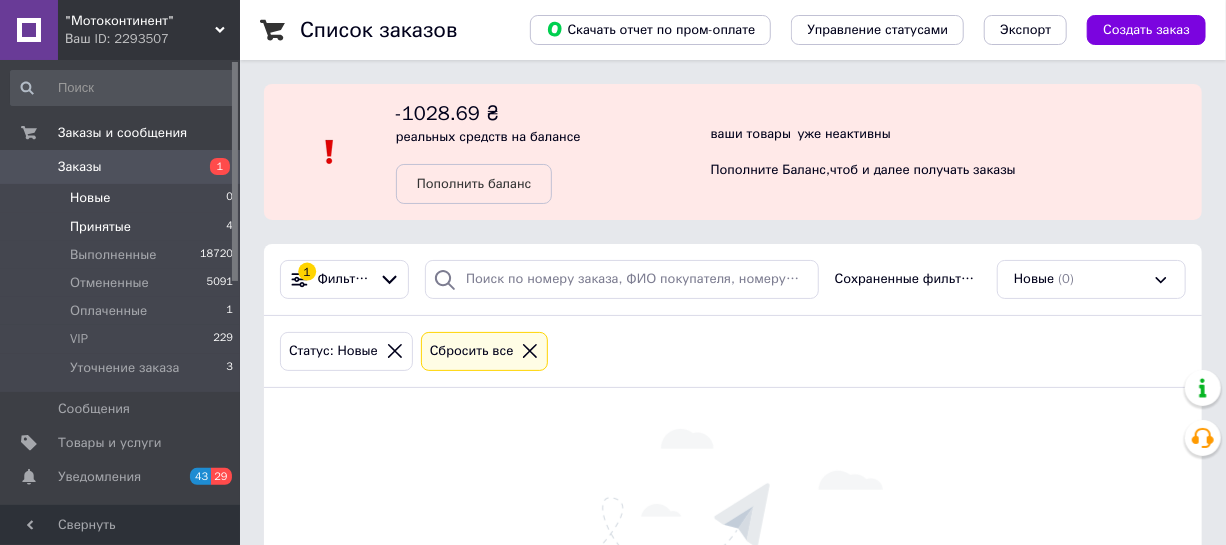 click on "Принятые" at bounding box center (100, 227) 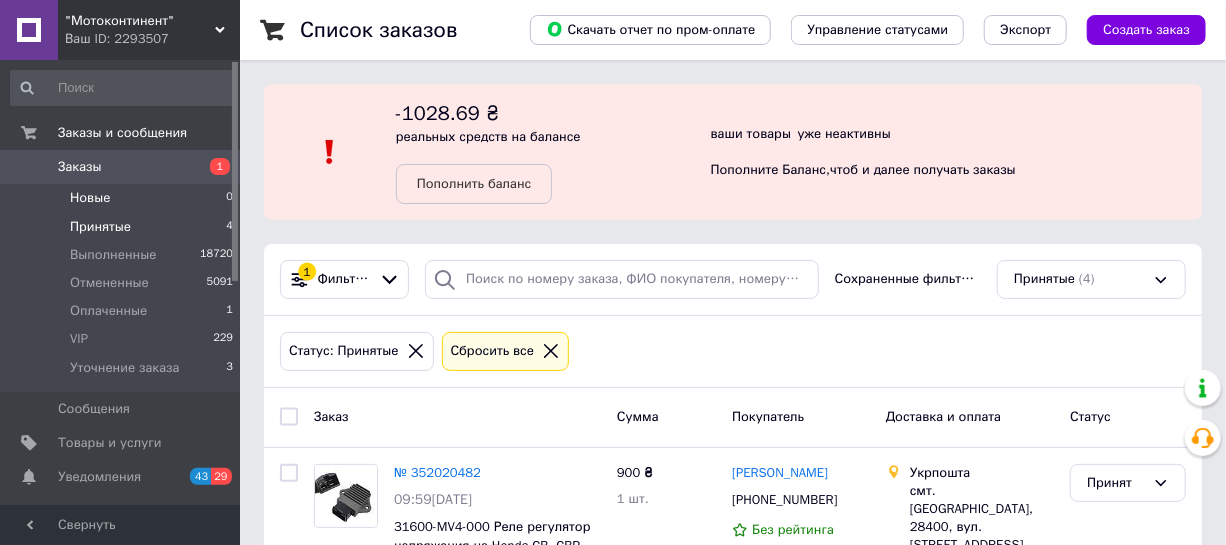 click on "Новые" at bounding box center (90, 198) 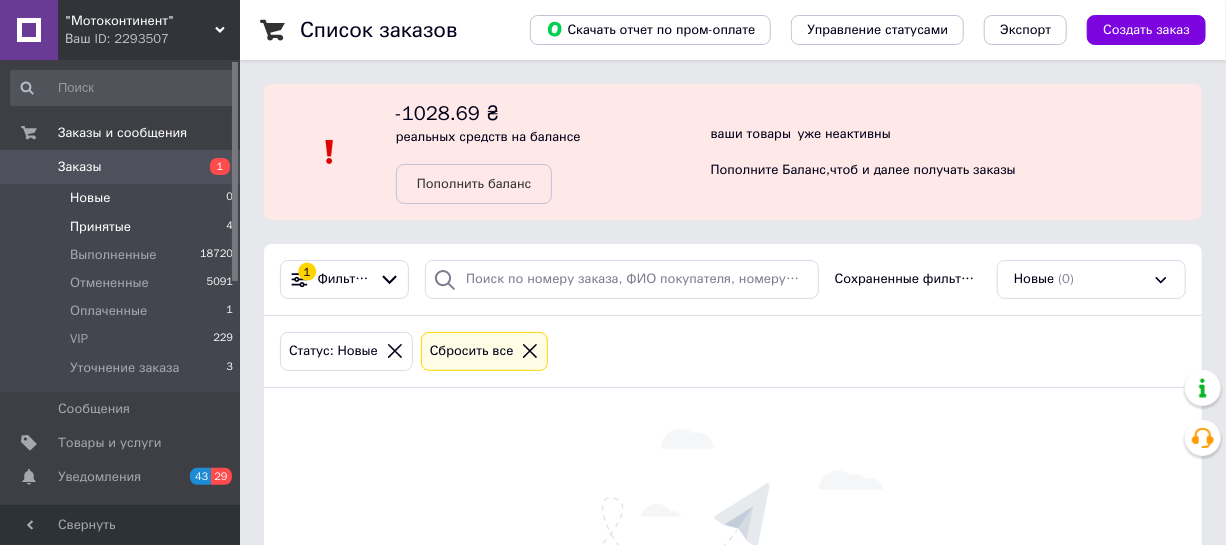 click on "Принятые 4" at bounding box center [122, 227] 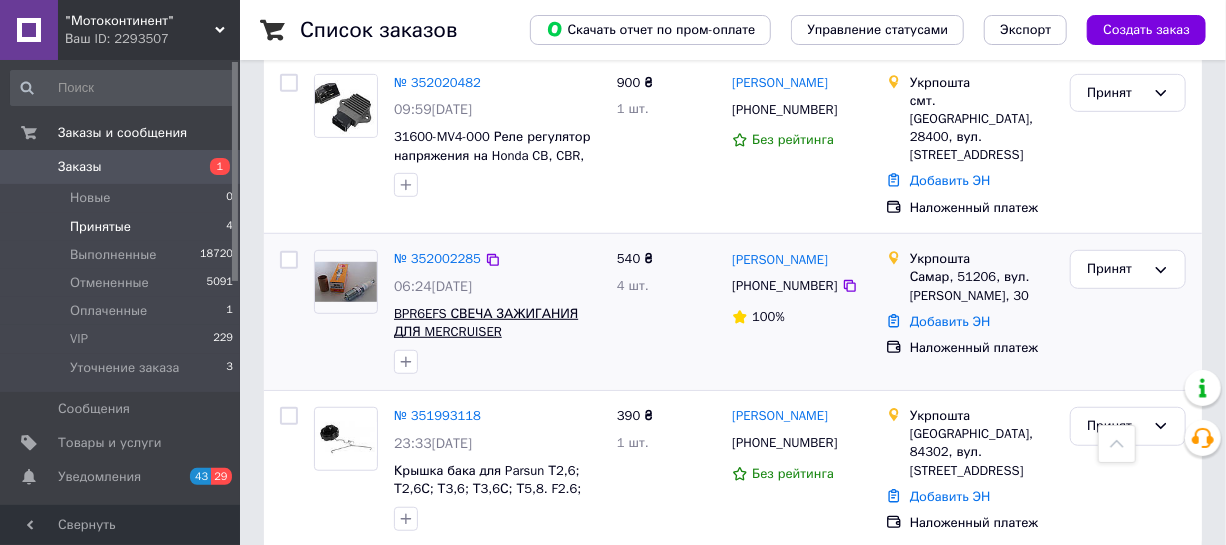 scroll, scrollTop: 394, scrollLeft: 0, axis: vertical 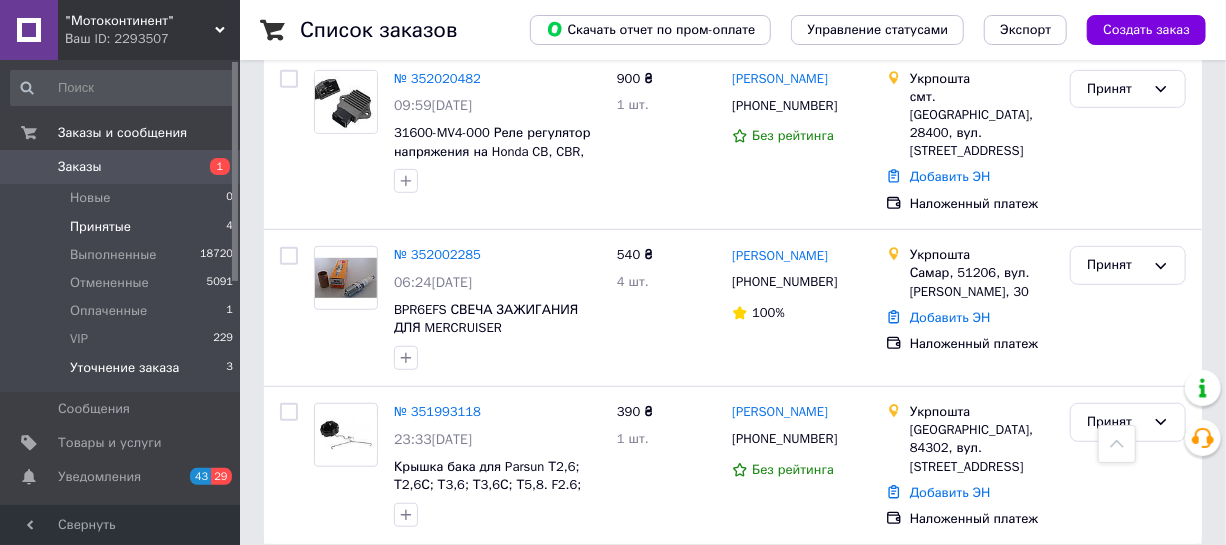 click on "Уточнение заказа" at bounding box center (124, 368) 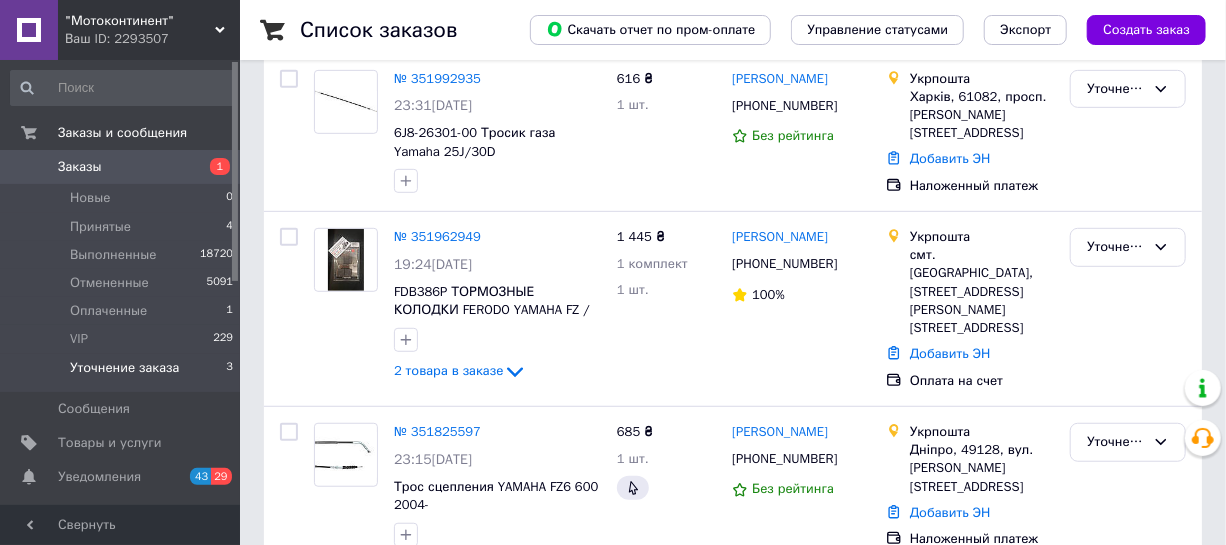 scroll, scrollTop: 0, scrollLeft: 0, axis: both 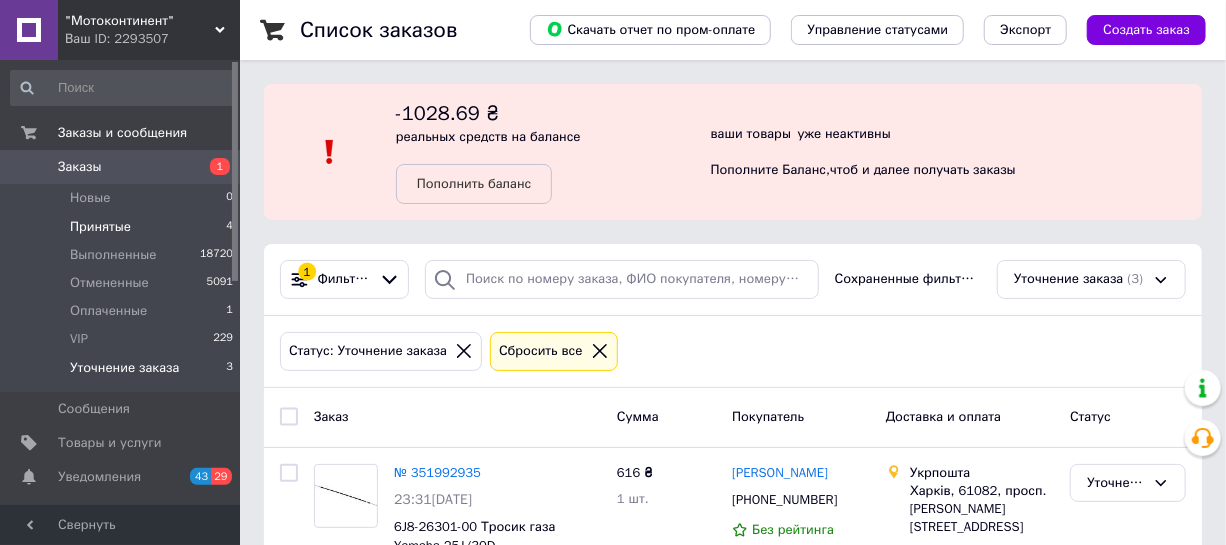click on "Принятые" at bounding box center [100, 227] 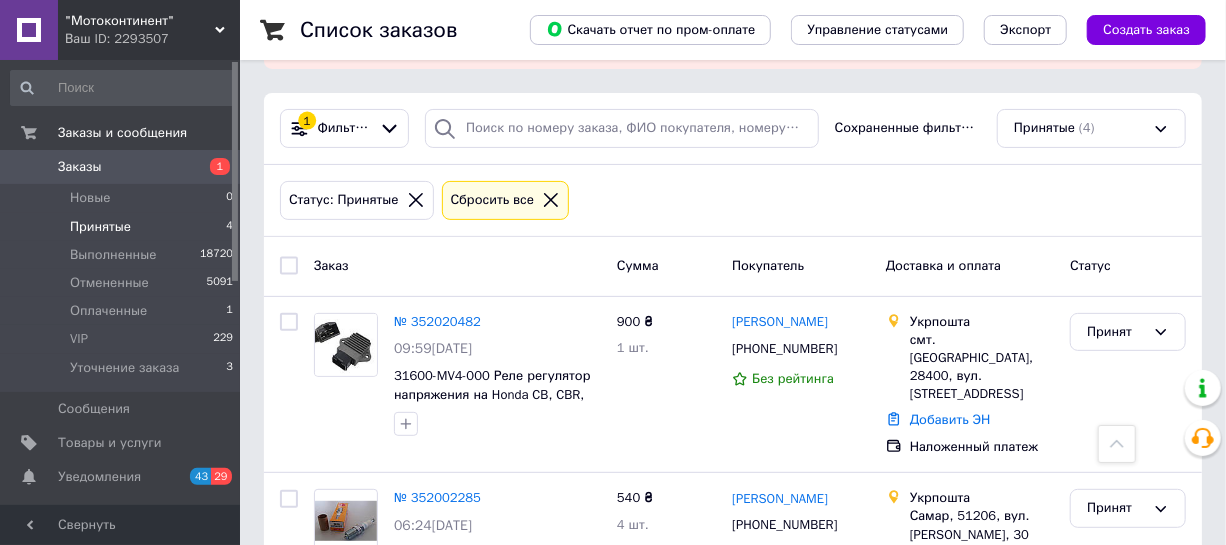 scroll, scrollTop: 128, scrollLeft: 0, axis: vertical 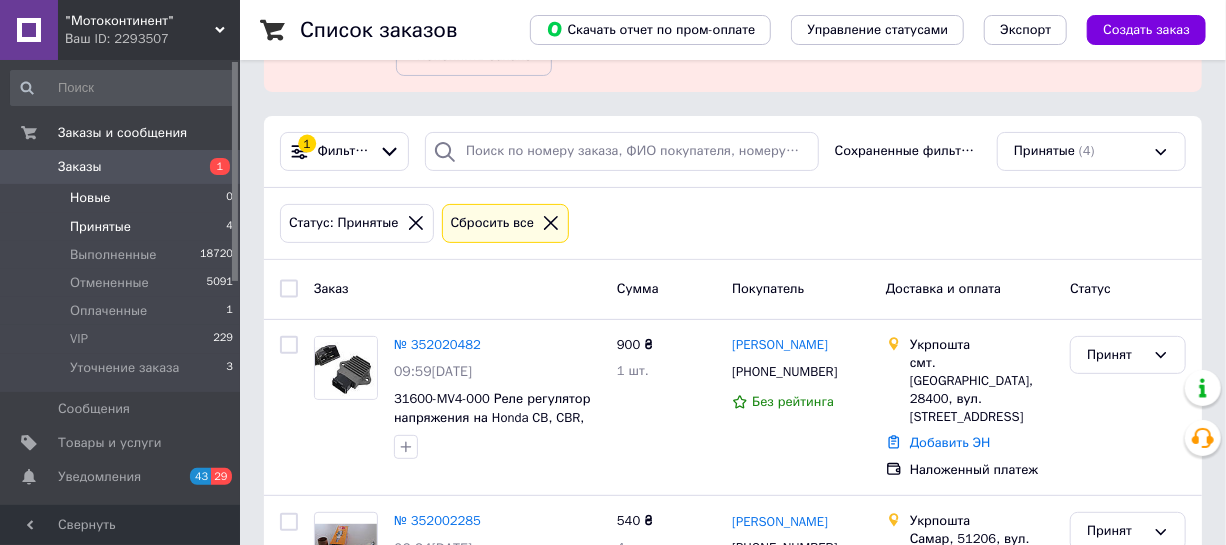 click on "Новые" at bounding box center [90, 198] 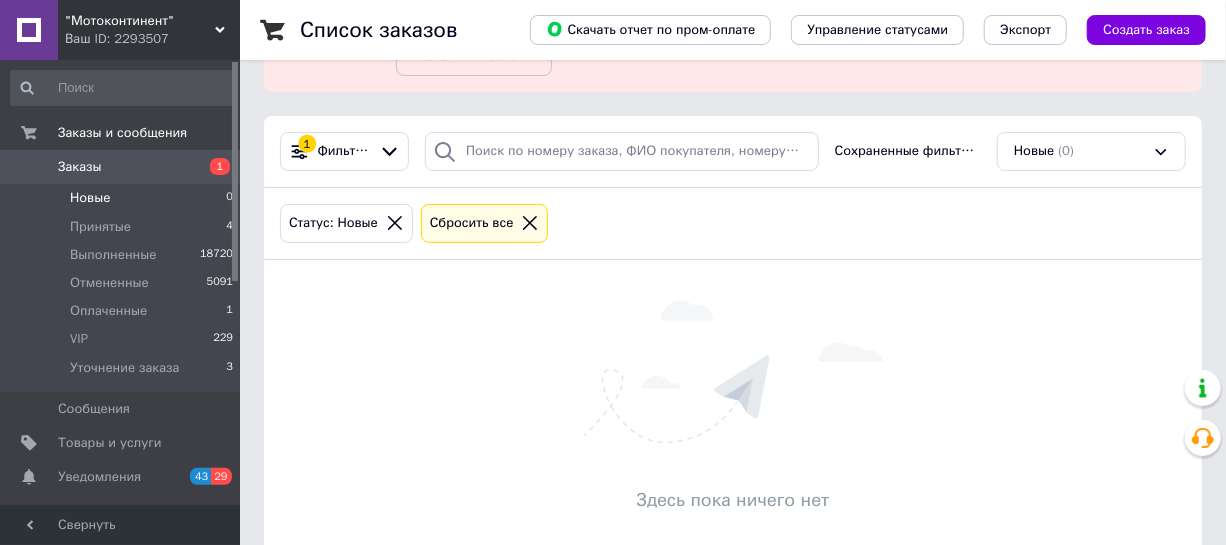scroll, scrollTop: 0, scrollLeft: 0, axis: both 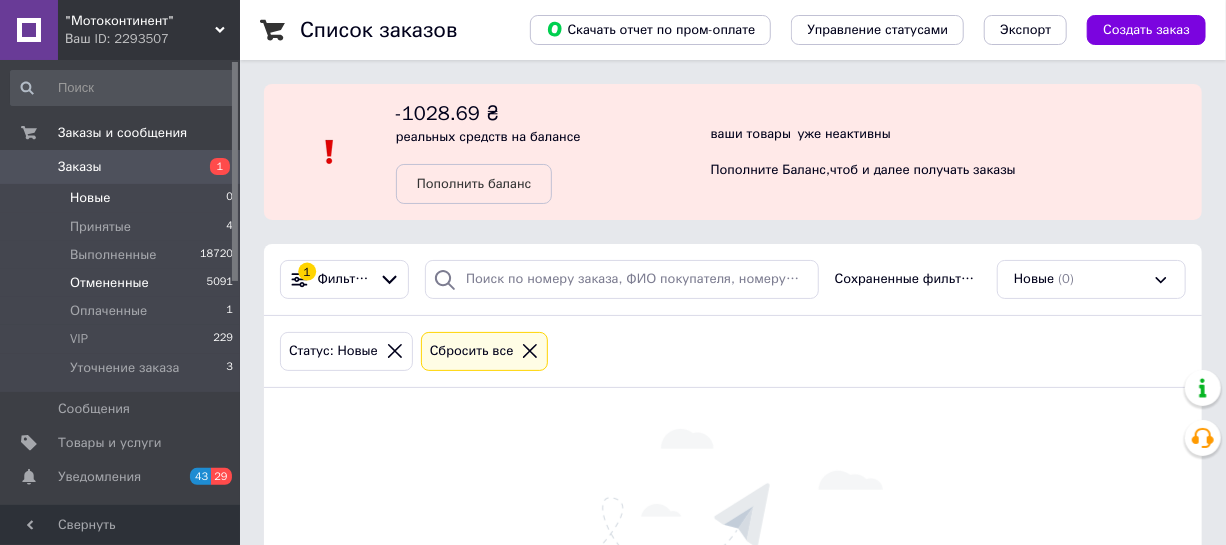click on "Принятые" at bounding box center [100, 227] 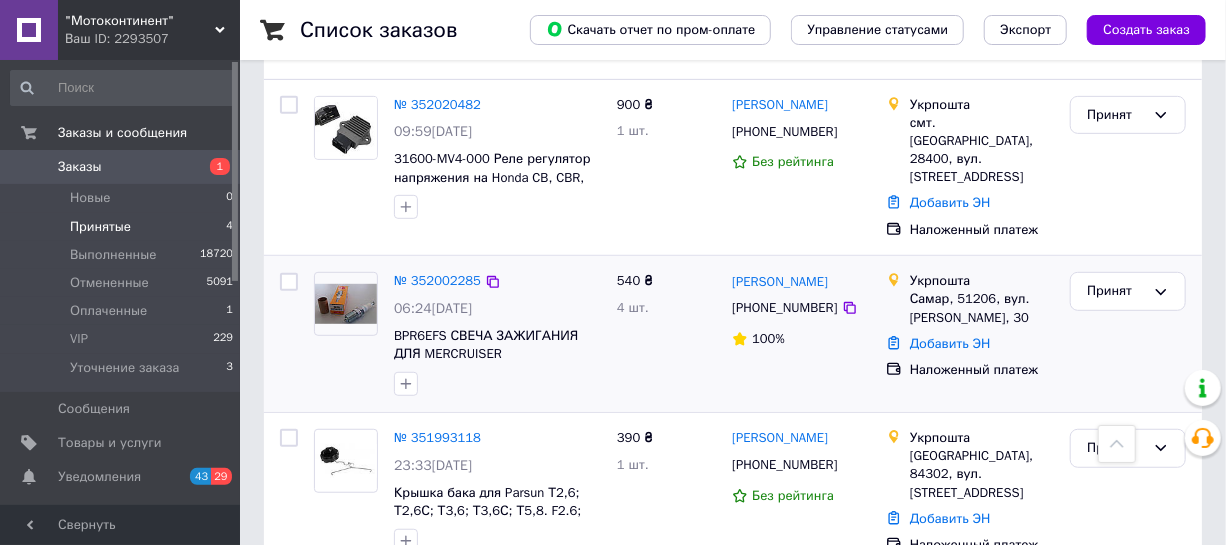 scroll, scrollTop: 545, scrollLeft: 0, axis: vertical 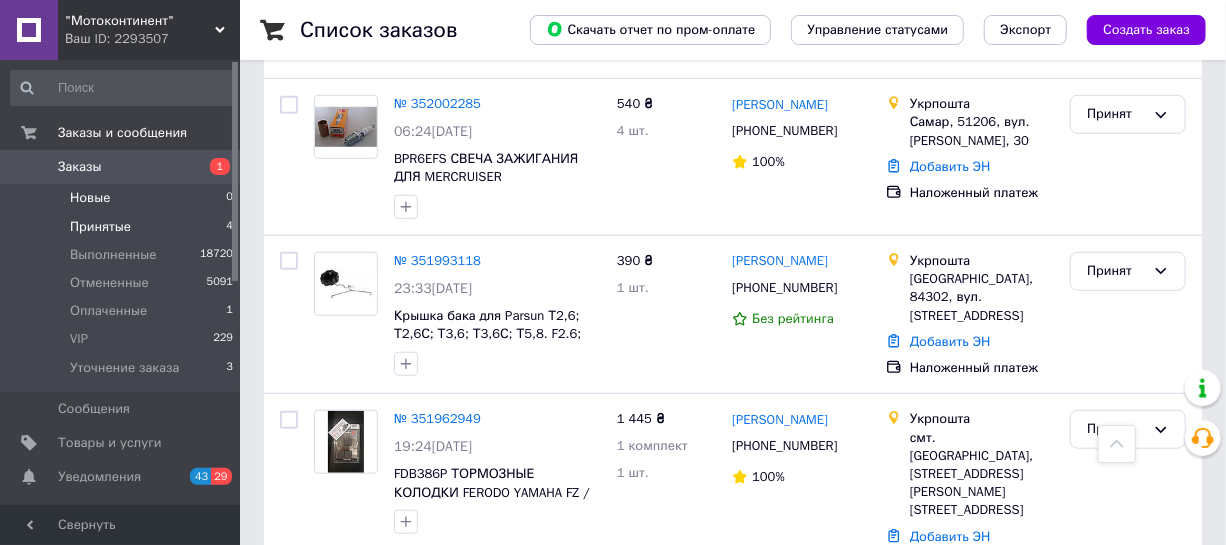 click on "Новые 0" at bounding box center [122, 198] 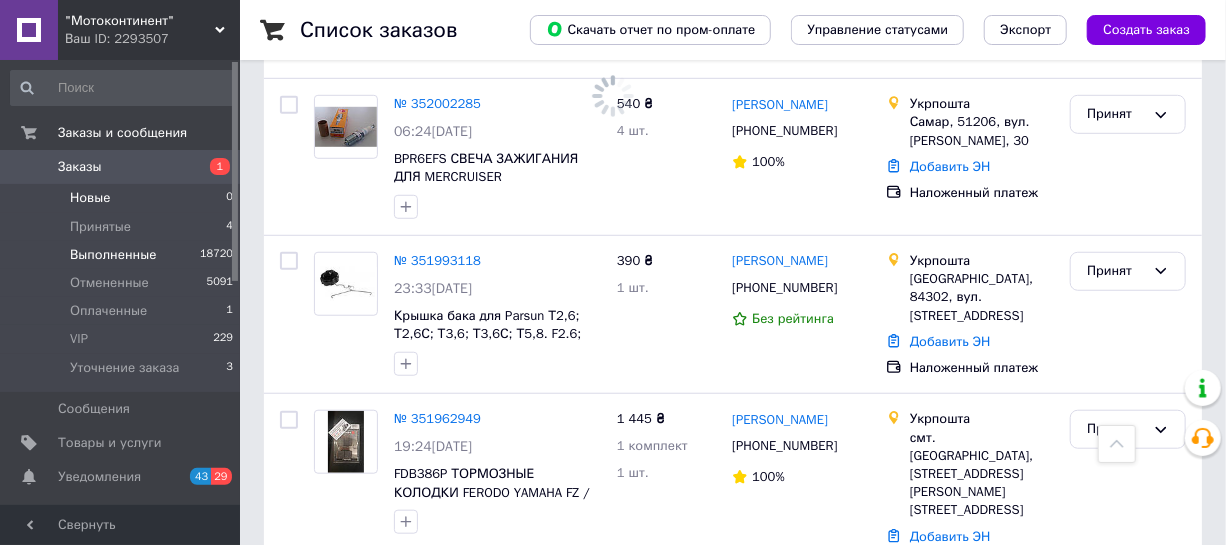 scroll, scrollTop: 0, scrollLeft: 0, axis: both 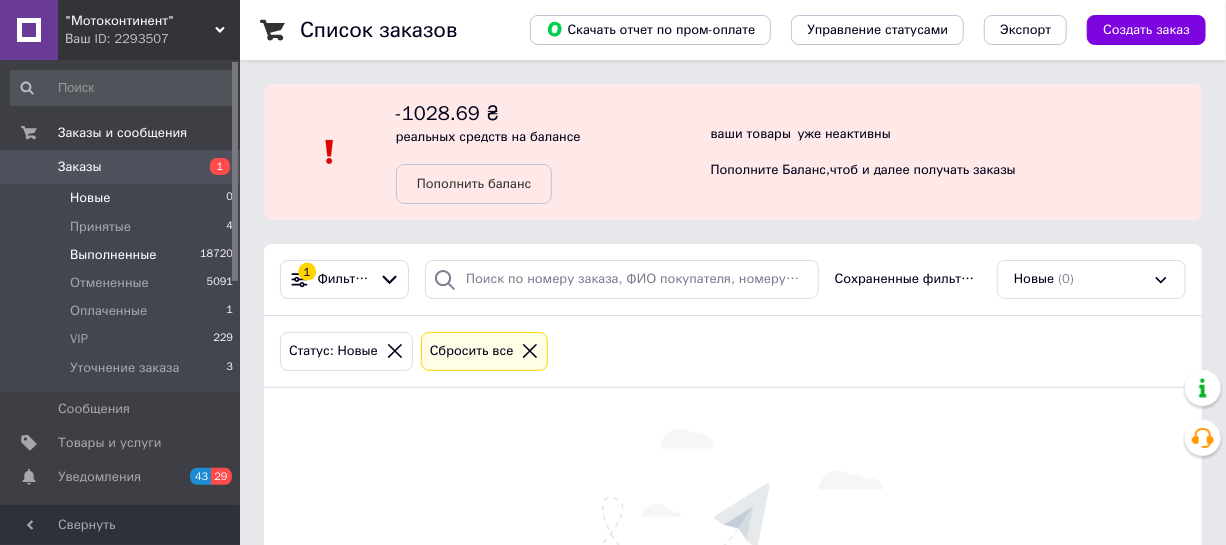 click on "Выполненные" at bounding box center [113, 255] 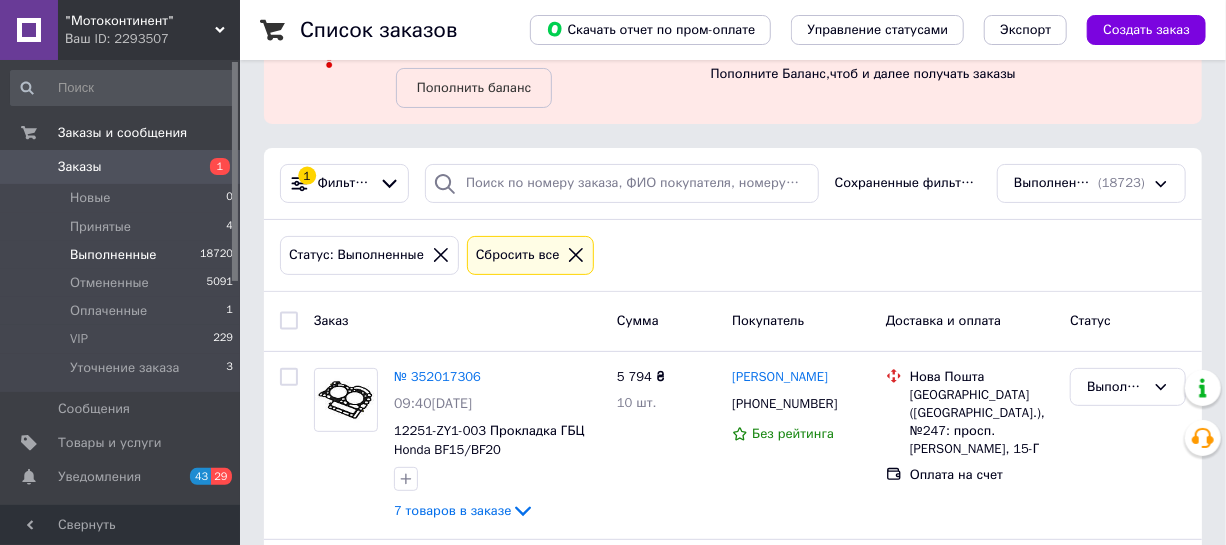 scroll, scrollTop: 272, scrollLeft: 0, axis: vertical 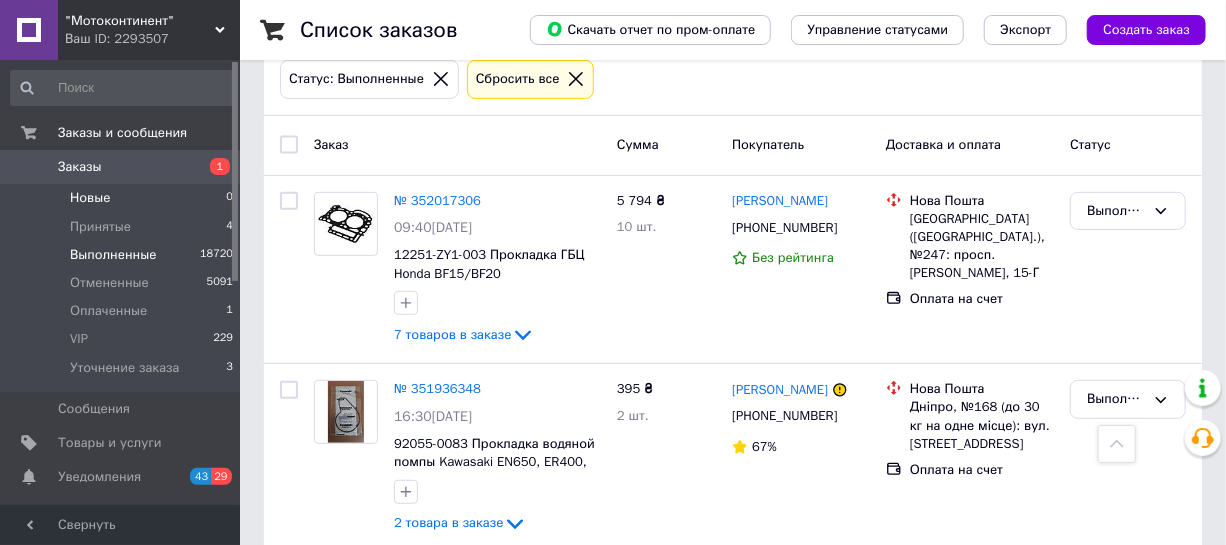 click on "Новые 0" at bounding box center [122, 198] 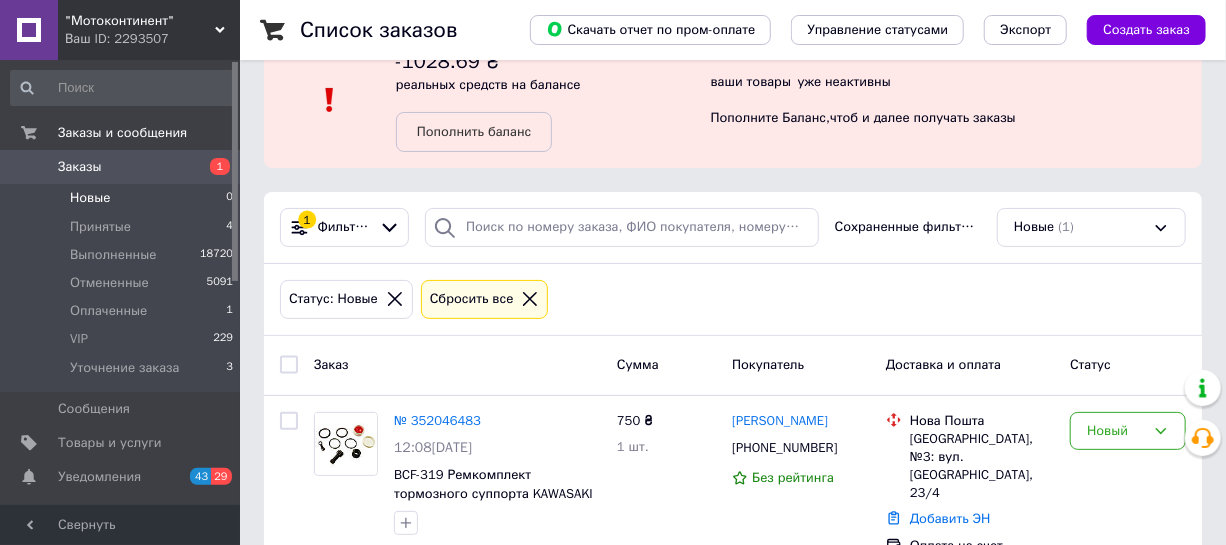 scroll, scrollTop: 80, scrollLeft: 0, axis: vertical 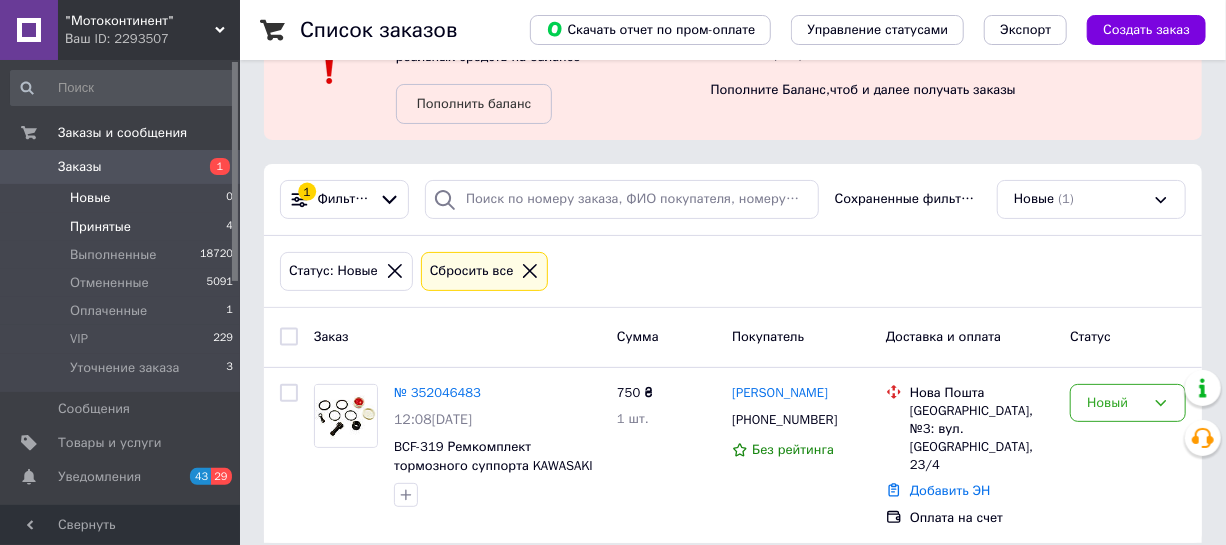 click on "Принятые" at bounding box center [100, 227] 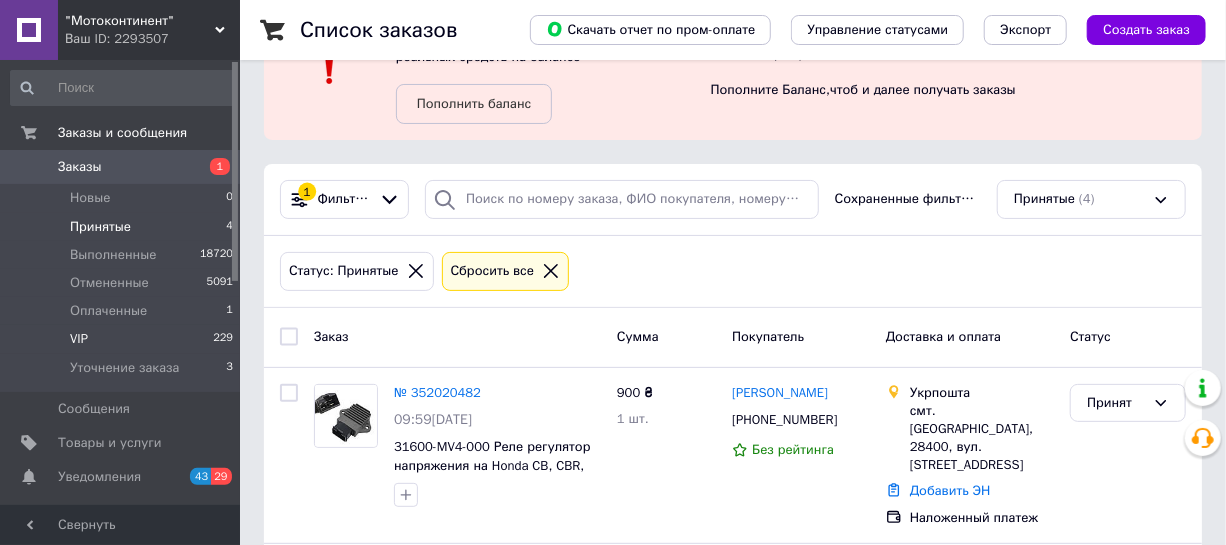 scroll, scrollTop: 0, scrollLeft: 0, axis: both 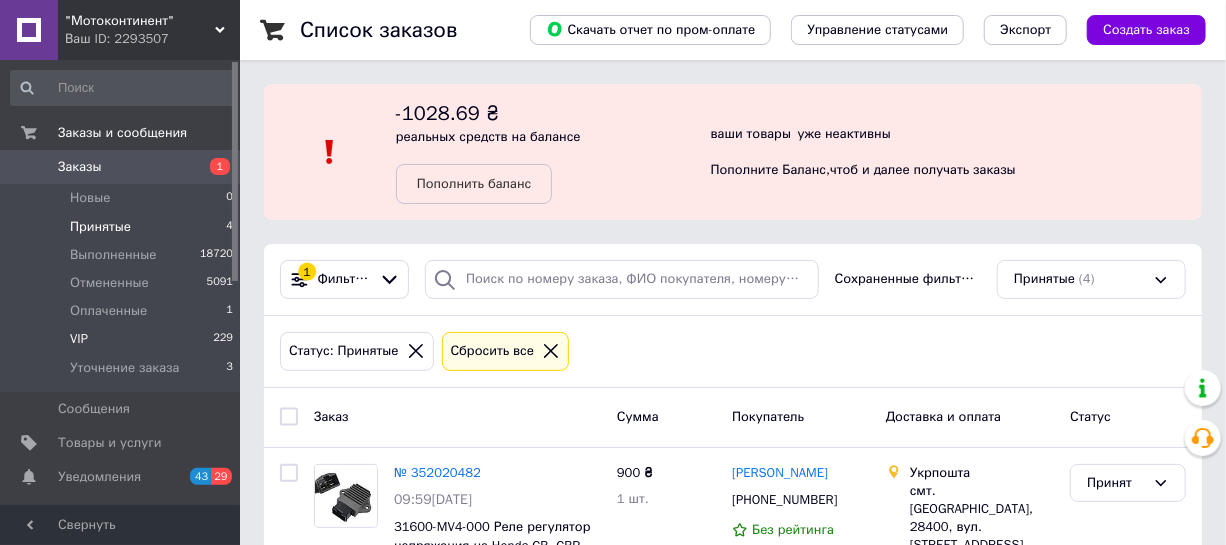 click on "VIP 229" at bounding box center (122, 339) 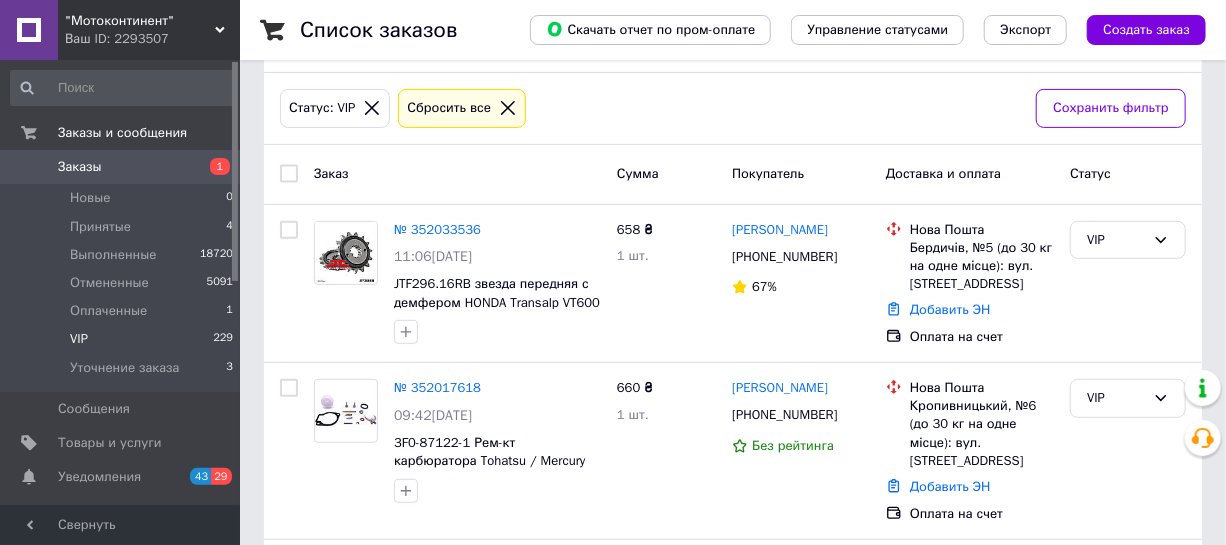 scroll, scrollTop: 272, scrollLeft: 0, axis: vertical 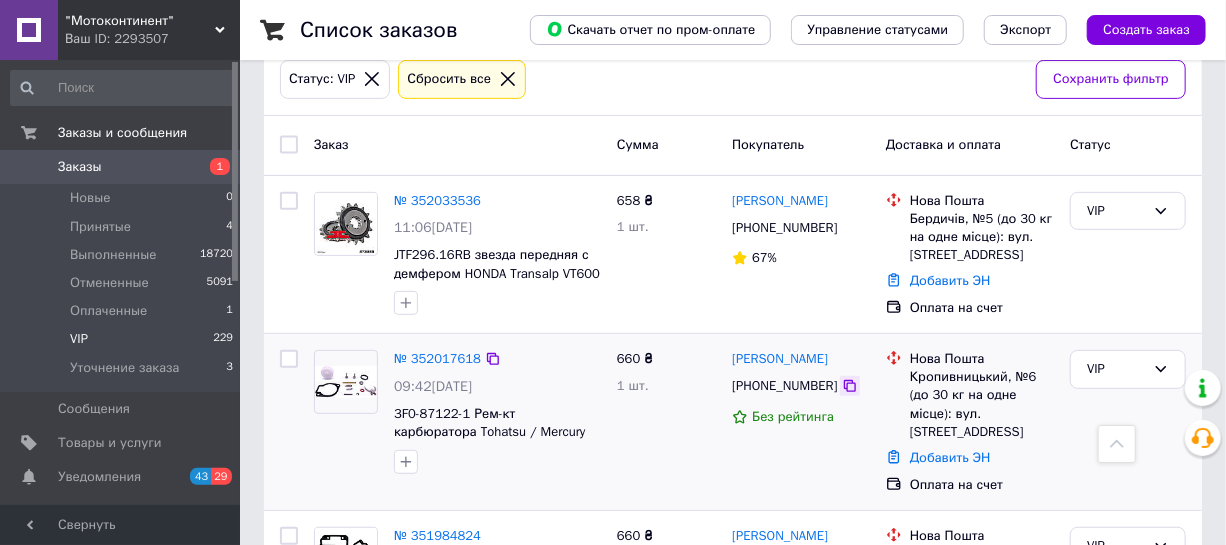 click 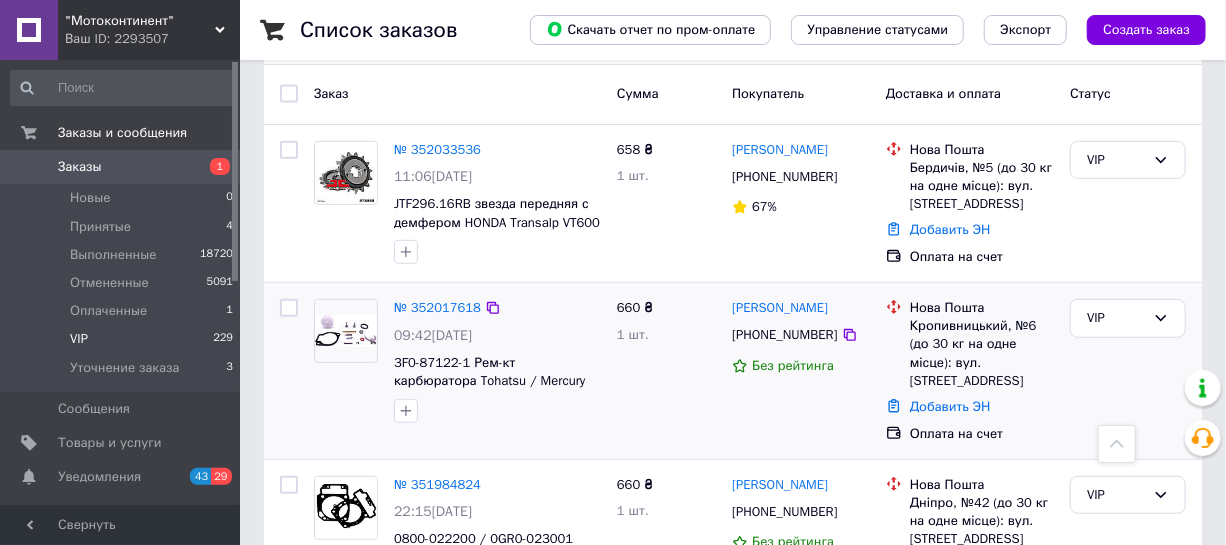 scroll, scrollTop: 454, scrollLeft: 0, axis: vertical 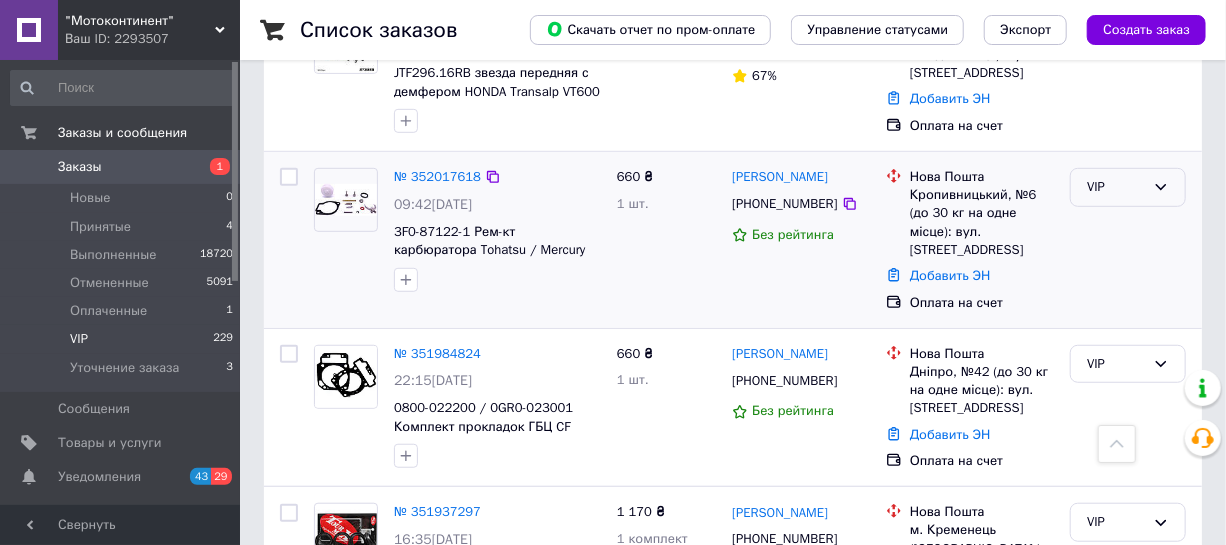click on "VIP" at bounding box center [1116, 187] 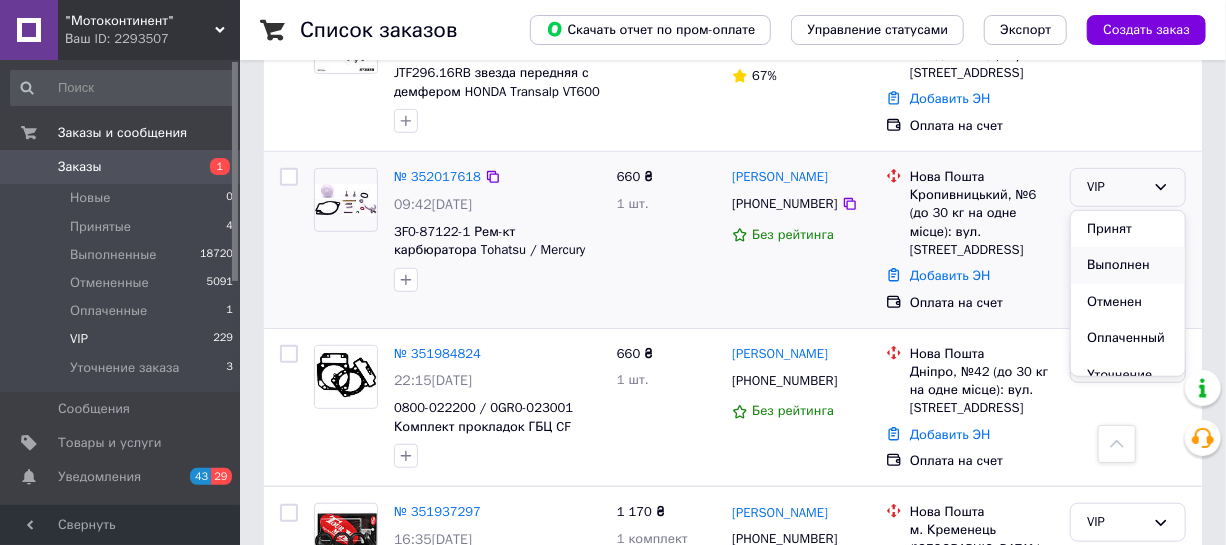 click on "Выполнен" at bounding box center (1128, 265) 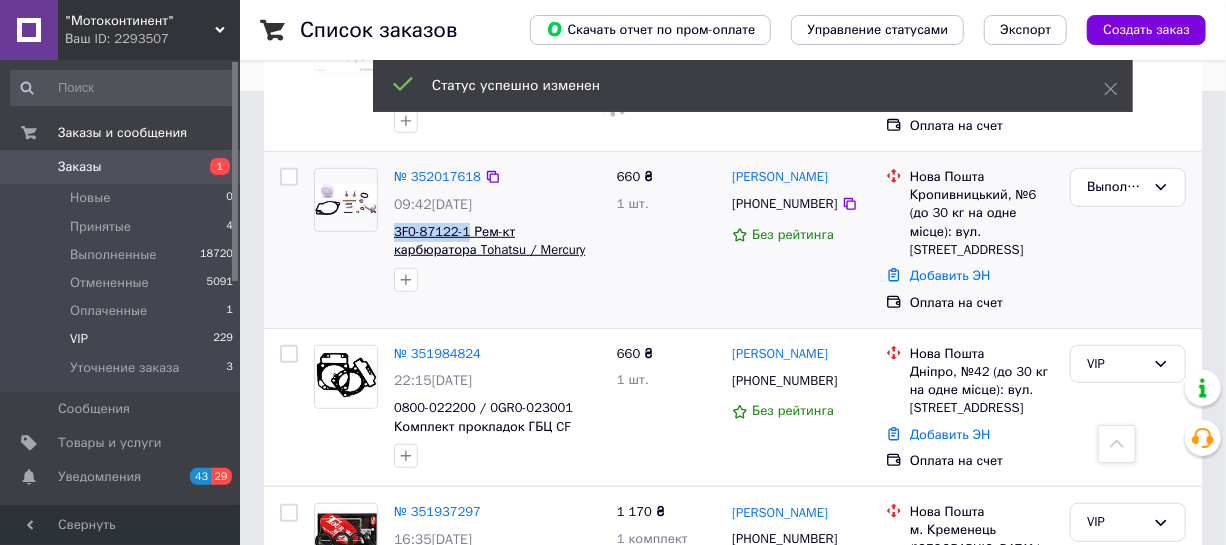 drag, startPoint x: 390, startPoint y: 228, endPoint x: 467, endPoint y: 228, distance: 77 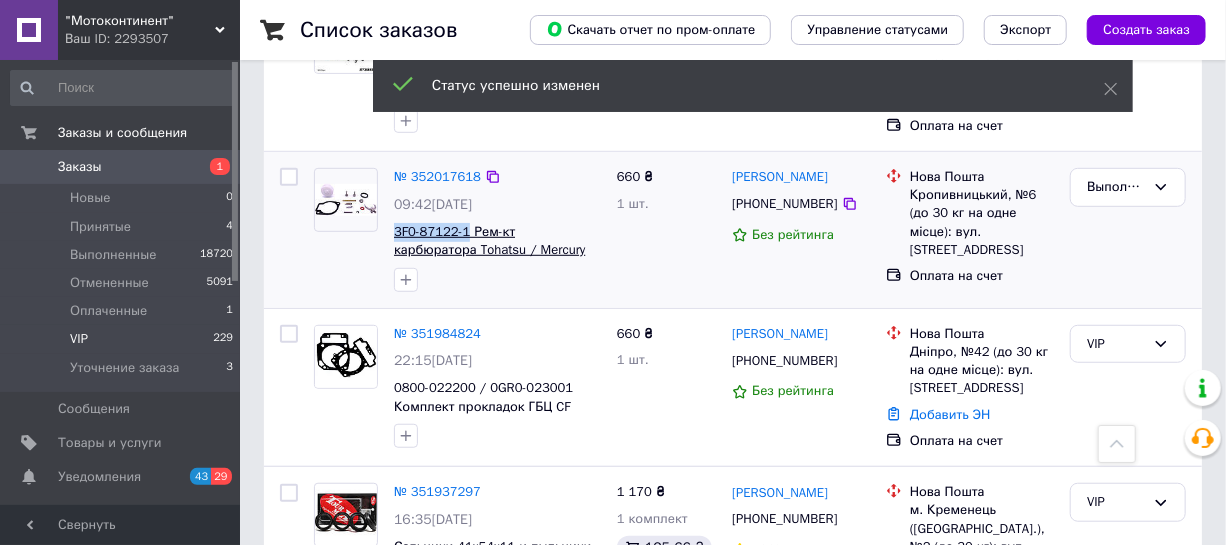copy on "3F0-87122-1" 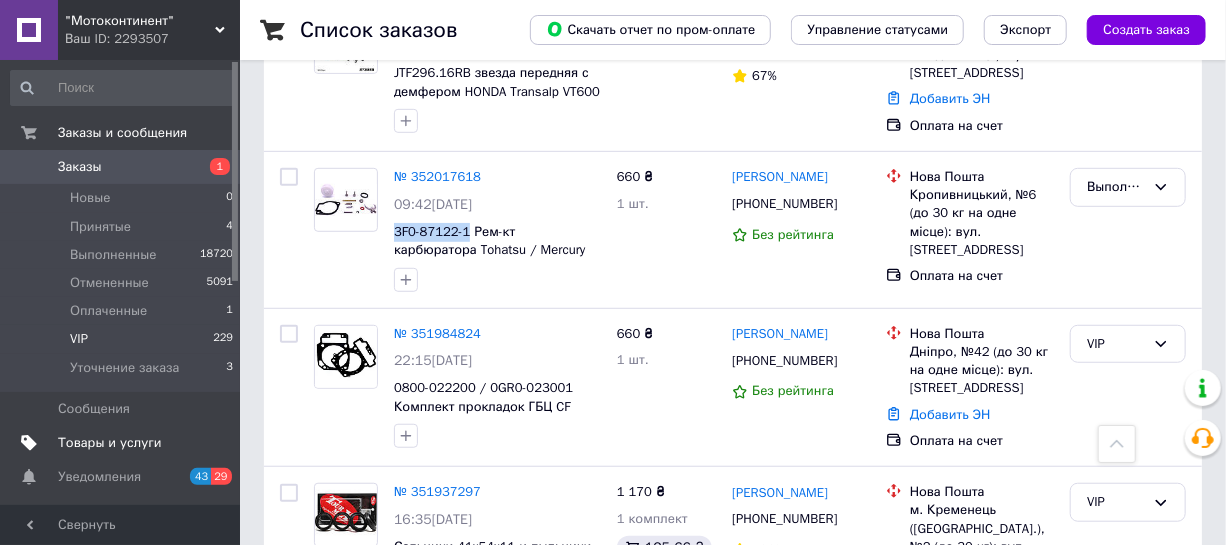 click on "Товары и услуги" at bounding box center (110, 443) 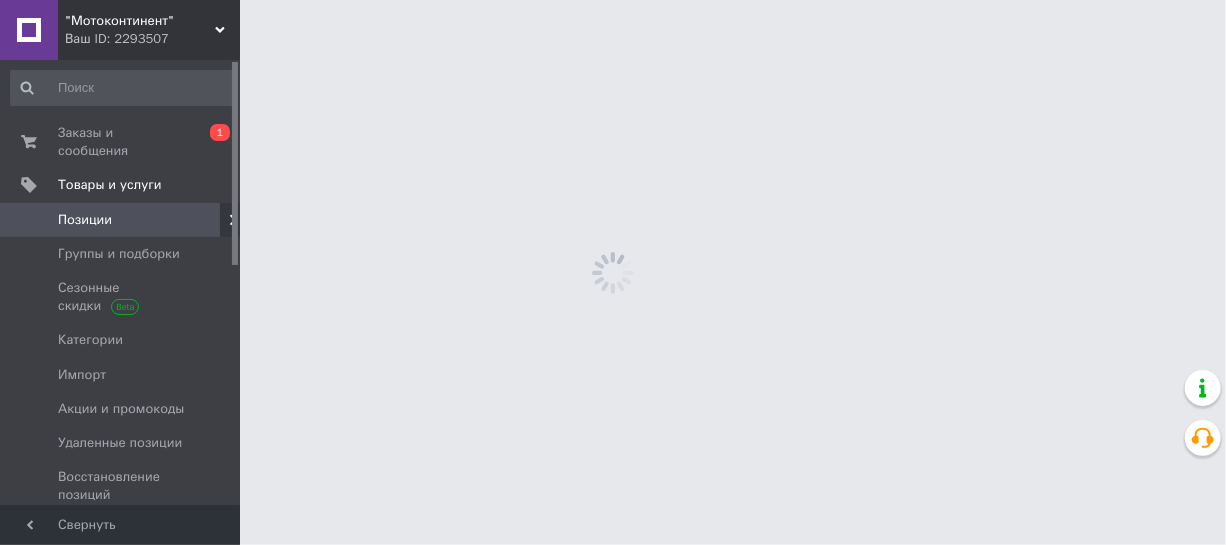 scroll, scrollTop: 0, scrollLeft: 0, axis: both 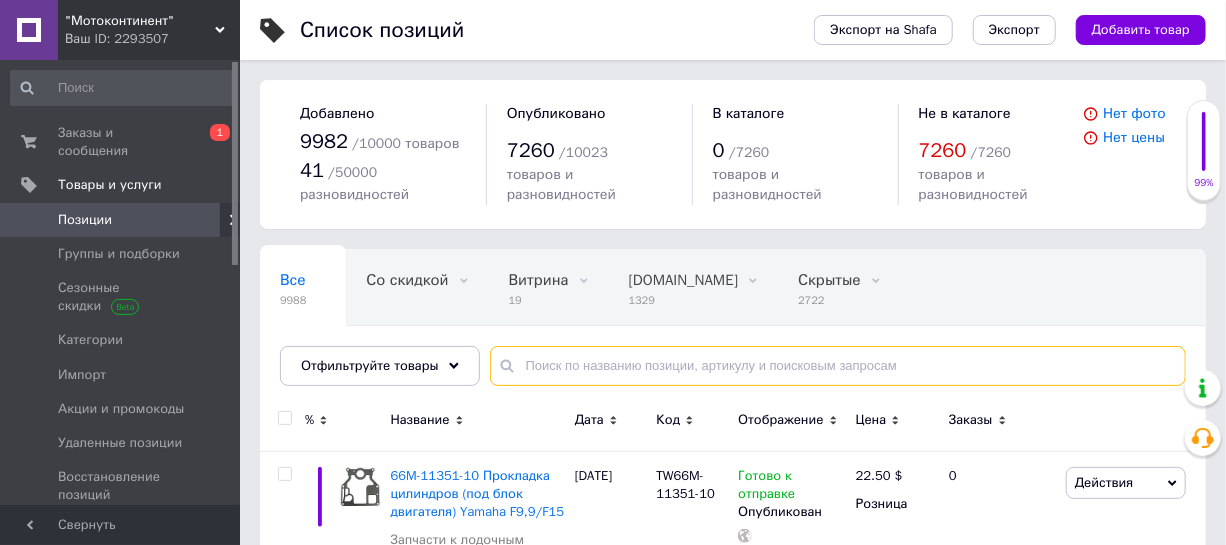 paste on "3F0-87122-1" 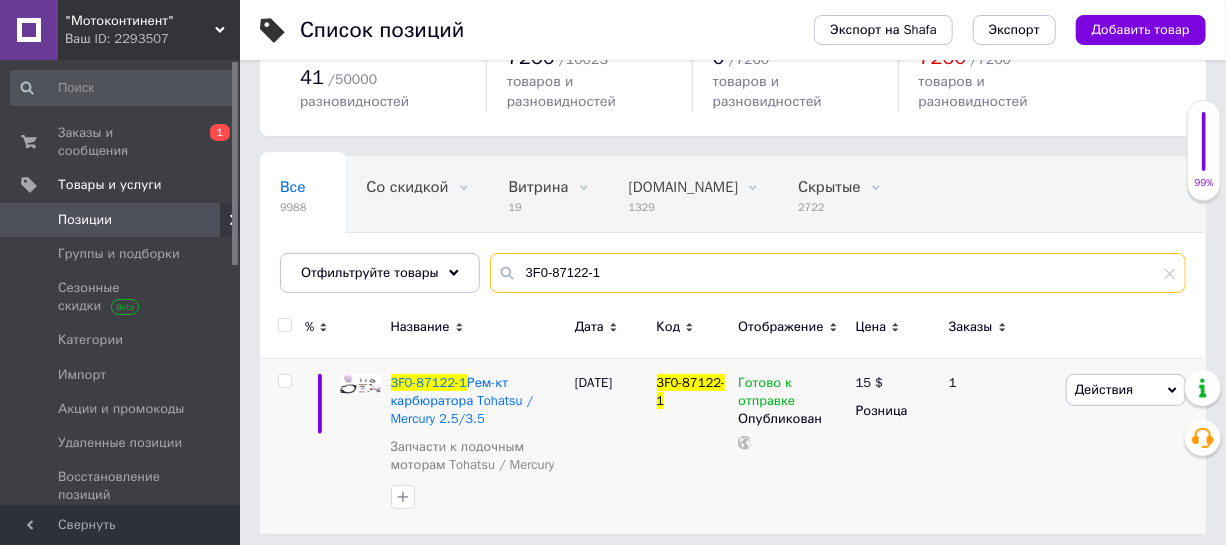 scroll, scrollTop: 100, scrollLeft: 0, axis: vertical 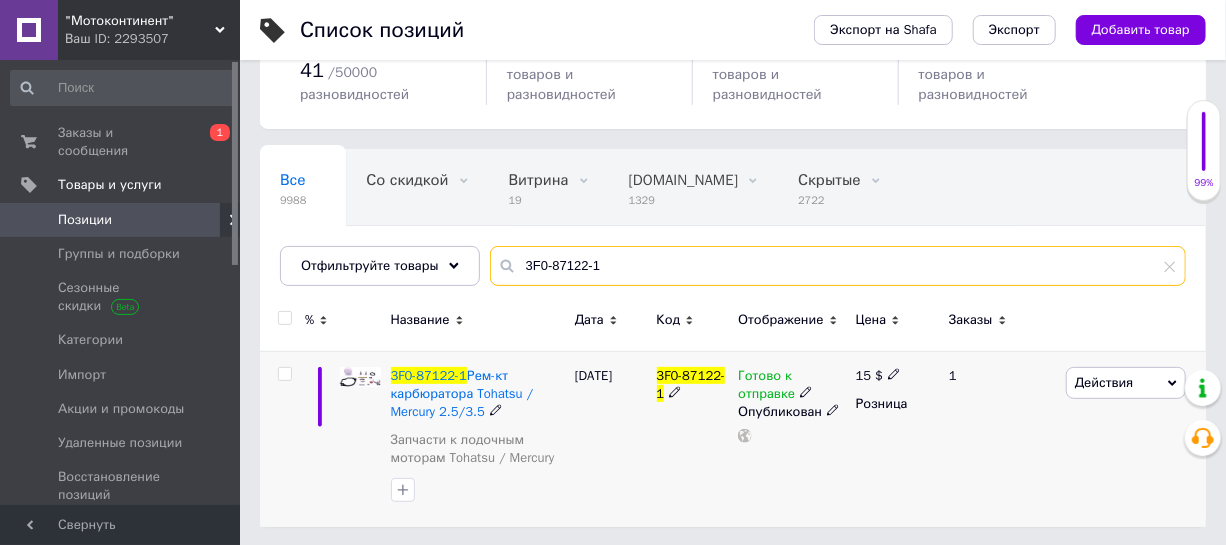 type on "3F0-87122-1" 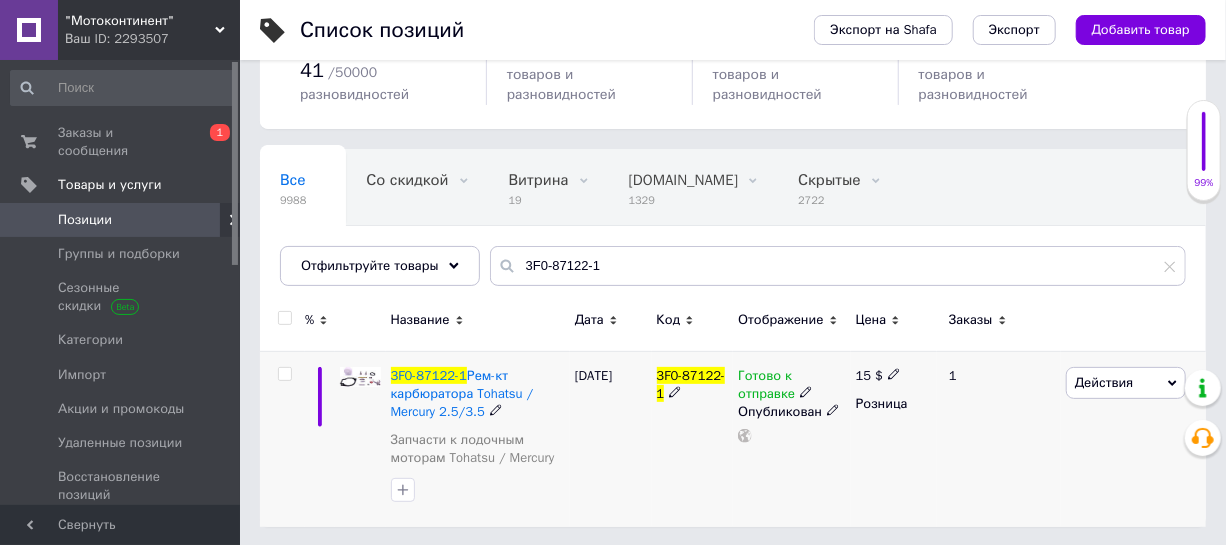 click 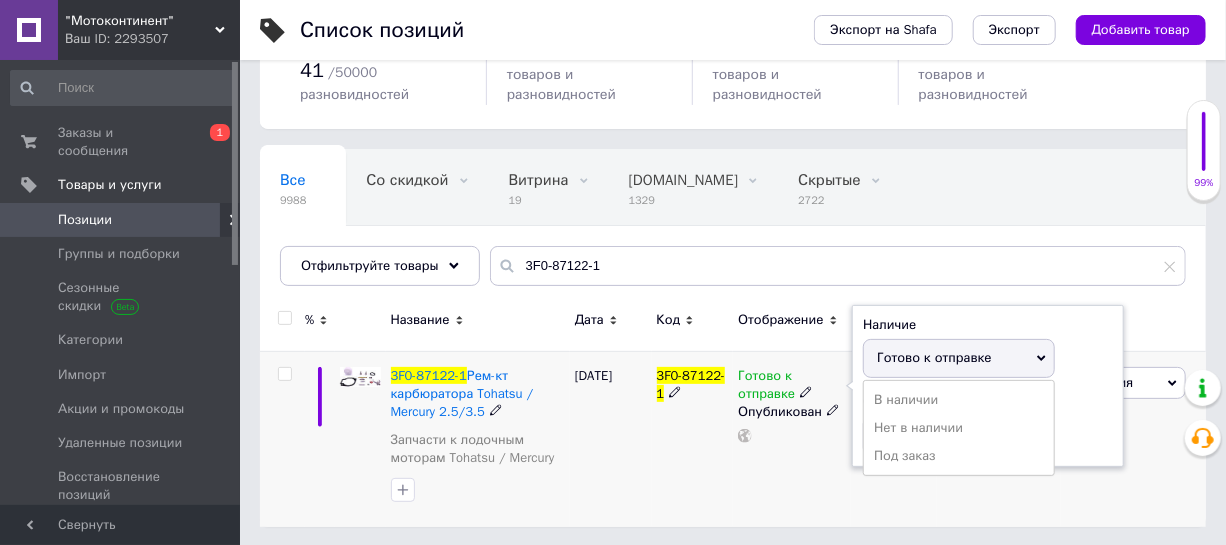 drag, startPoint x: 905, startPoint y: 423, endPoint x: 827, endPoint y: 455, distance: 84.30895 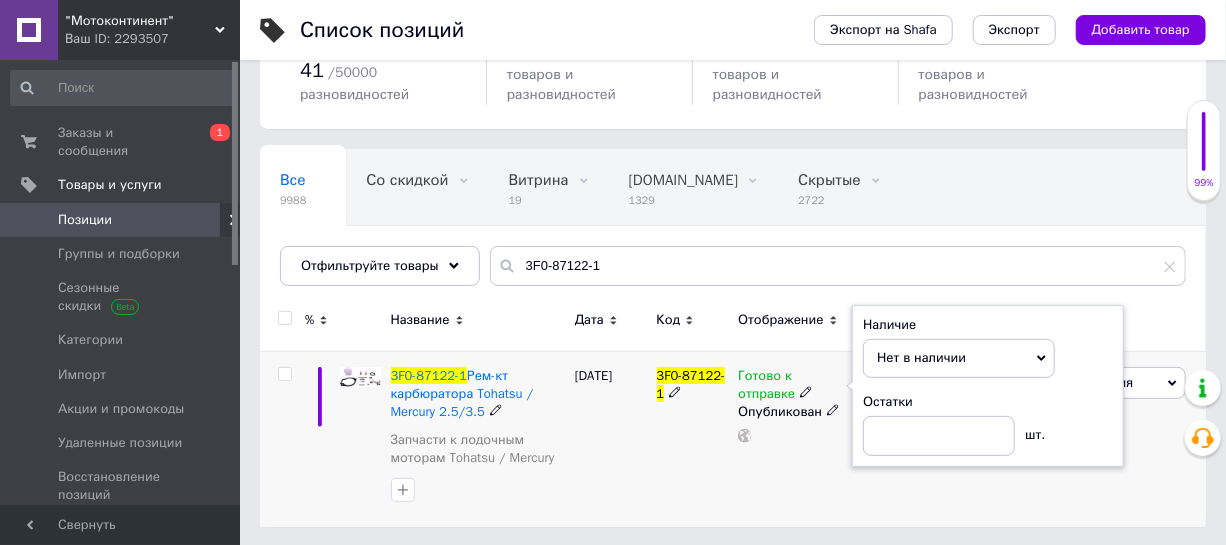 click on "3F0-87122-1" at bounding box center (693, 438) 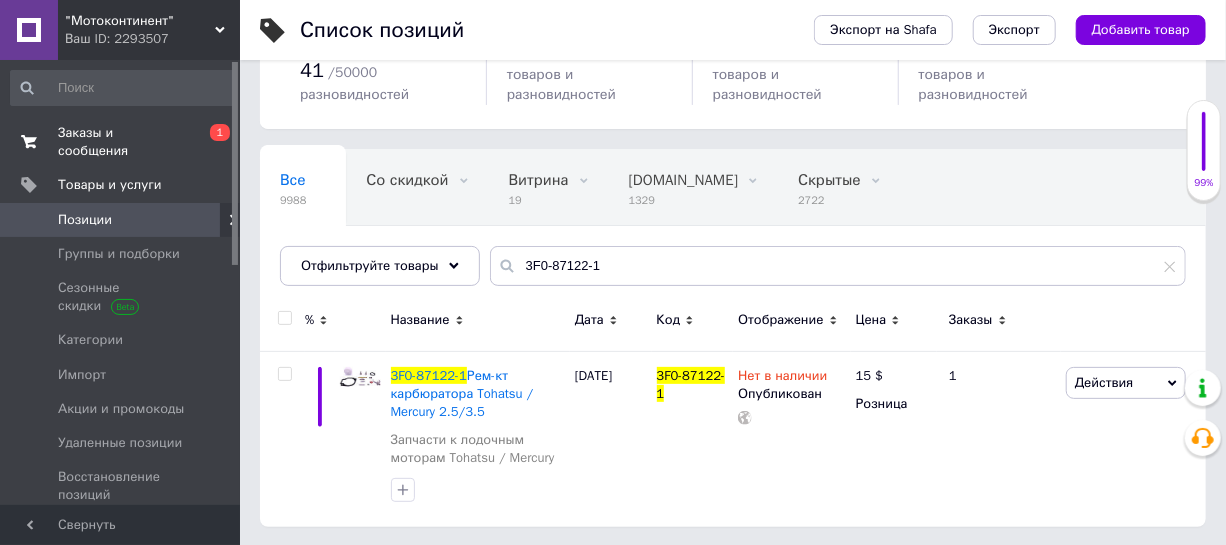click on "Заказы и сообщения" at bounding box center [121, 142] 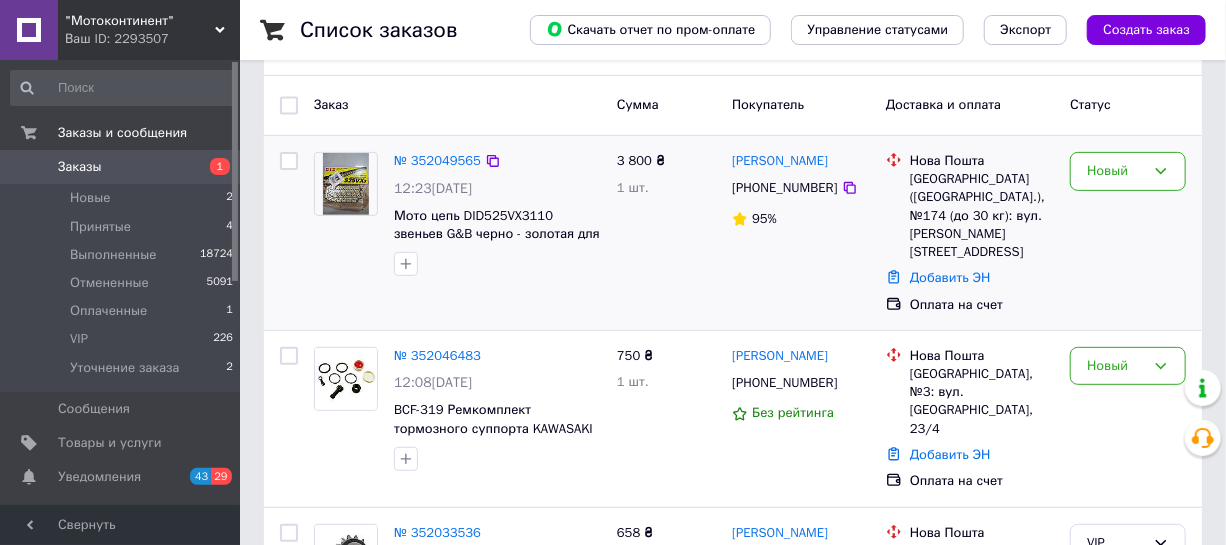 scroll, scrollTop: 272, scrollLeft: 0, axis: vertical 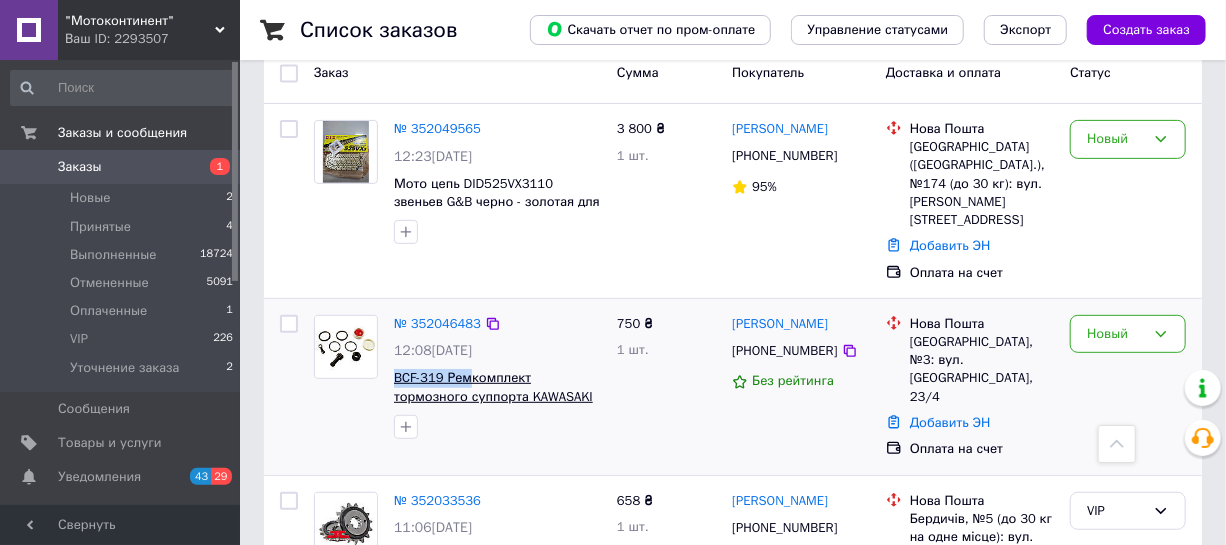 drag, startPoint x: 397, startPoint y: 332, endPoint x: 462, endPoint y: 350, distance: 67.44627 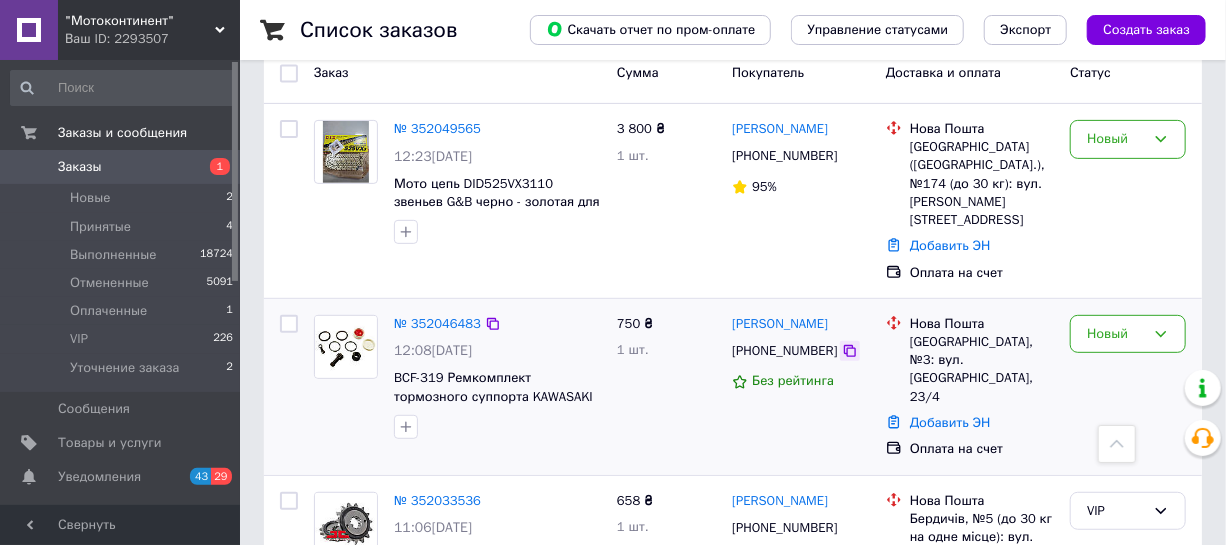 click 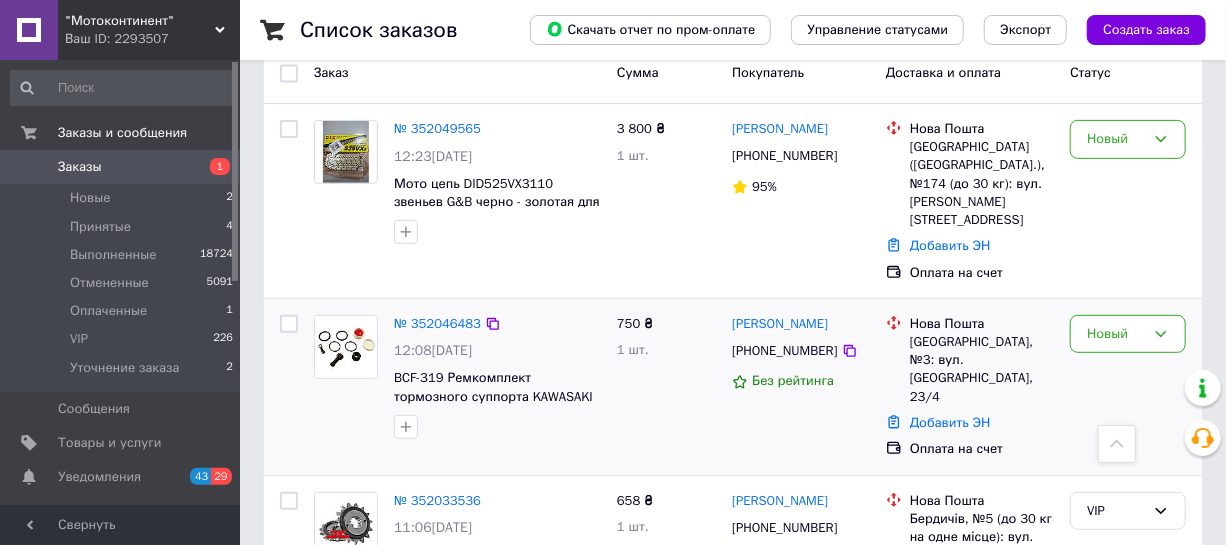 click on "Новый" at bounding box center [1128, 387] 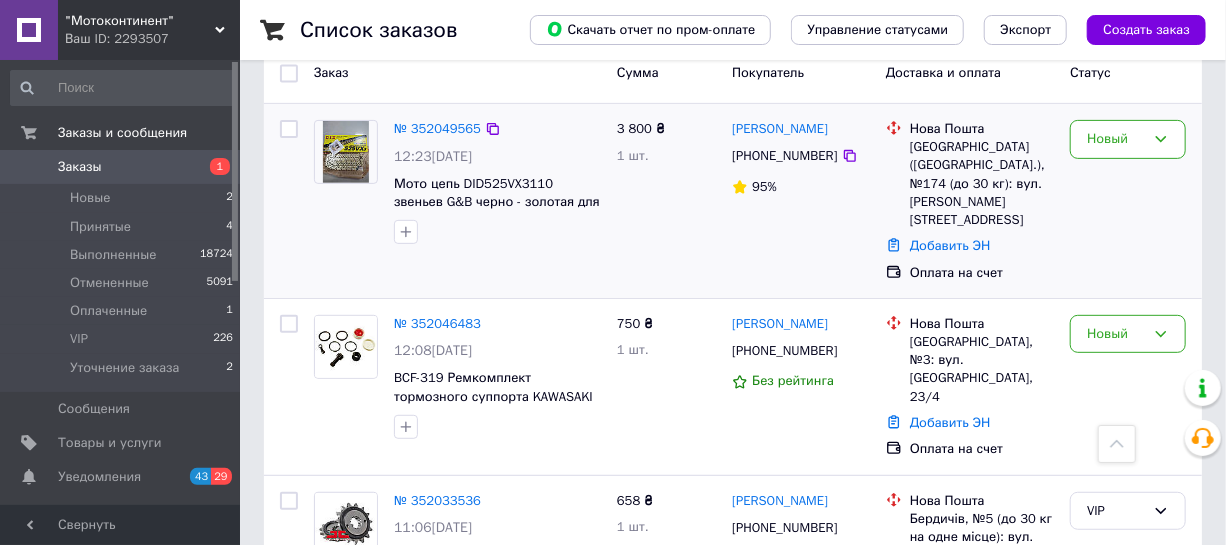 click on "Новый" at bounding box center [1128, 201] 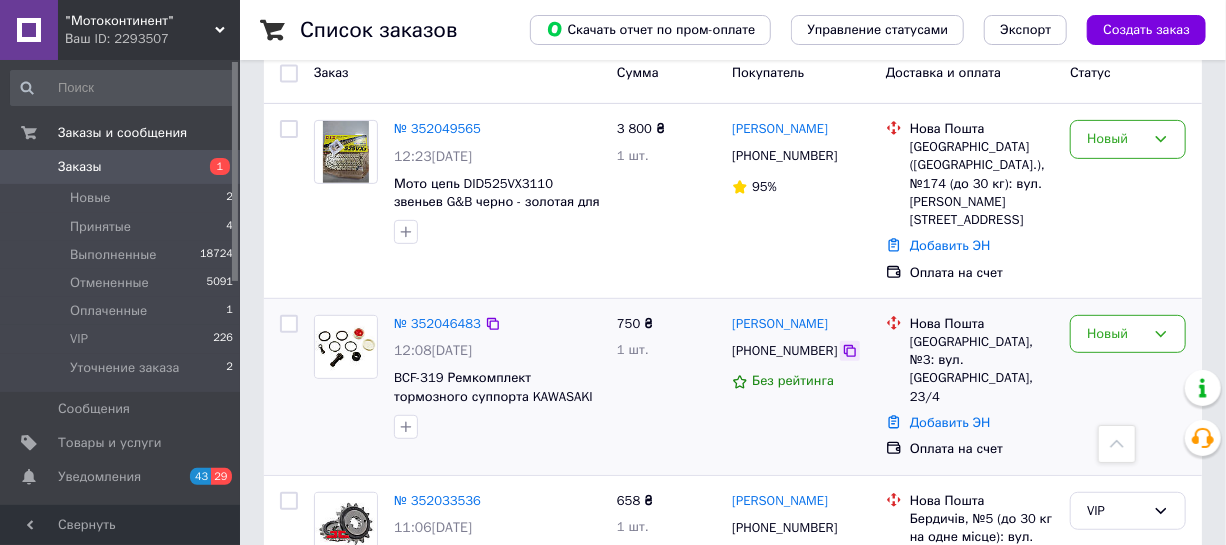 click 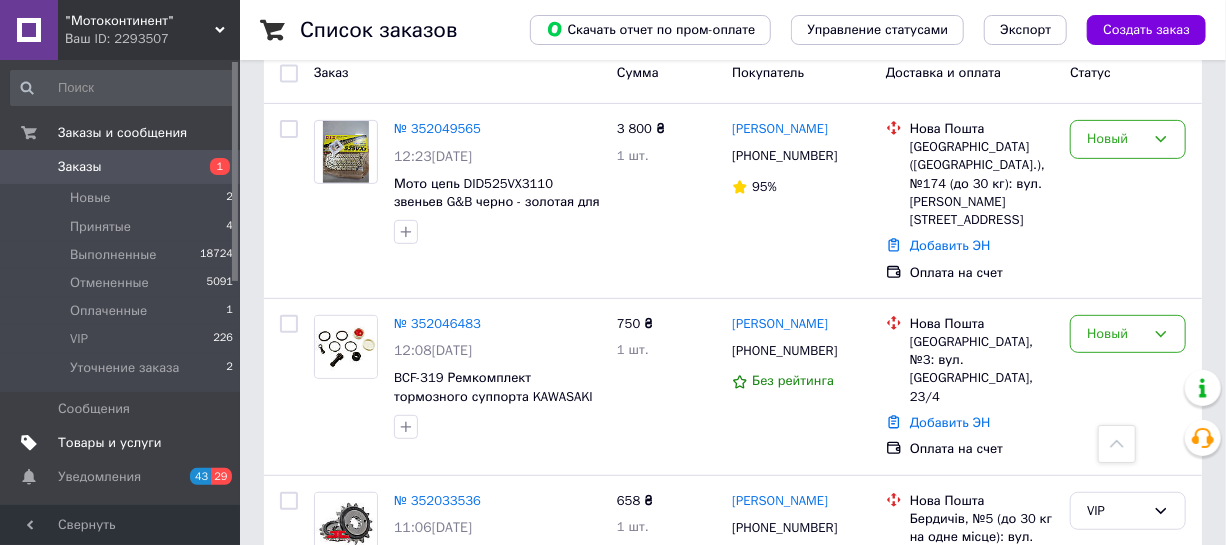 click on "Товары и услуги" at bounding box center (110, 443) 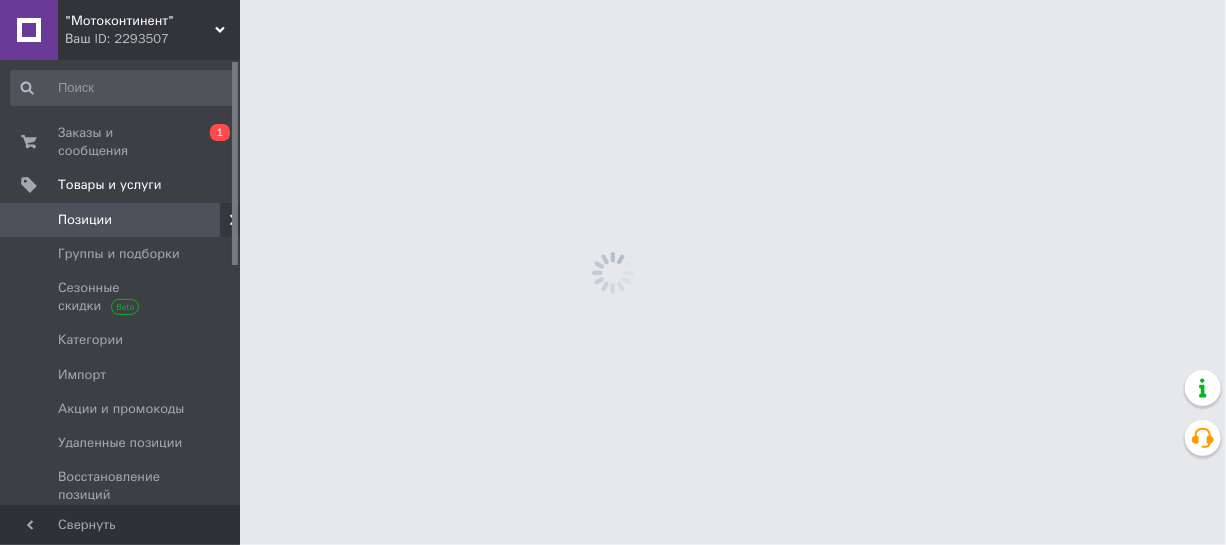 scroll, scrollTop: 0, scrollLeft: 0, axis: both 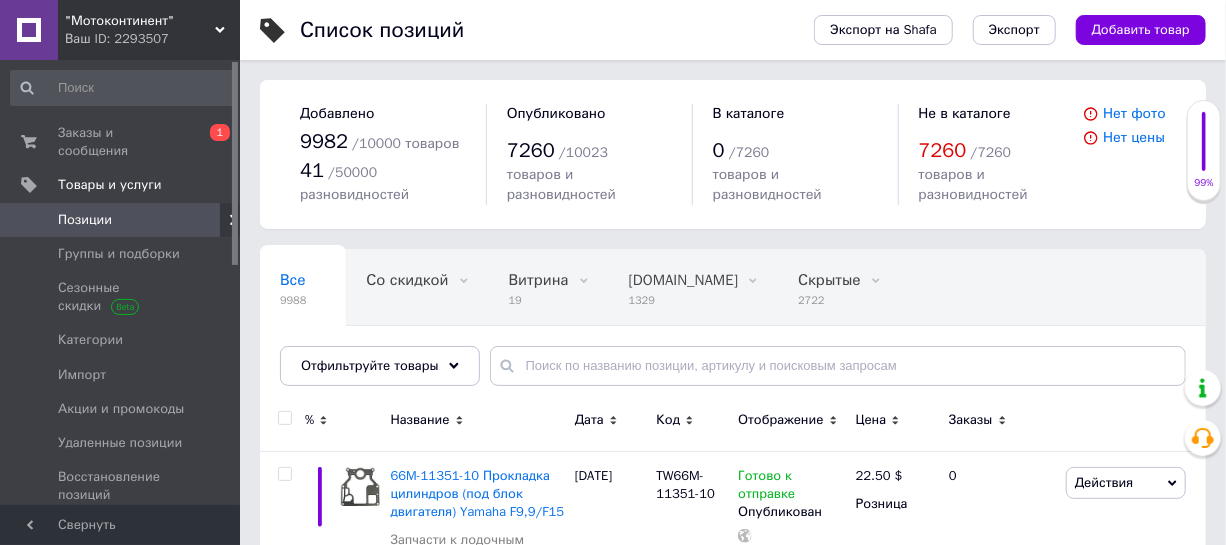 click on "Все 9988 Со скидкой 0 Удалить Редактировать Витрина 19 Удалить Редактировать [DOMAIN_NAME] 1329 Удалить Редактировать Скрытые 2722 Удалить Редактировать Опубликованные 7260 Удалить Редактировать Ok Отфильтровано...  Сохранить" at bounding box center [722, 326] 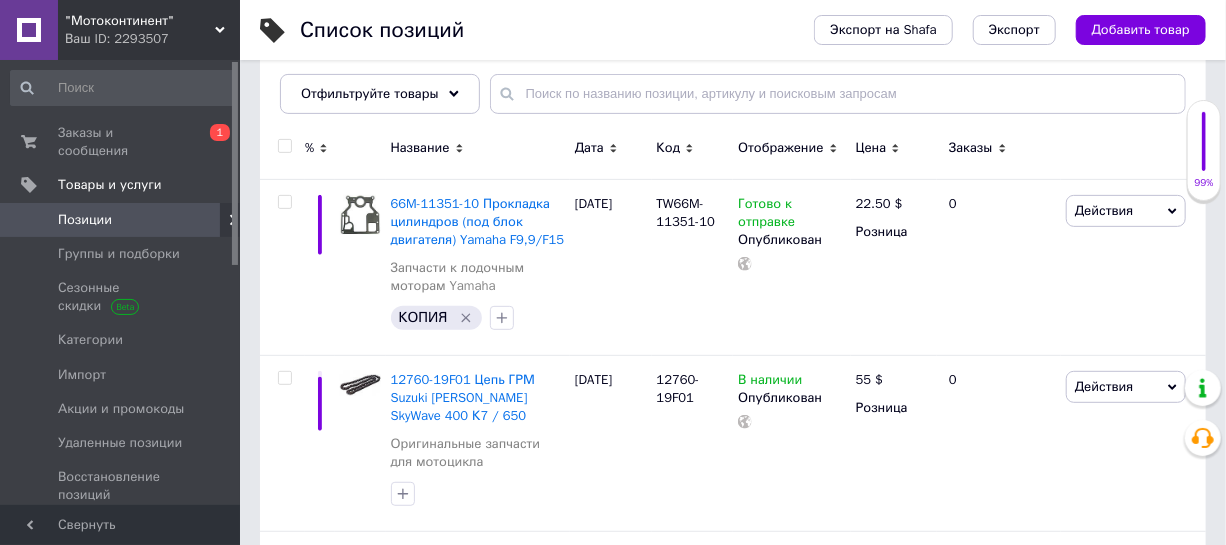 scroll, scrollTop: 0, scrollLeft: 0, axis: both 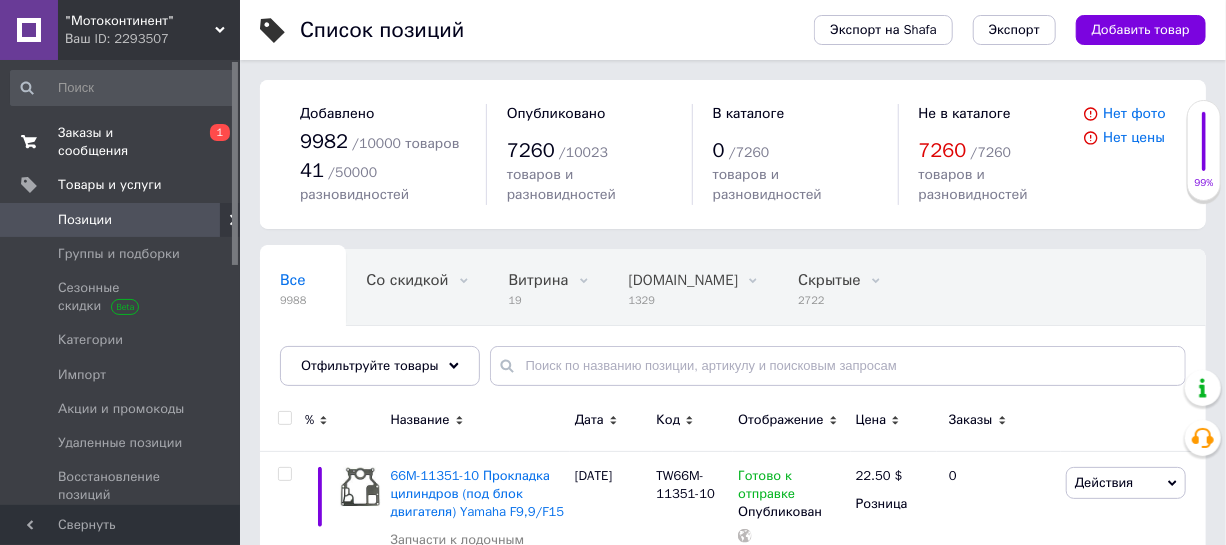 click on "Заказы и сообщения" at bounding box center [121, 142] 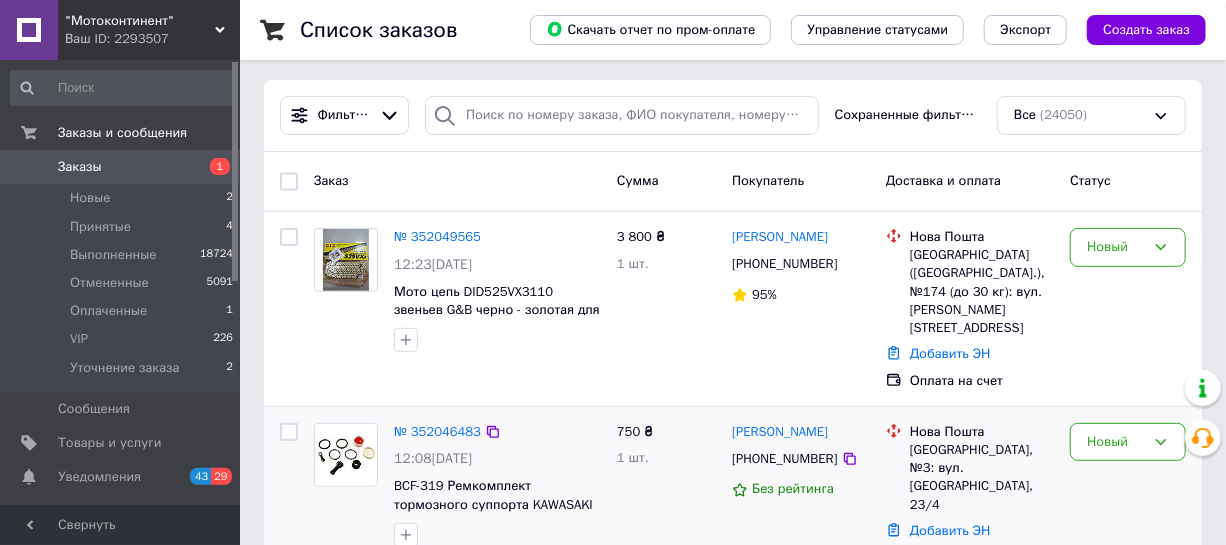 scroll, scrollTop: 272, scrollLeft: 0, axis: vertical 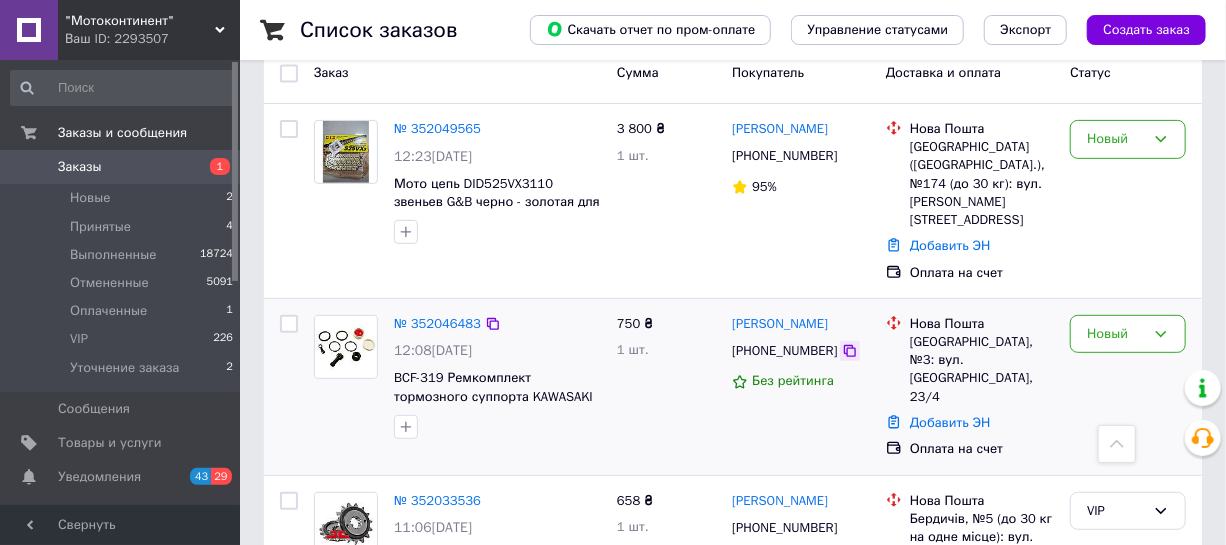 click 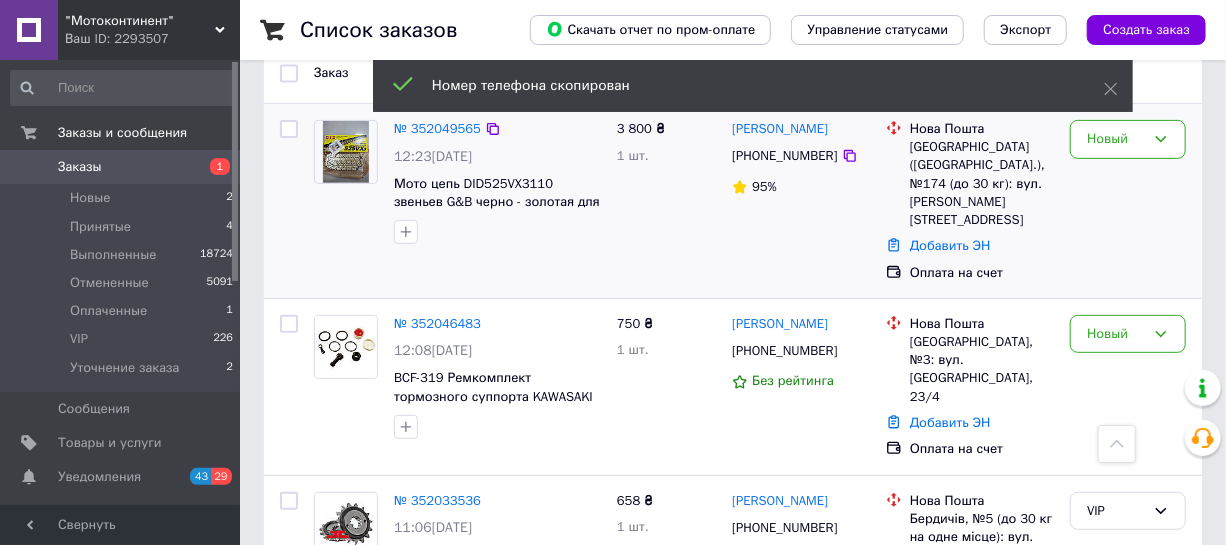 click on "Оплата на счет" at bounding box center (982, 273) 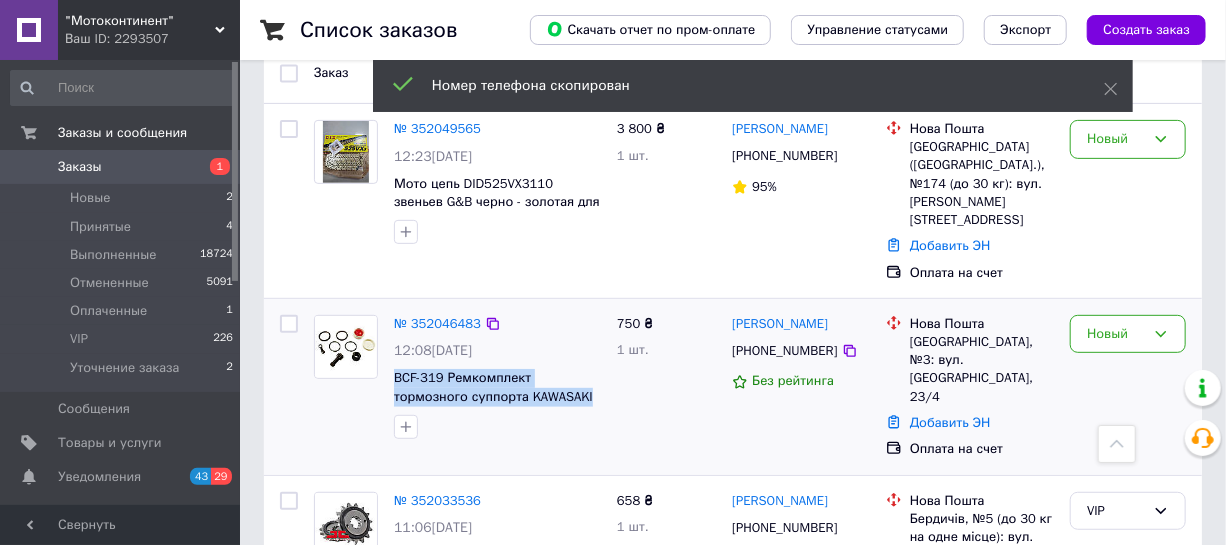 drag, startPoint x: 390, startPoint y: 332, endPoint x: 519, endPoint y: 357, distance: 131.40015 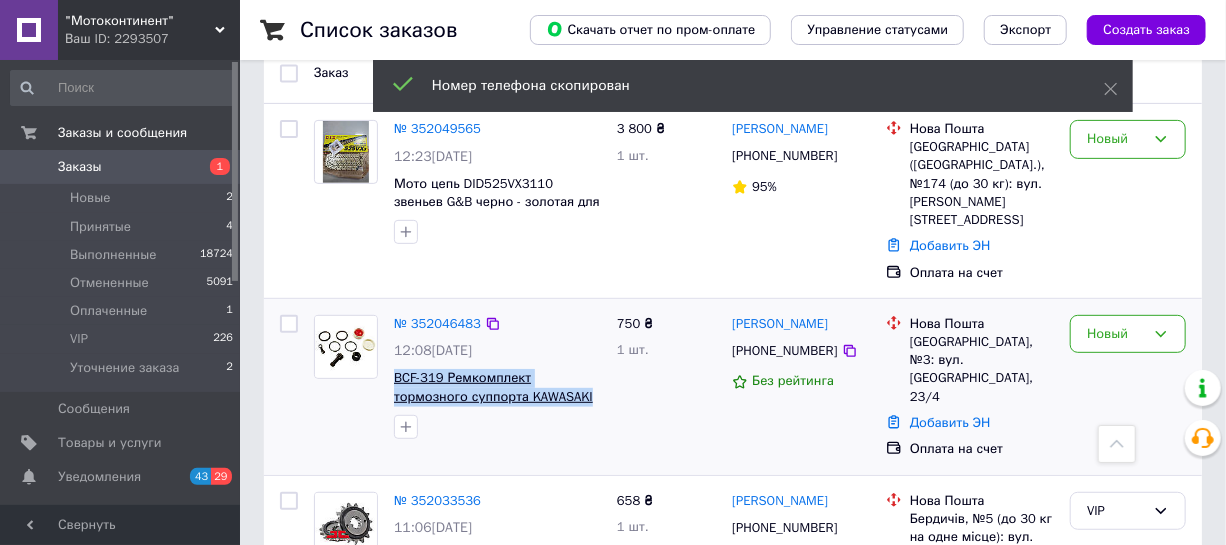 copy on "BCF-319 Ремкомплект тормозного суппорта KAWASAKI" 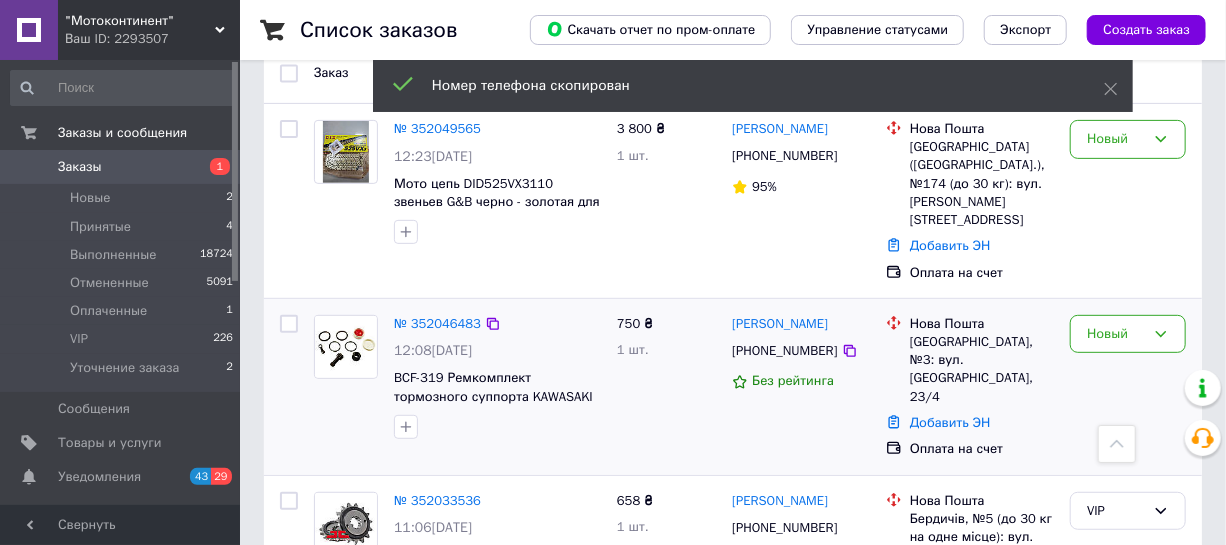 click on "Добавить ЭН" at bounding box center [982, 423] 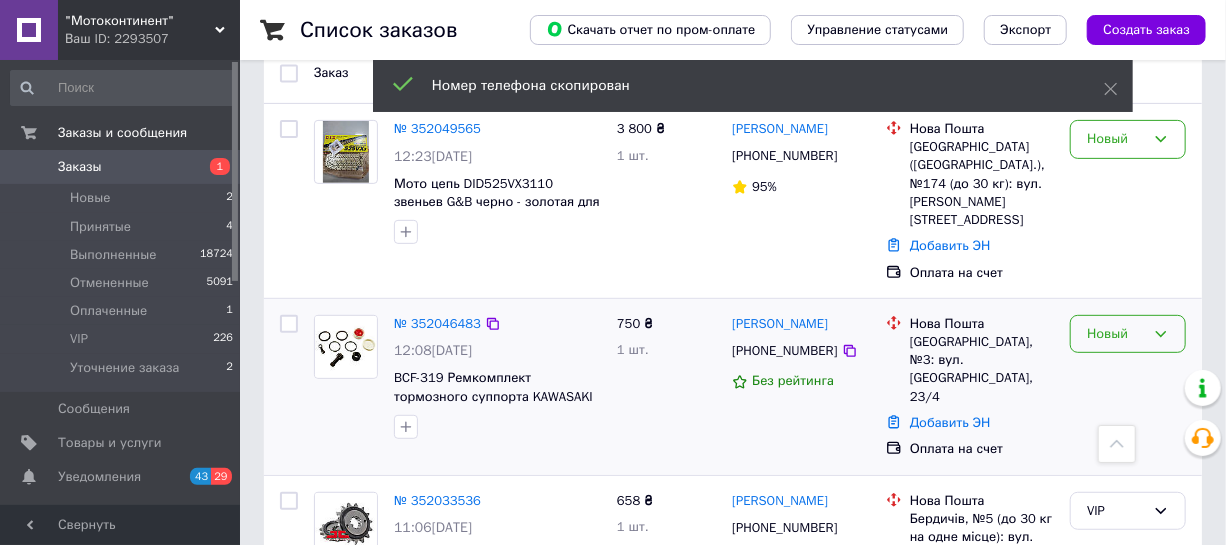 click on "Новый" at bounding box center (1116, 334) 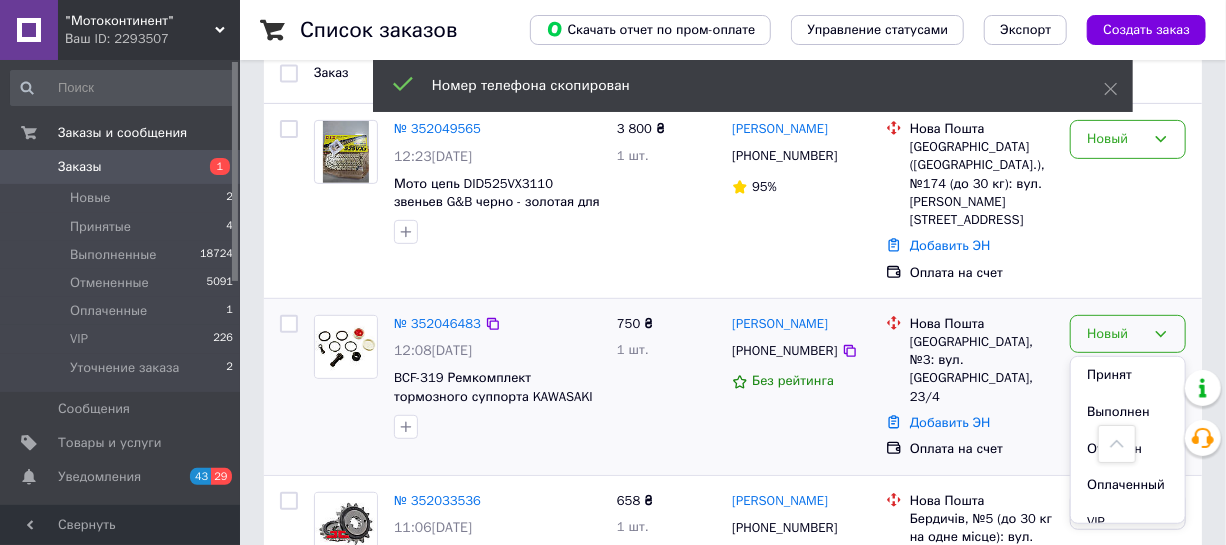 scroll, scrollTop: 74, scrollLeft: 0, axis: vertical 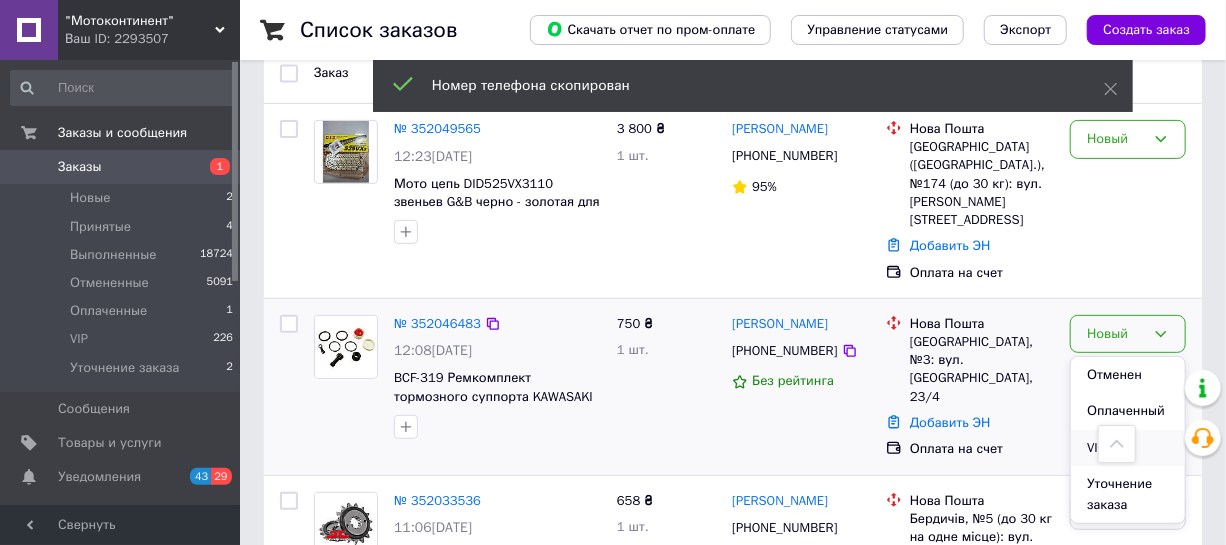 click on "VIP" at bounding box center [1128, 448] 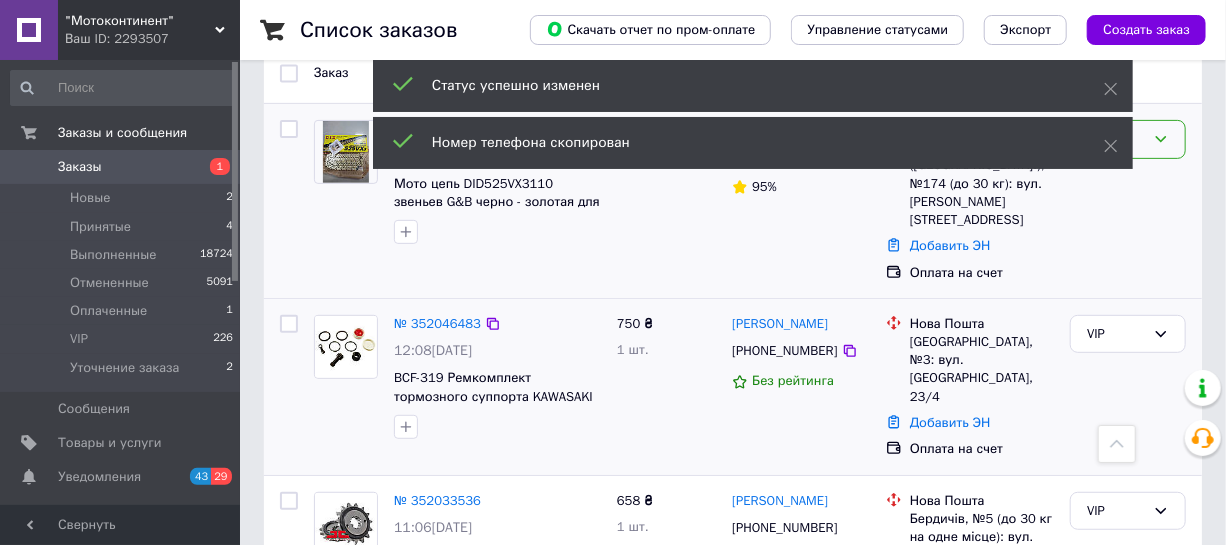 click 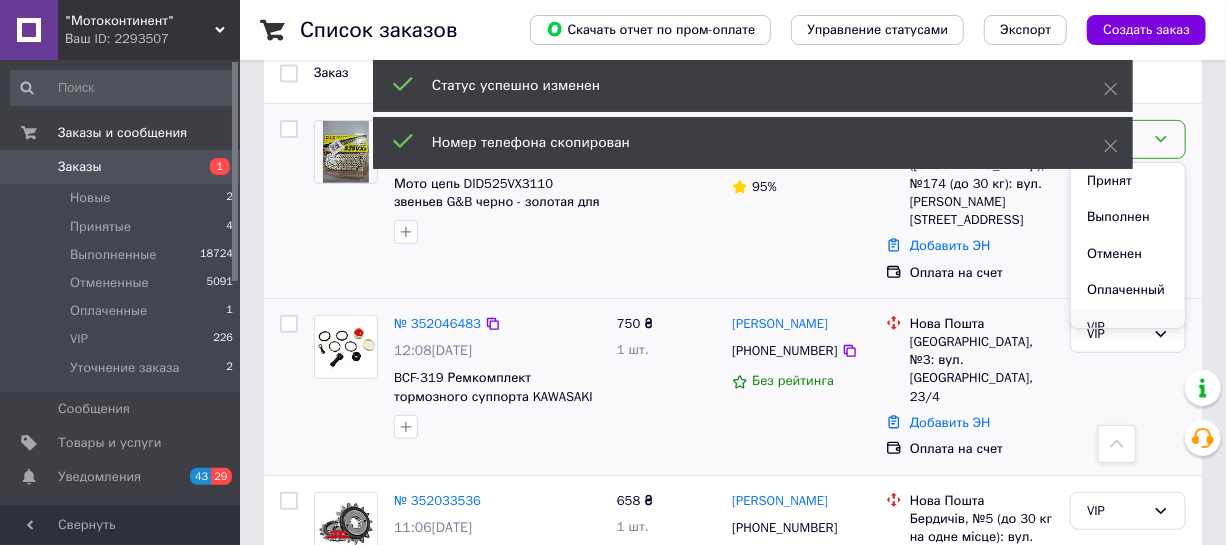 click on "VIP" at bounding box center [1128, 327] 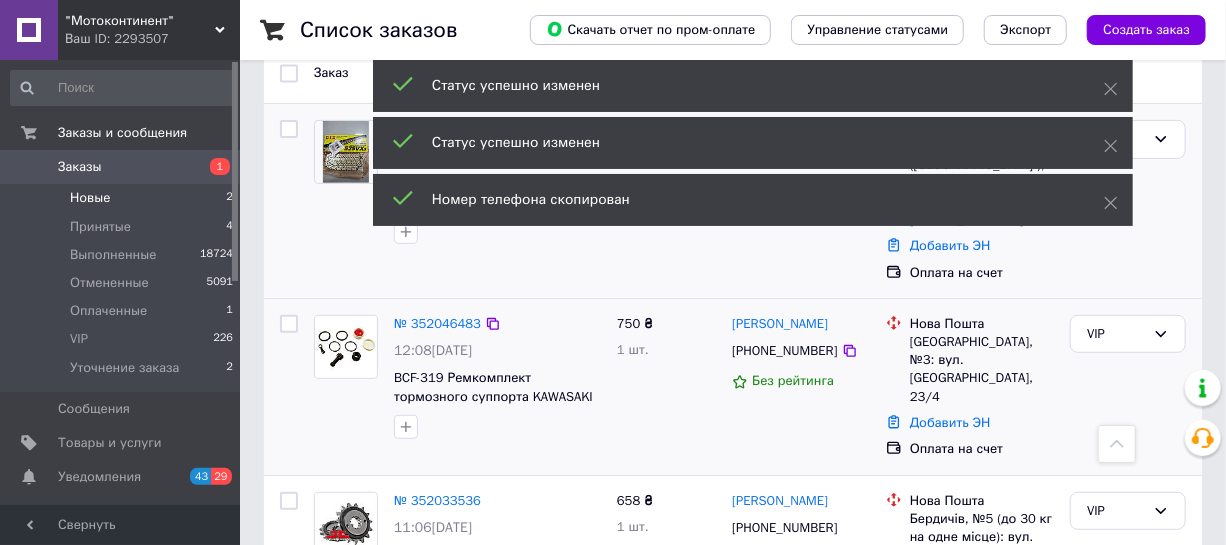 click on "Новые" at bounding box center [90, 198] 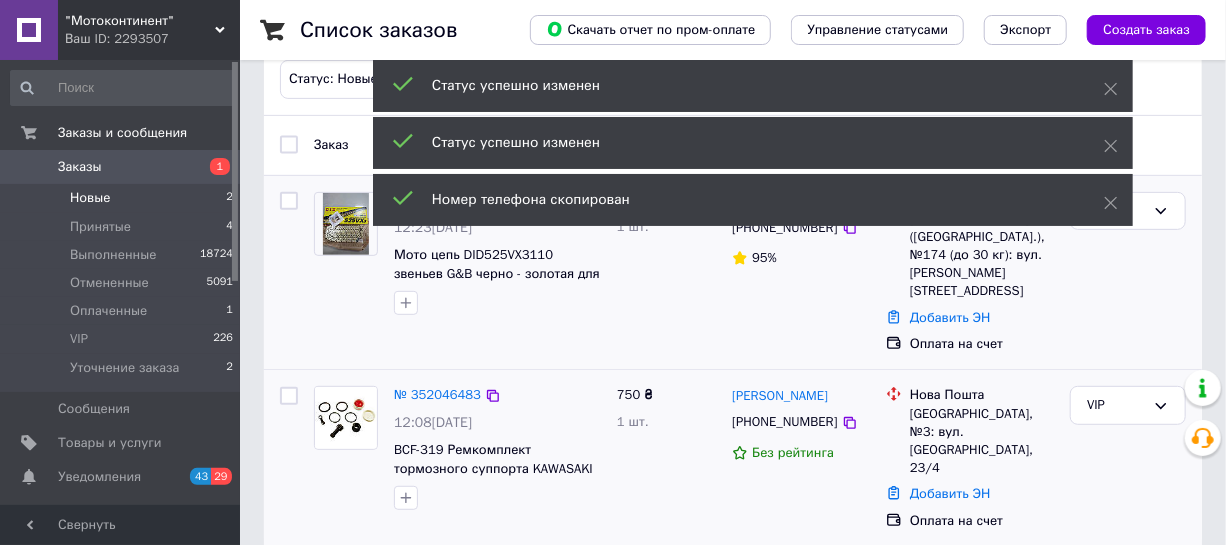 scroll, scrollTop: 0, scrollLeft: 0, axis: both 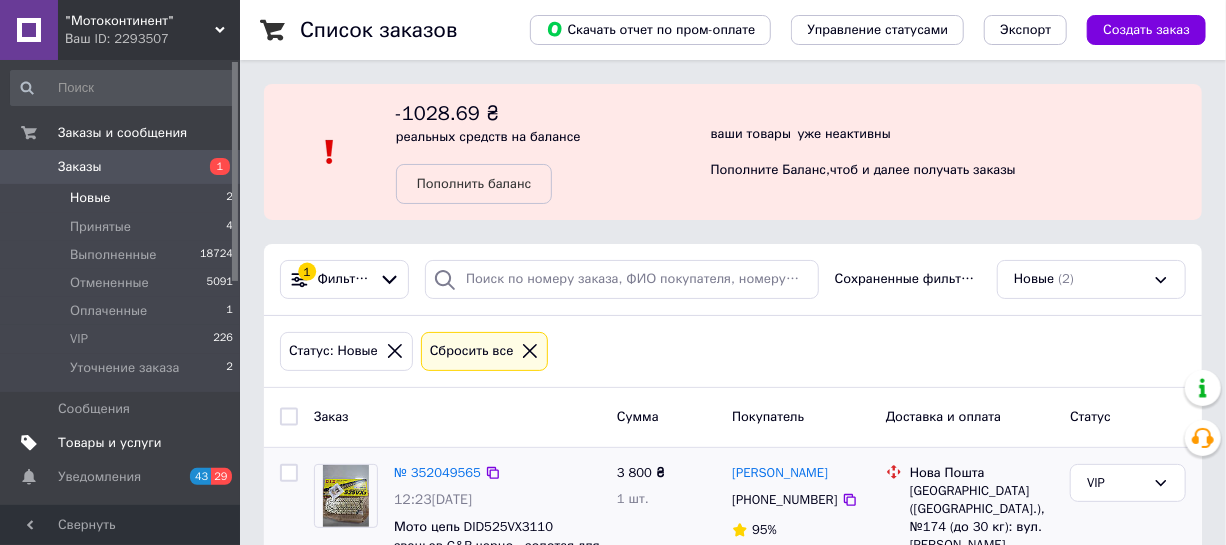 click on "Товары и услуги" at bounding box center [110, 443] 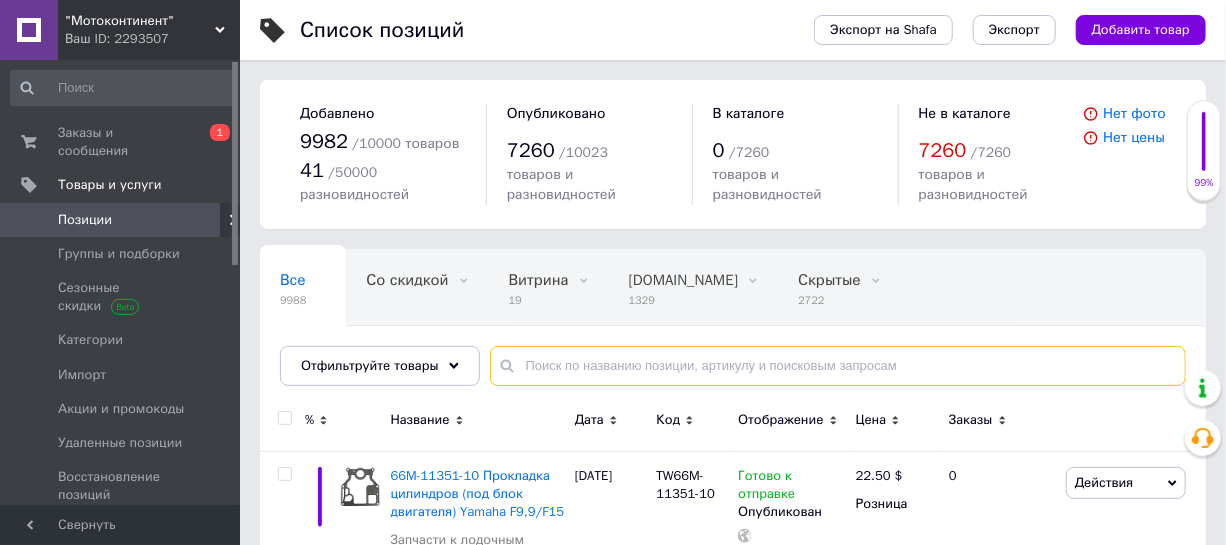 paste on "16010ZW4H01" 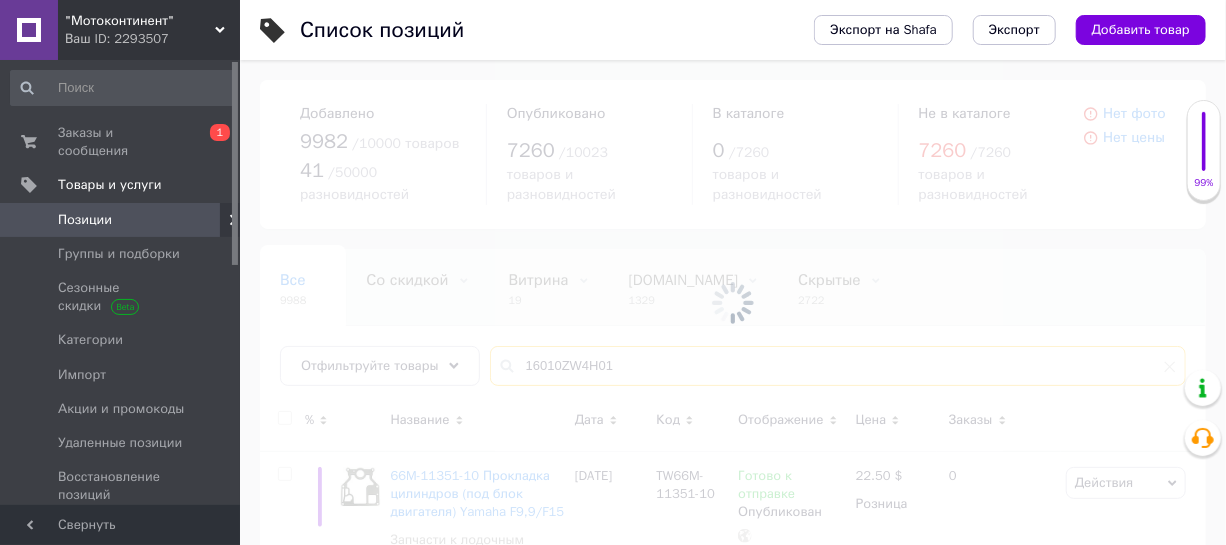scroll, scrollTop: 90, scrollLeft: 0, axis: vertical 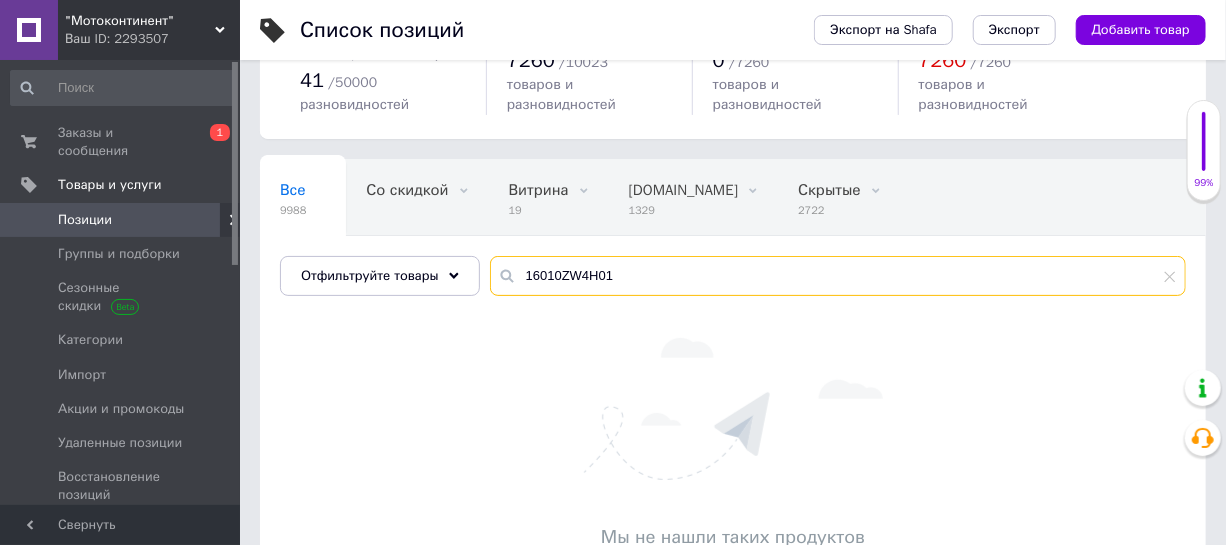 type on "16010ZW4H01" 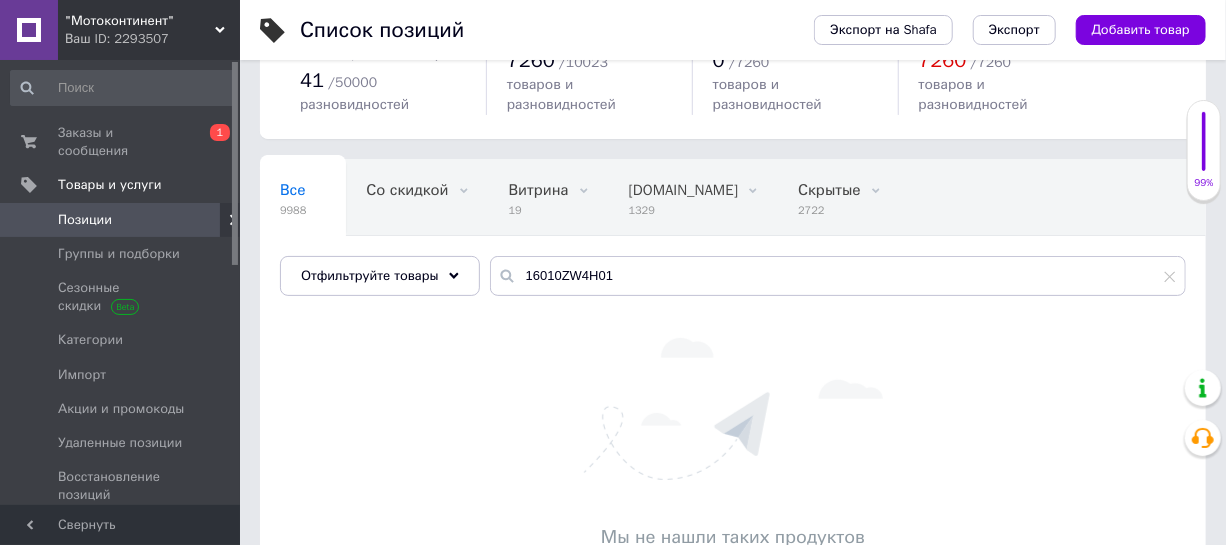 drag, startPoint x: 1116, startPoint y: 353, endPoint x: 1098, endPoint y: 339, distance: 22.803509 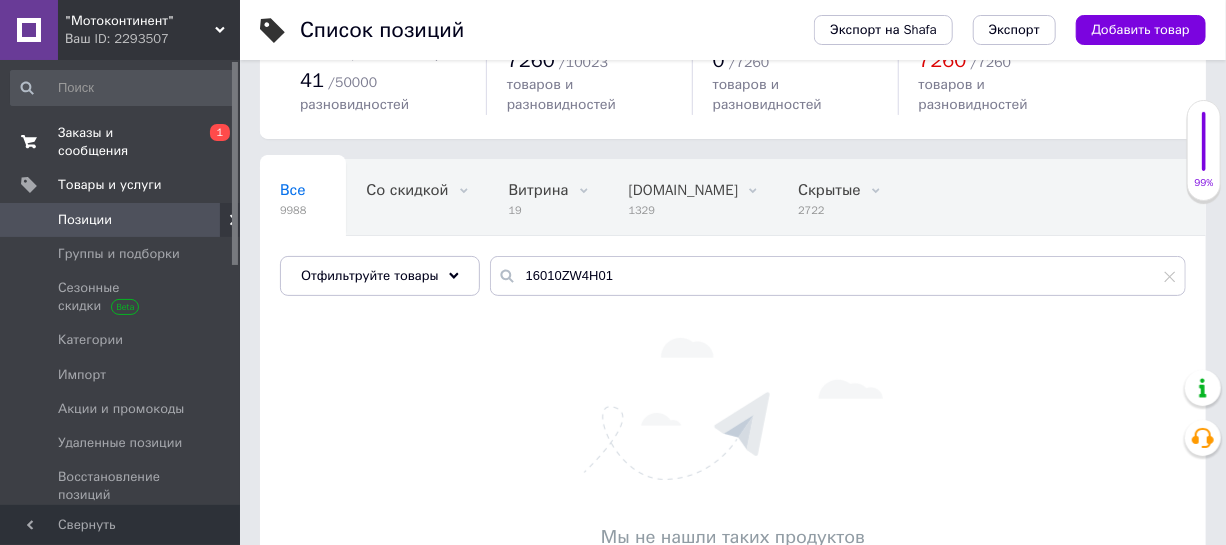 click on "Заказы и сообщения" at bounding box center [121, 142] 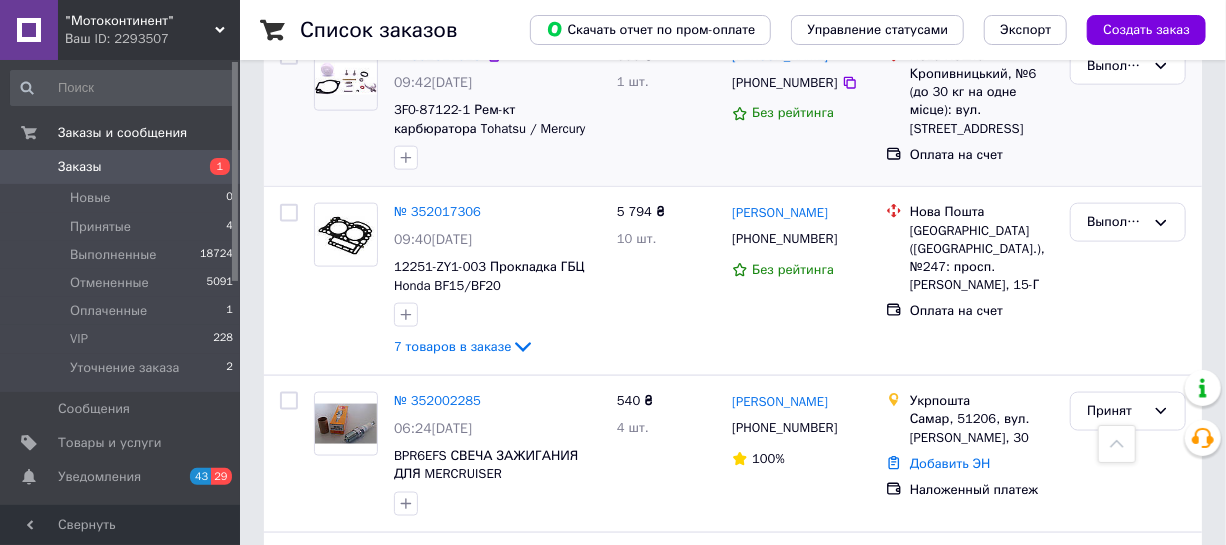 scroll, scrollTop: 1069, scrollLeft: 0, axis: vertical 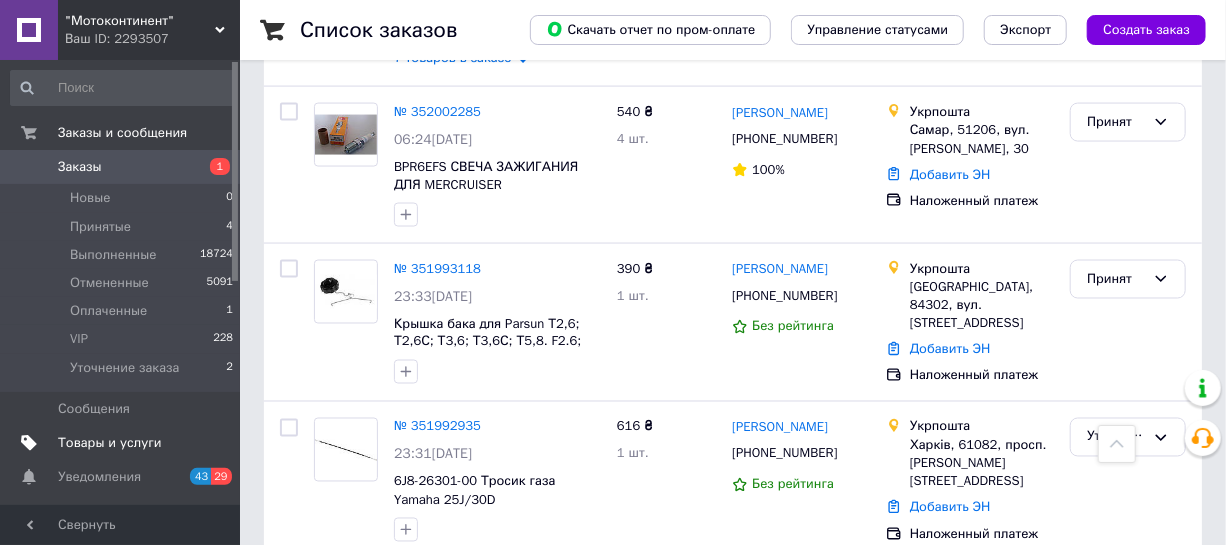 click on "Товары и услуги" at bounding box center (110, 443) 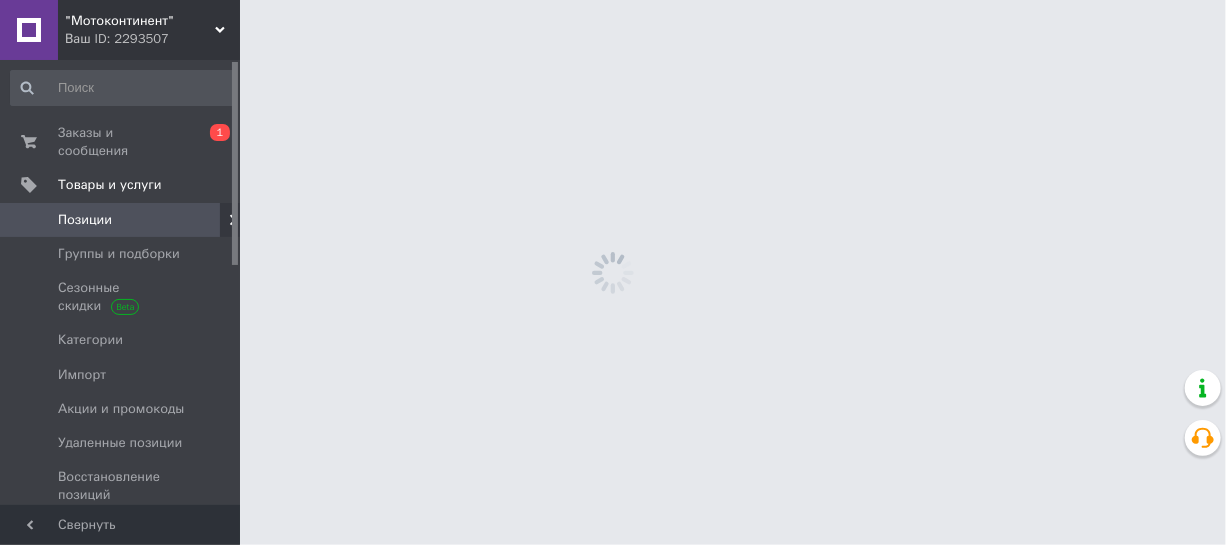 scroll, scrollTop: 0, scrollLeft: 0, axis: both 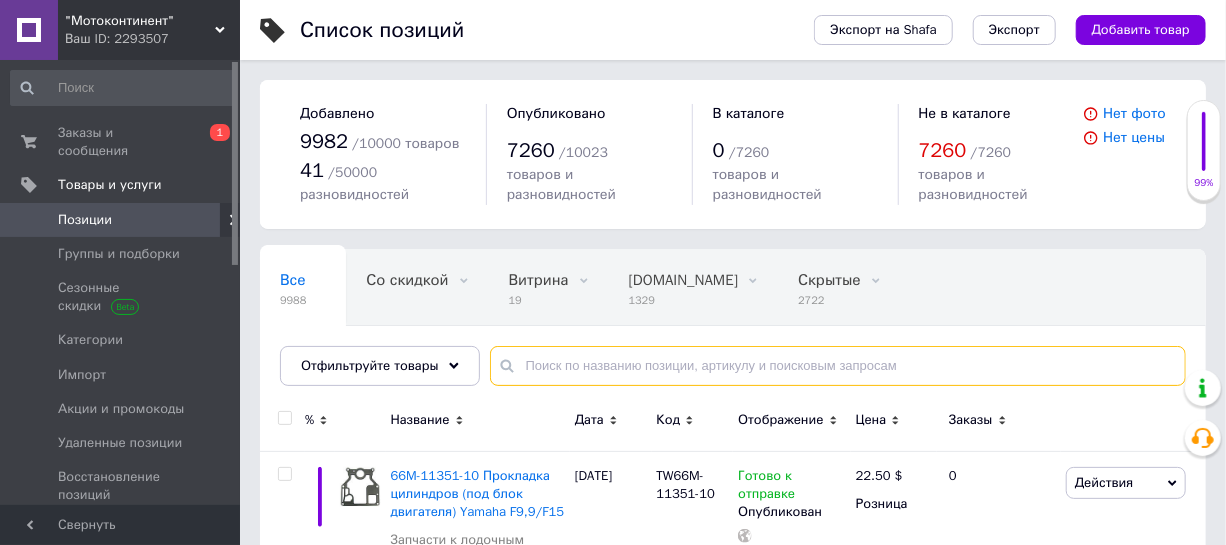 paste on "93101-20M10" 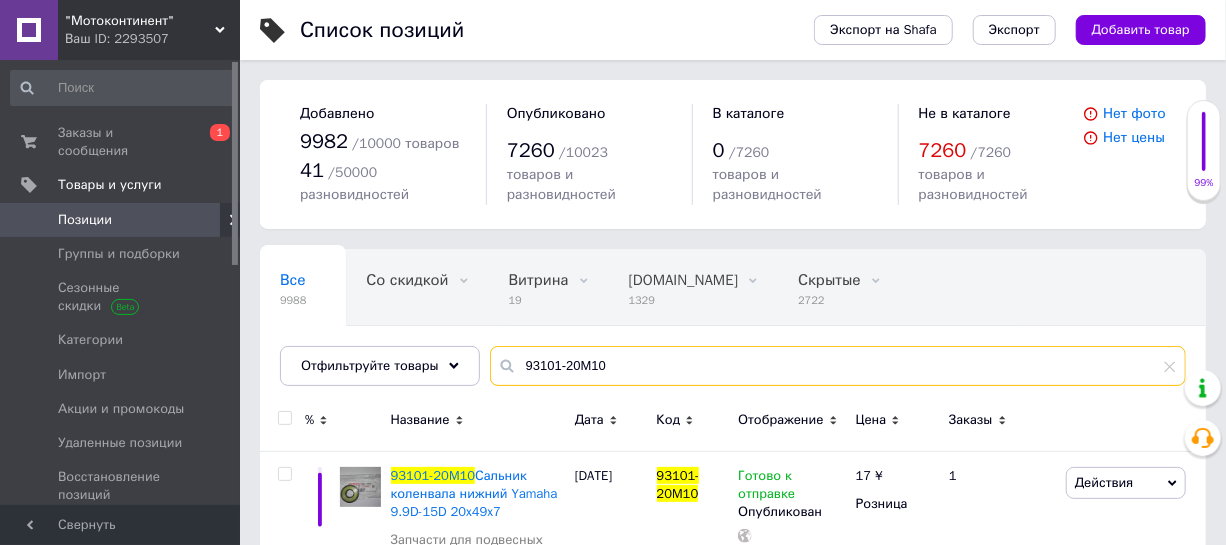 scroll, scrollTop: 90, scrollLeft: 0, axis: vertical 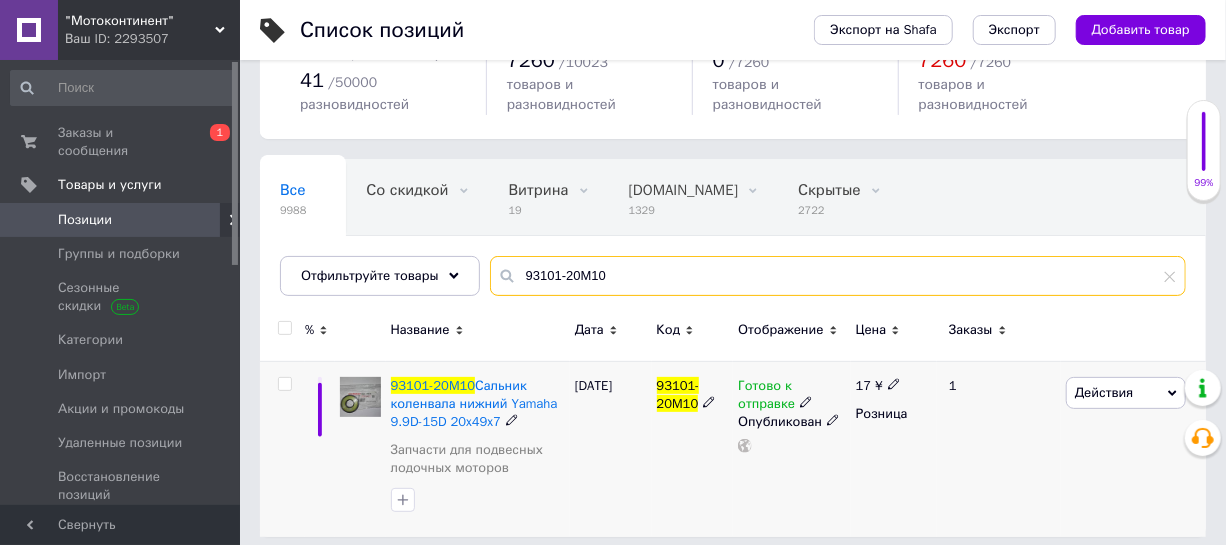 type on "93101-20M10" 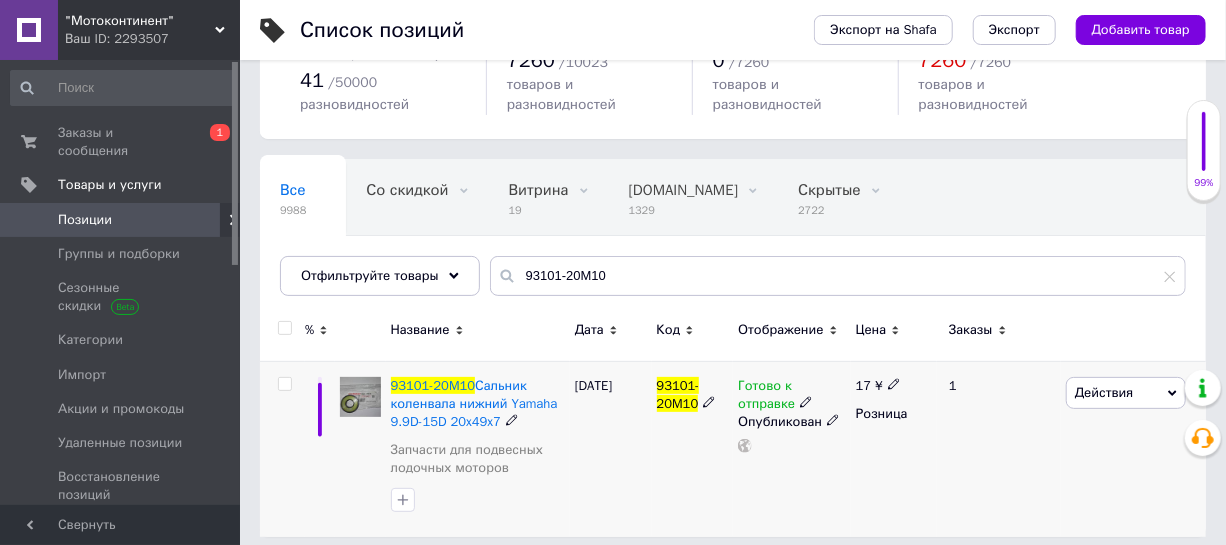 click 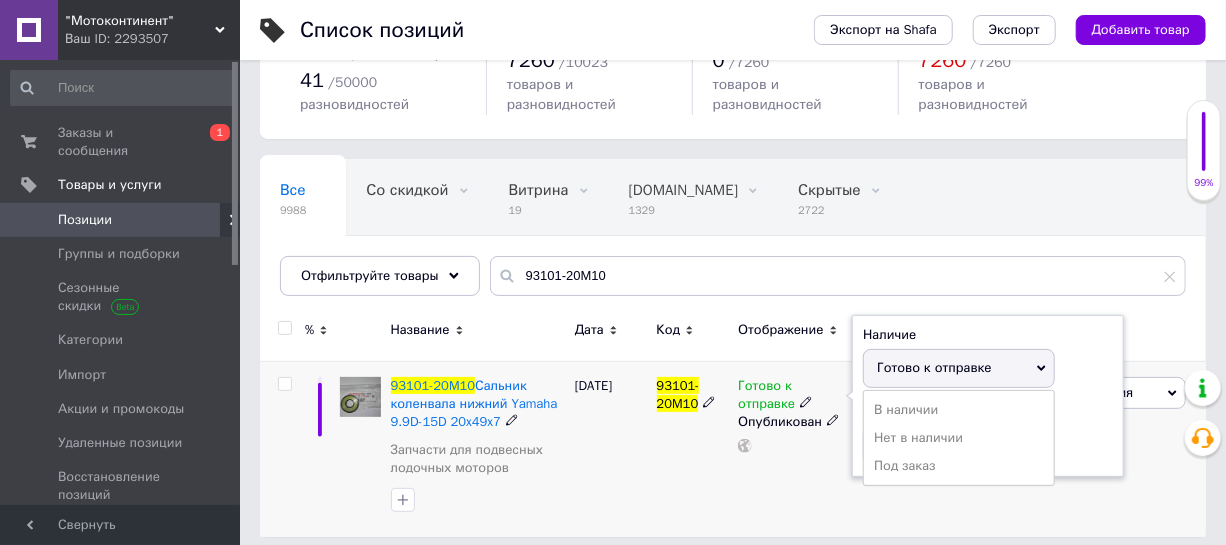 drag, startPoint x: 899, startPoint y: 427, endPoint x: 701, endPoint y: 505, distance: 212.80977 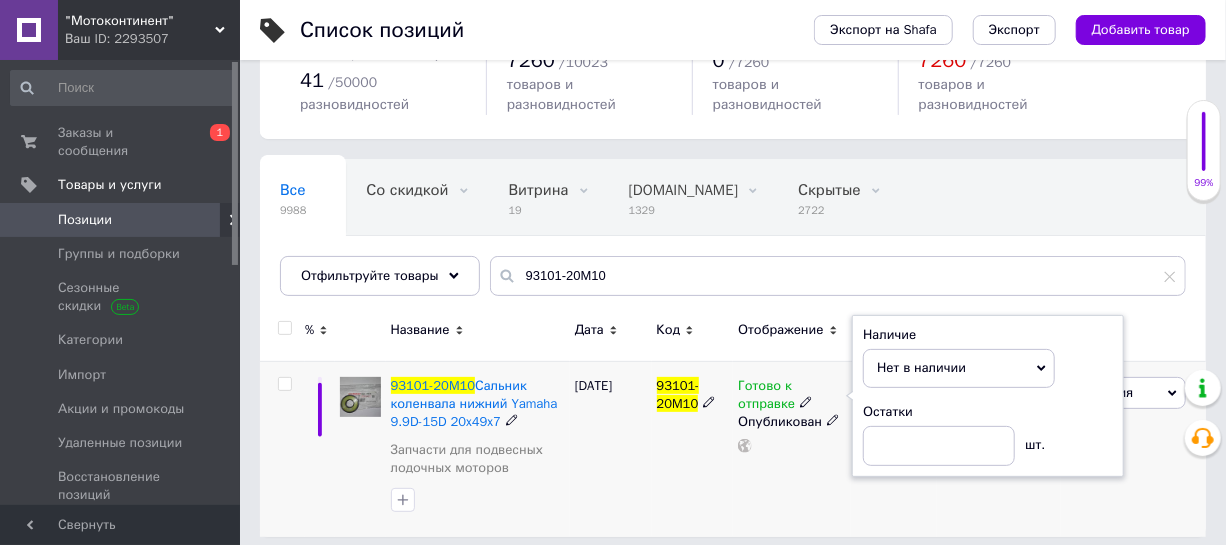 click on "[DATE]" at bounding box center [611, 448] 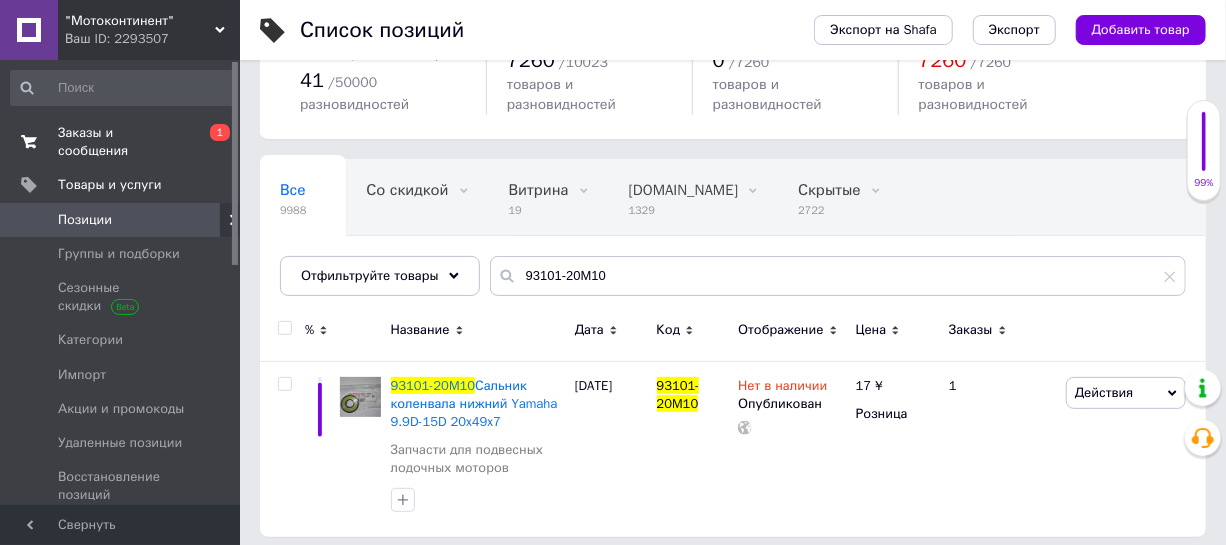 click on "Заказы и сообщения" at bounding box center (121, 142) 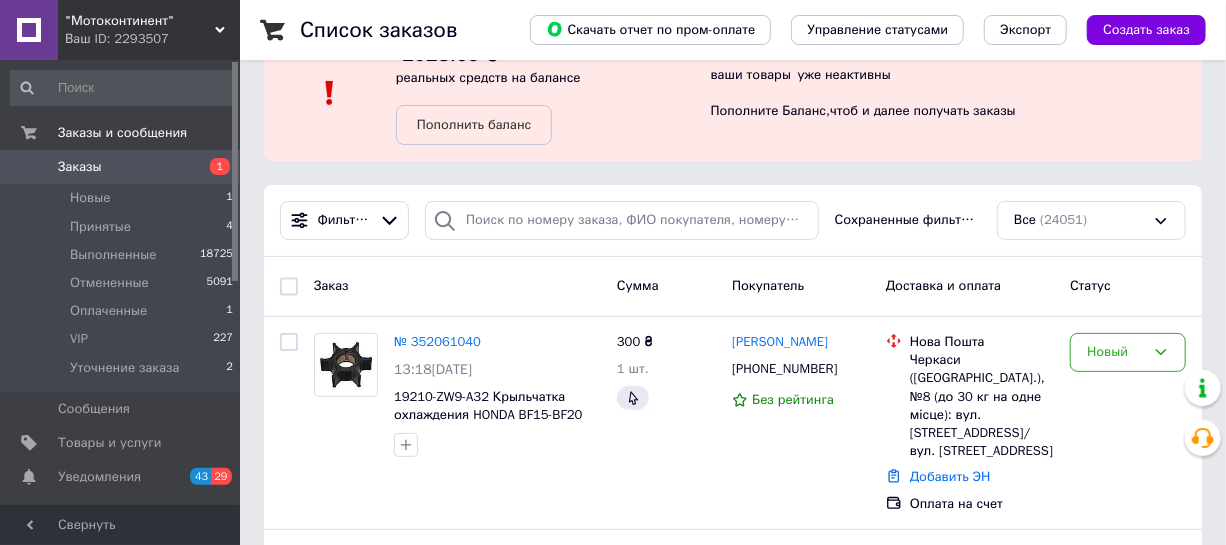 scroll, scrollTop: 90, scrollLeft: 0, axis: vertical 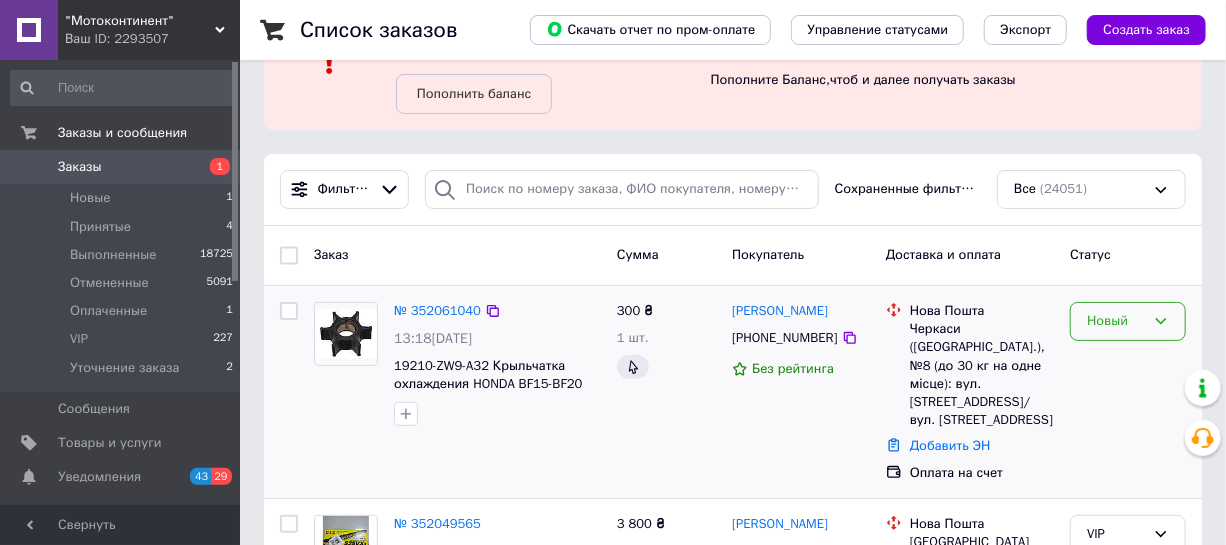 click on "Новый" at bounding box center [1116, 321] 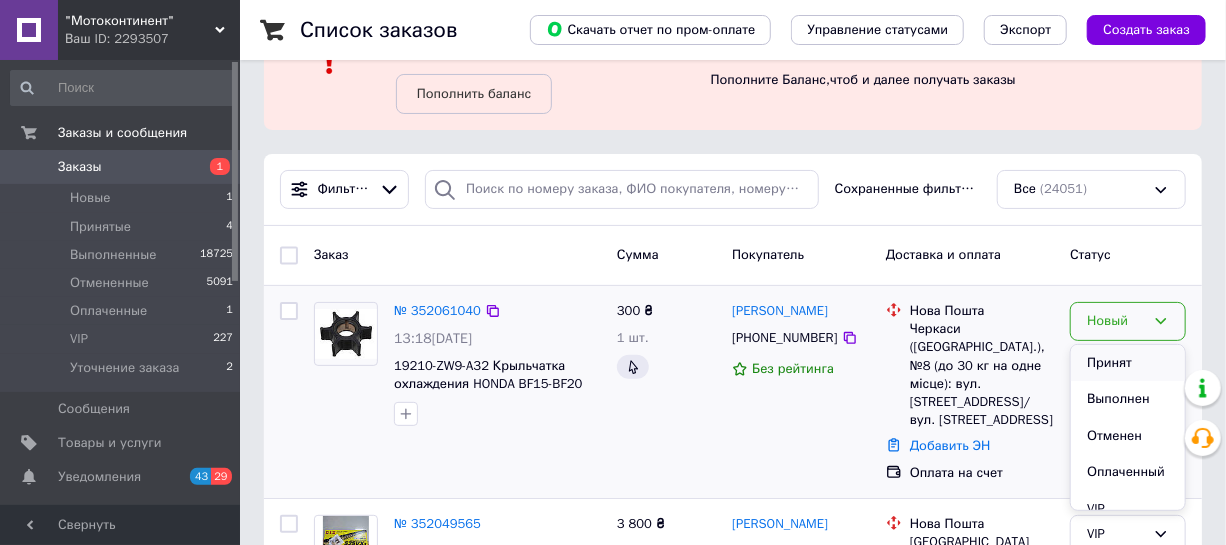 click on "Принят" at bounding box center [1128, 363] 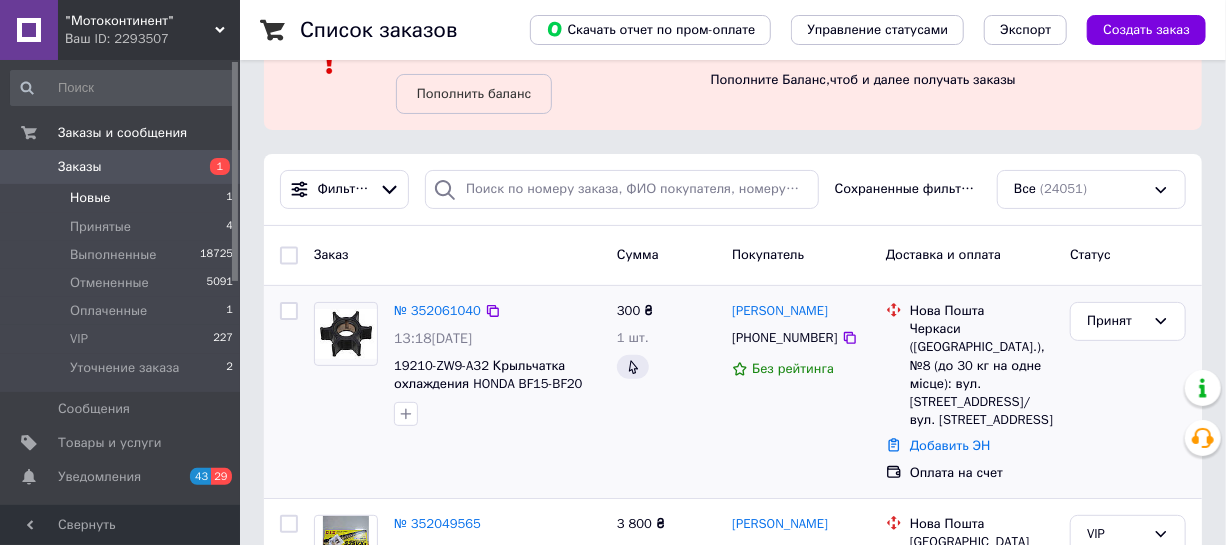 click on "Новые" at bounding box center [90, 198] 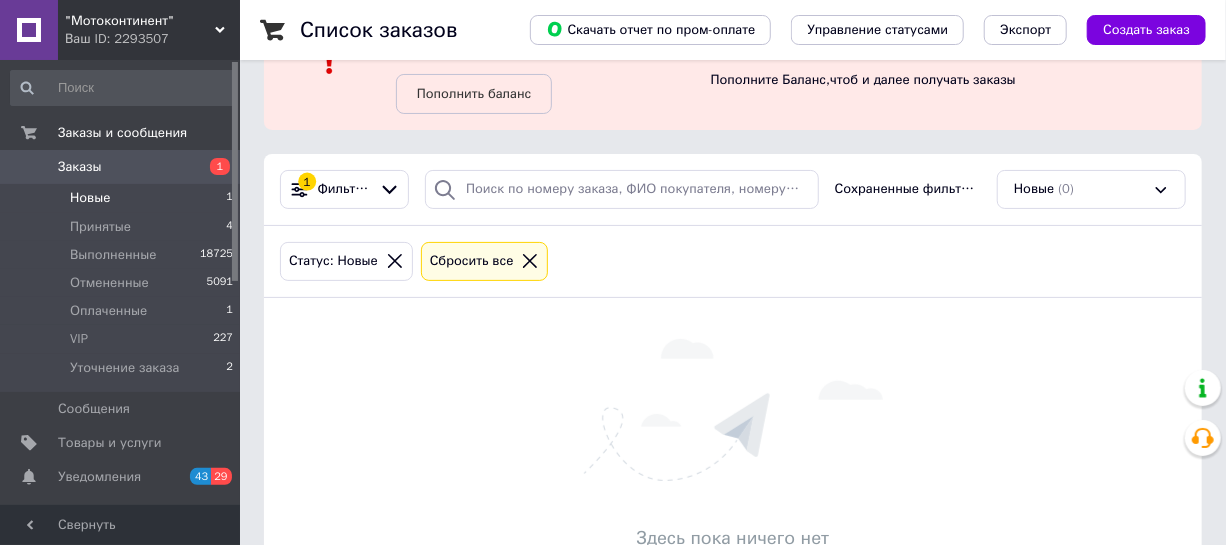 scroll, scrollTop: 0, scrollLeft: 0, axis: both 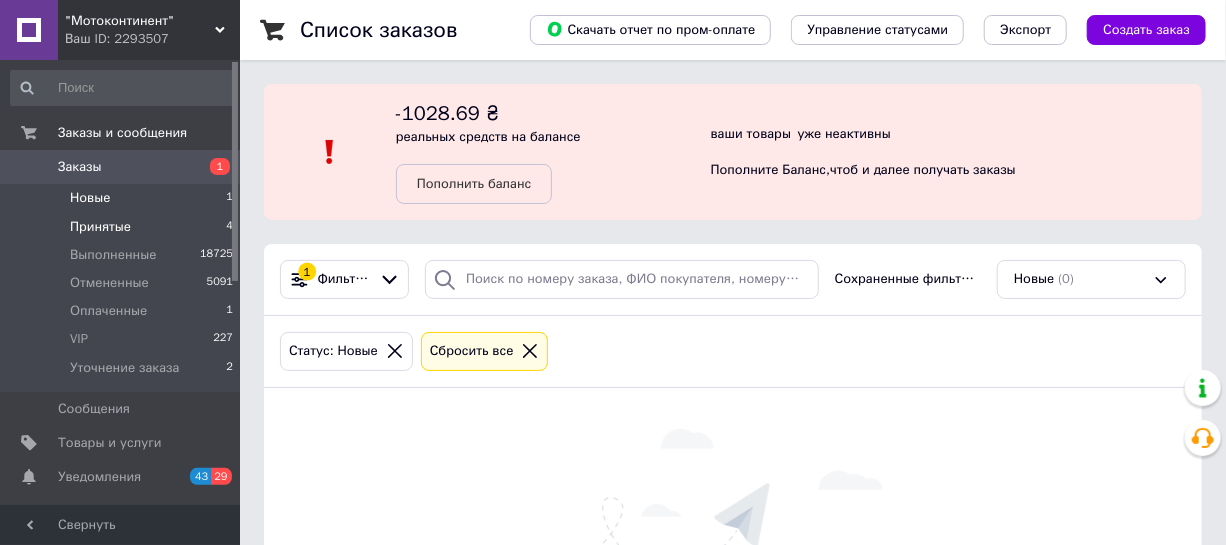 click on "Принятые" at bounding box center (100, 227) 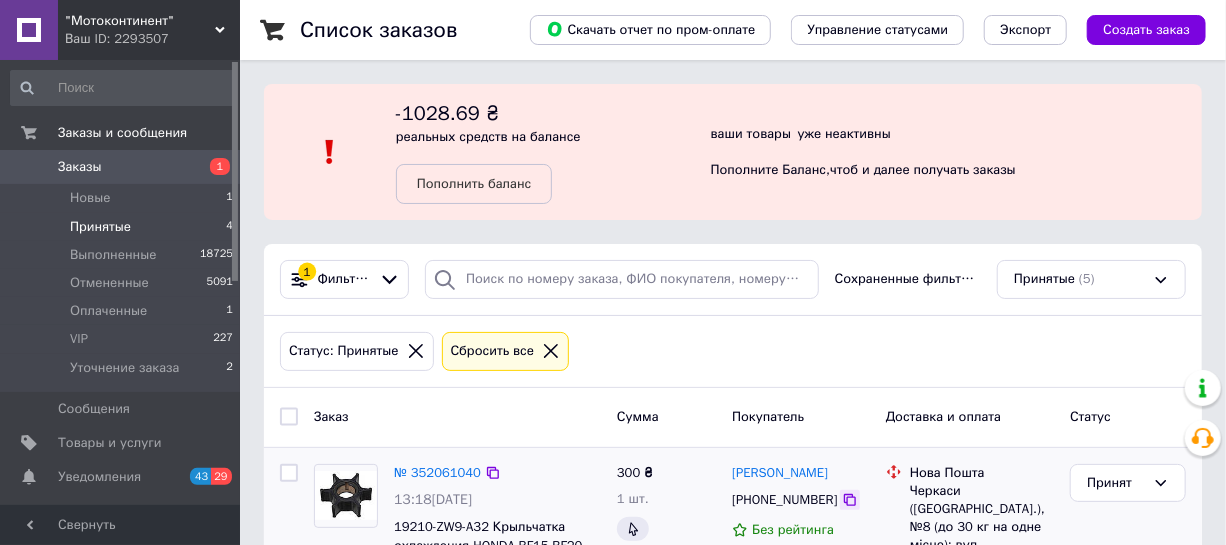 click 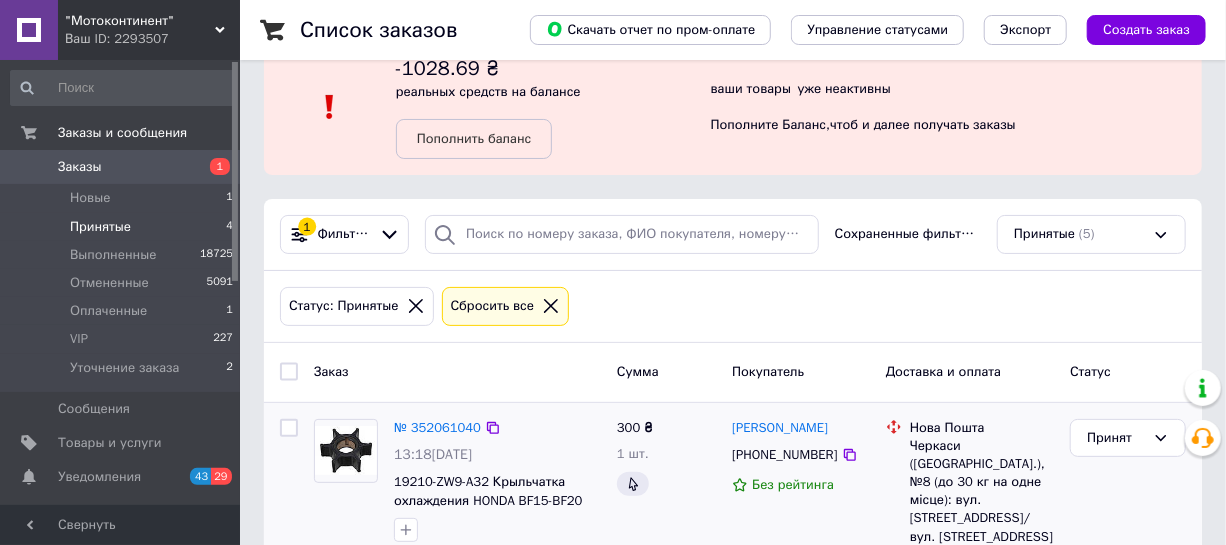 scroll, scrollTop: 90, scrollLeft: 0, axis: vertical 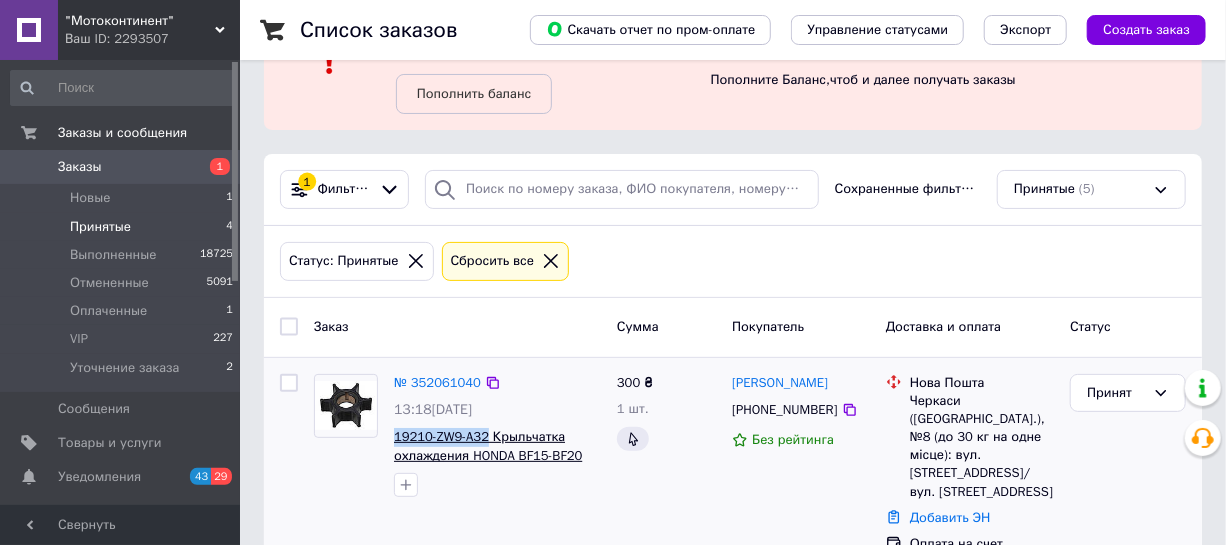 drag, startPoint x: 390, startPoint y: 433, endPoint x: 489, endPoint y: 432, distance: 99.00505 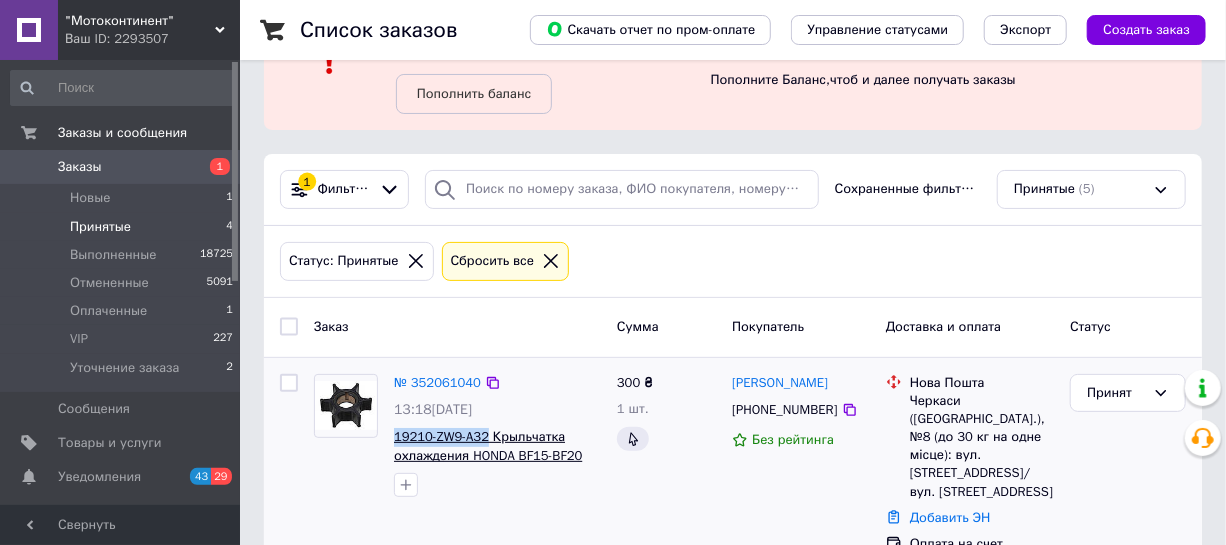 copy on "19210-ZW9-A32" 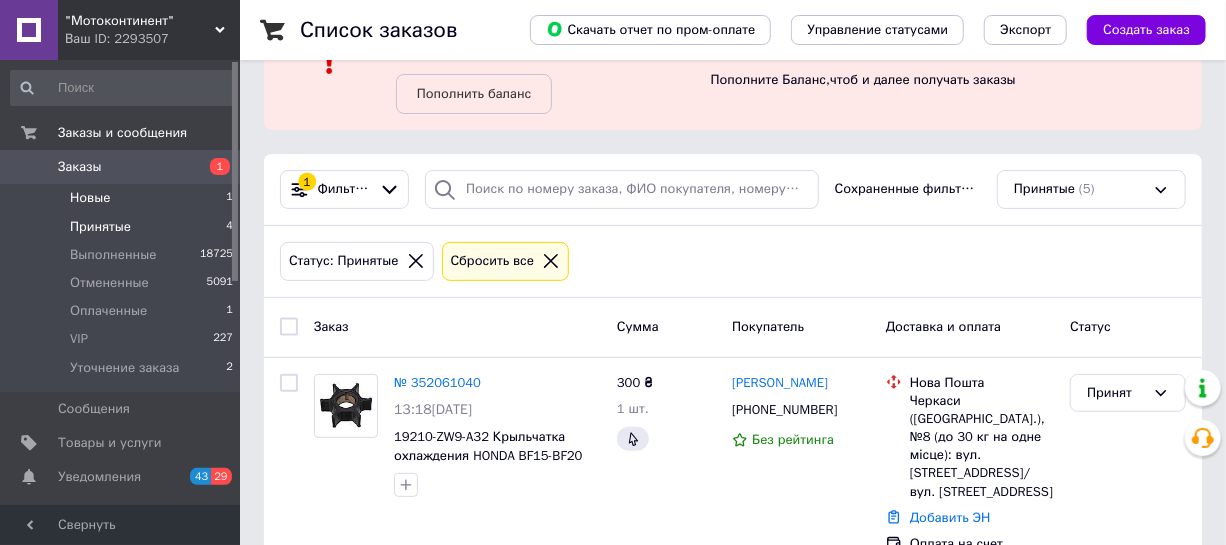 click on "Новые" at bounding box center [90, 198] 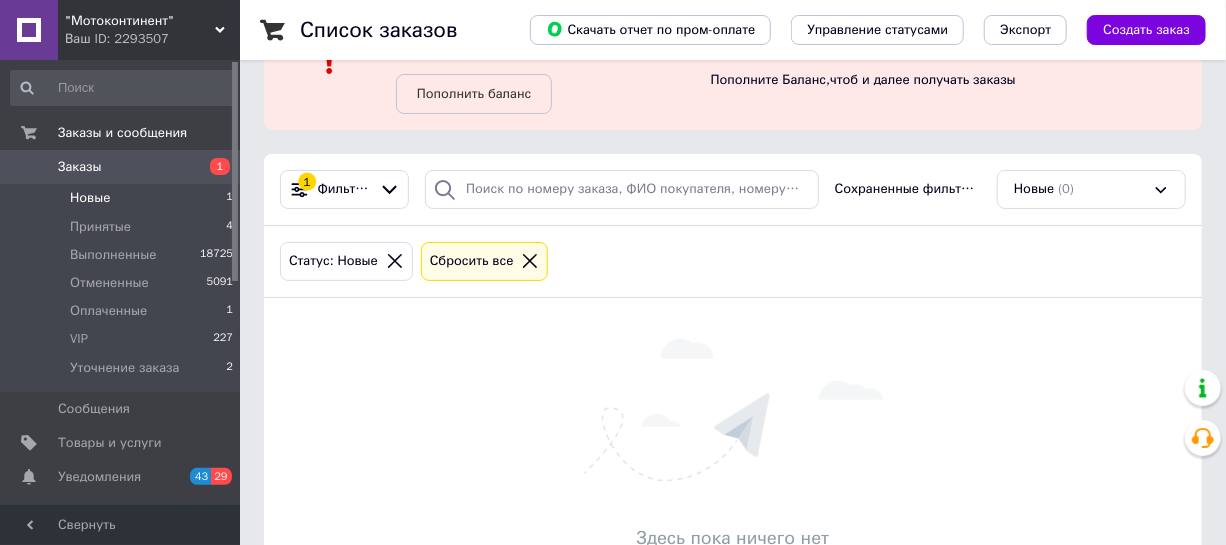 scroll, scrollTop: 0, scrollLeft: 0, axis: both 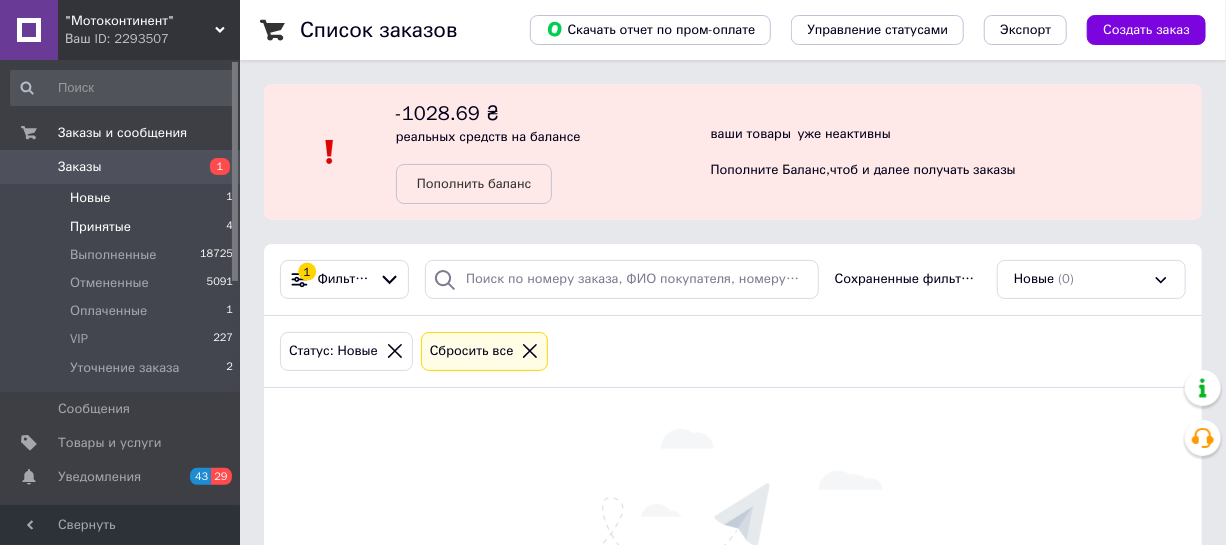 drag, startPoint x: 108, startPoint y: 222, endPoint x: 116, endPoint y: 229, distance: 10.630146 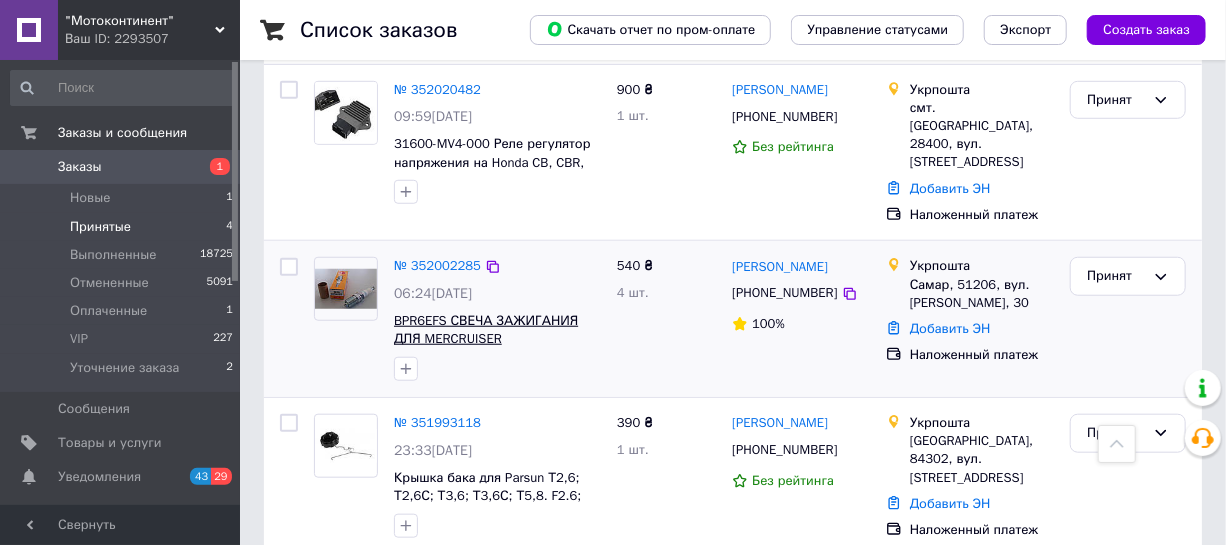 scroll, scrollTop: 505, scrollLeft: 0, axis: vertical 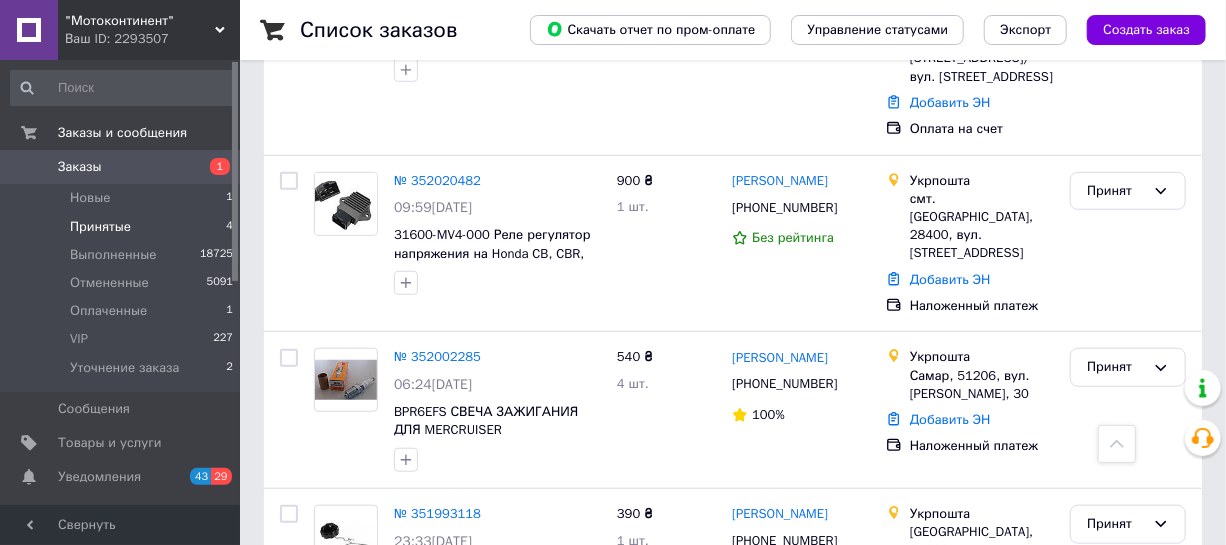 click on "Список заказов   Скачать отчет по пром-оплате Управление статусами Экспорт Создать заказ -1028.69 ₴ реальных средств на балансе Пополнить баланс ваши товары   уже неактивны Пополните Баланс ,  чтоб и далее получать заказы 1 Фильтры Сохраненные фильтры: Принятые (5) Статус: Принятые Сбросить все Заказ Сумма Покупатель Доставка и оплата Статус № 352061040 13:18[DATE] 19210-ZW9-A32 Крыльчатка охлаждения HONDA BF15-BF20 300 ₴ 1 шт. [PERSON_NAME] [PHONE_NUMBER] Без рейтинга Нова Пошта Черкаси ([GEOGRAPHIC_DATA].), №8 (до 30 кг на одне місце): вул. [STREET_ADDRESS]/вул. [STREET_ADDRESS] Добавить ЭН" at bounding box center (733, 180) 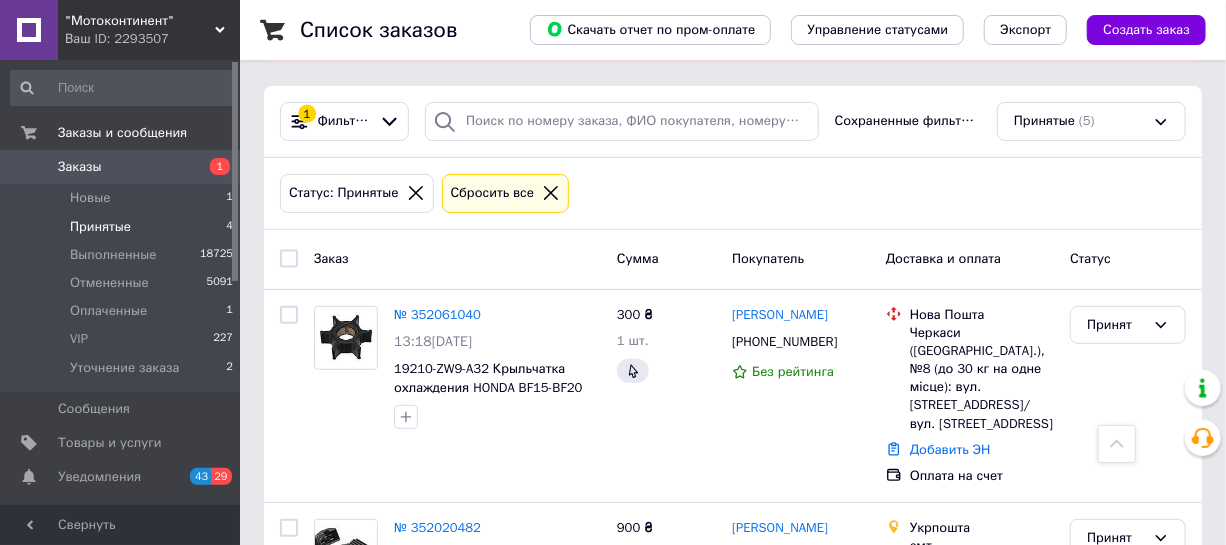 scroll, scrollTop: 141, scrollLeft: 0, axis: vertical 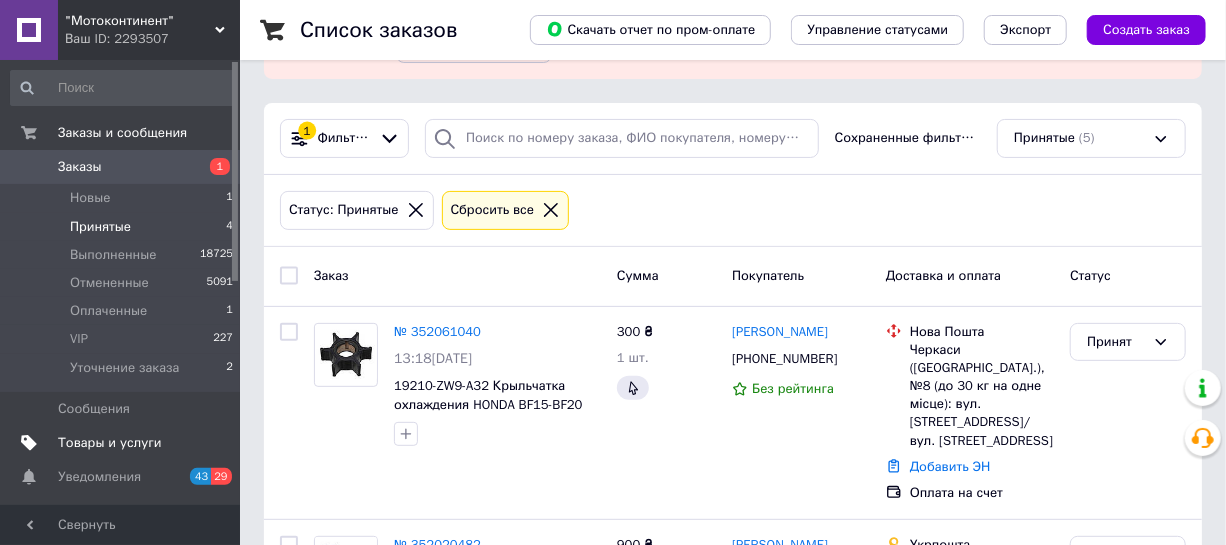 click on "Товары и услуги" at bounding box center [110, 443] 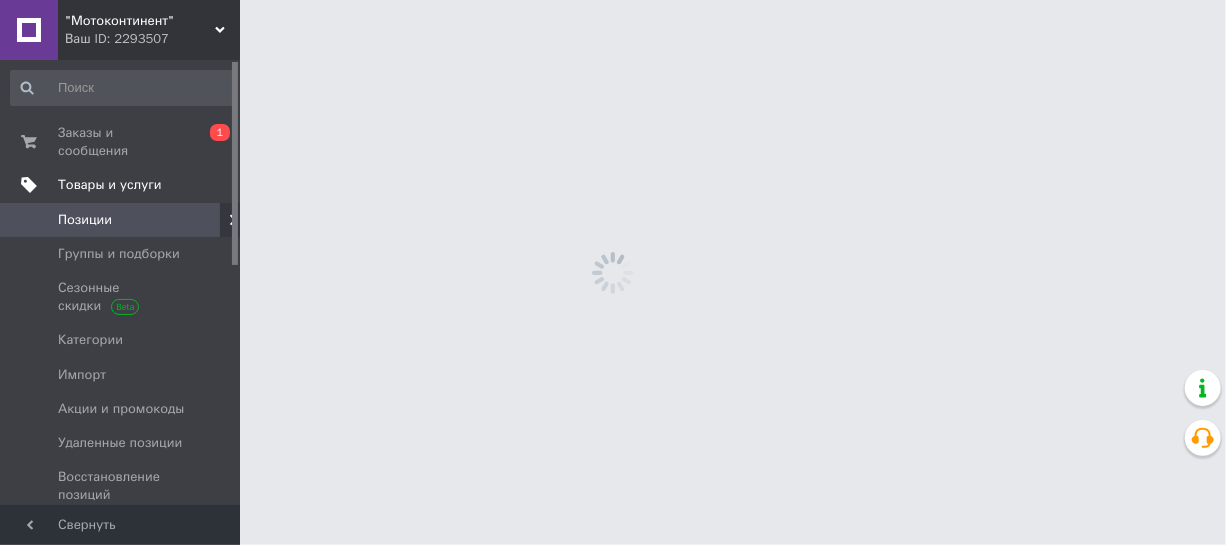 scroll, scrollTop: 0, scrollLeft: 0, axis: both 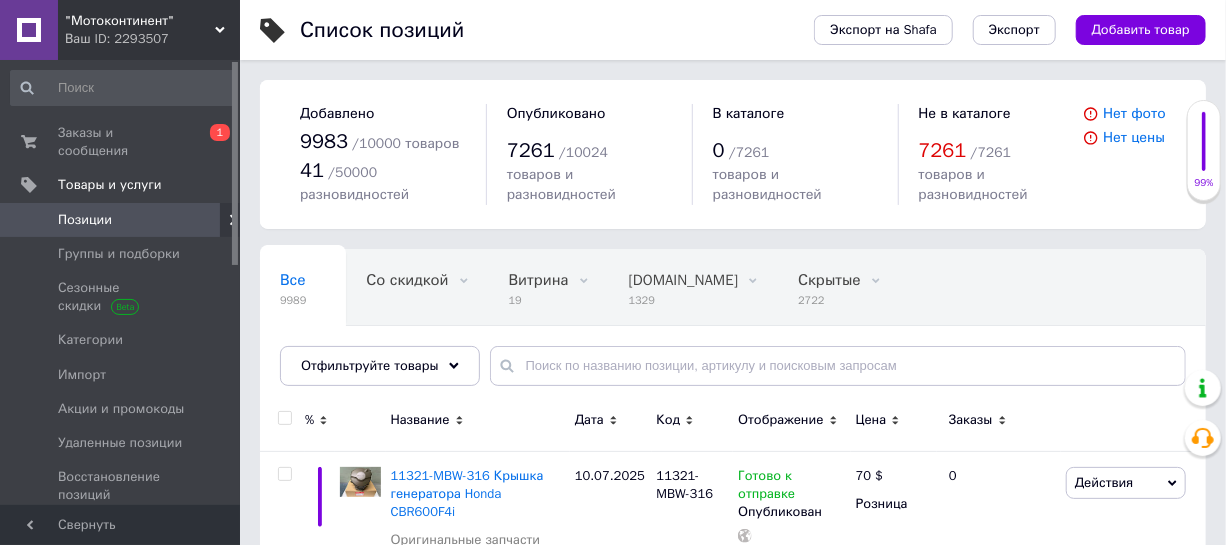 click on "Все 9989 Со скидкой 0 Удалить Редактировать Витрина 19 Удалить Редактировать [DOMAIN_NAME] 1329 Удалить Редактировать Скрытые 2722 Удалить Редактировать Опубликованные 7261 Удалить Редактировать Ok Отфильтровано...  Сохранить" at bounding box center [722, 326] 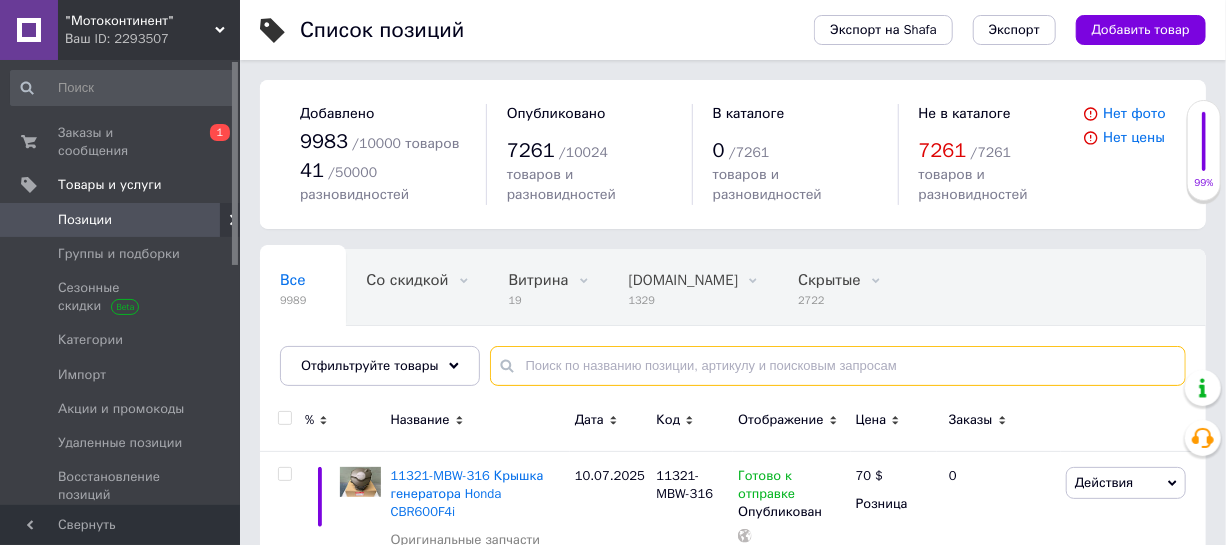 click at bounding box center [838, 366] 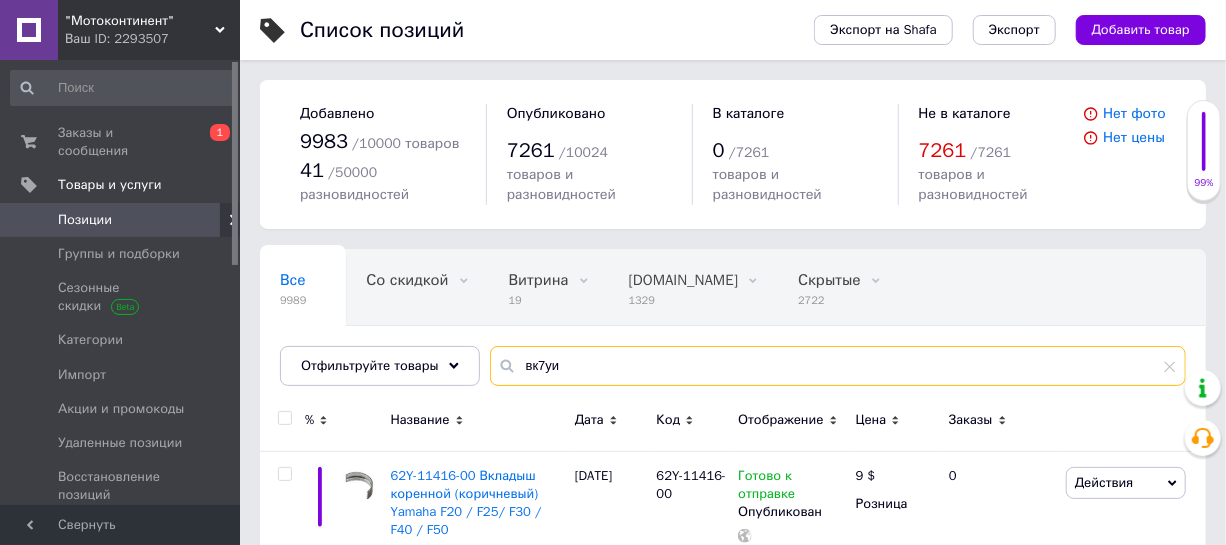 drag, startPoint x: 499, startPoint y: 366, endPoint x: 483, endPoint y: 370, distance: 16.492422 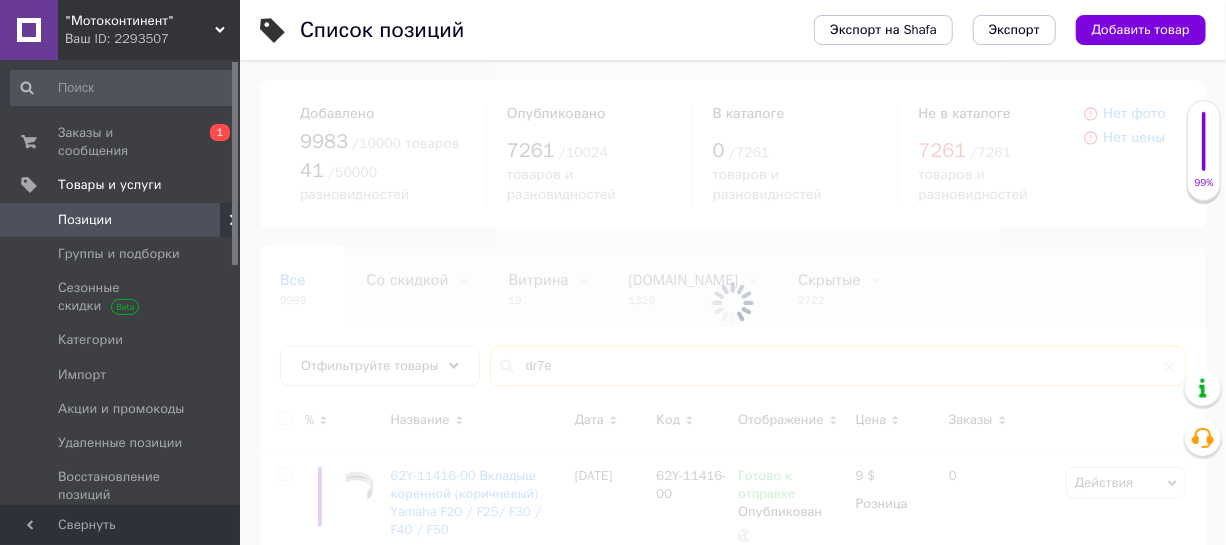 type on "dr7eb" 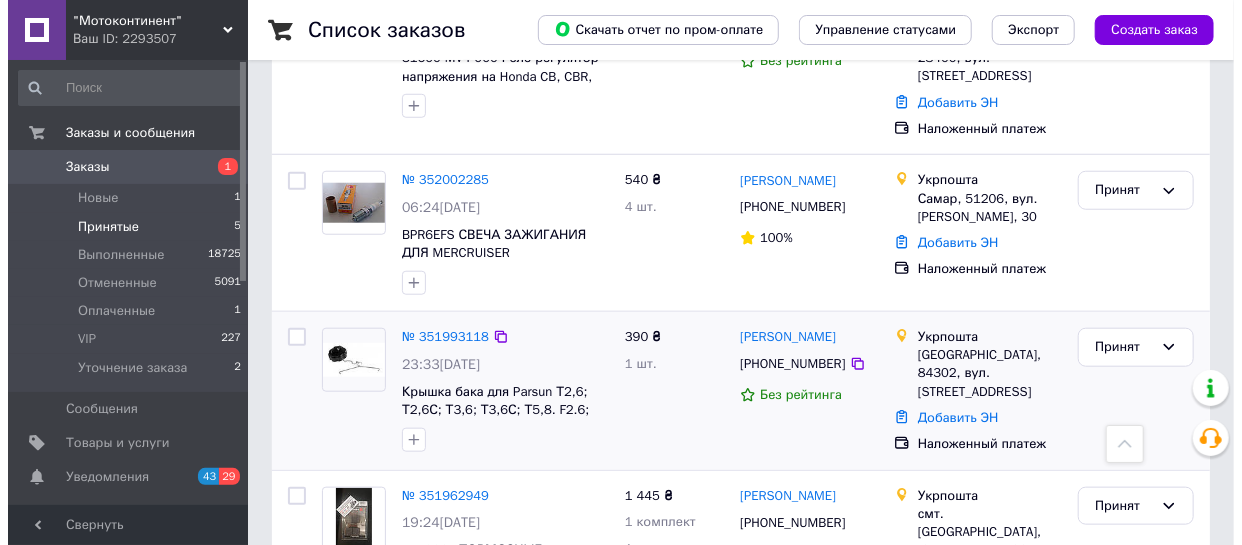 scroll, scrollTop: 727, scrollLeft: 0, axis: vertical 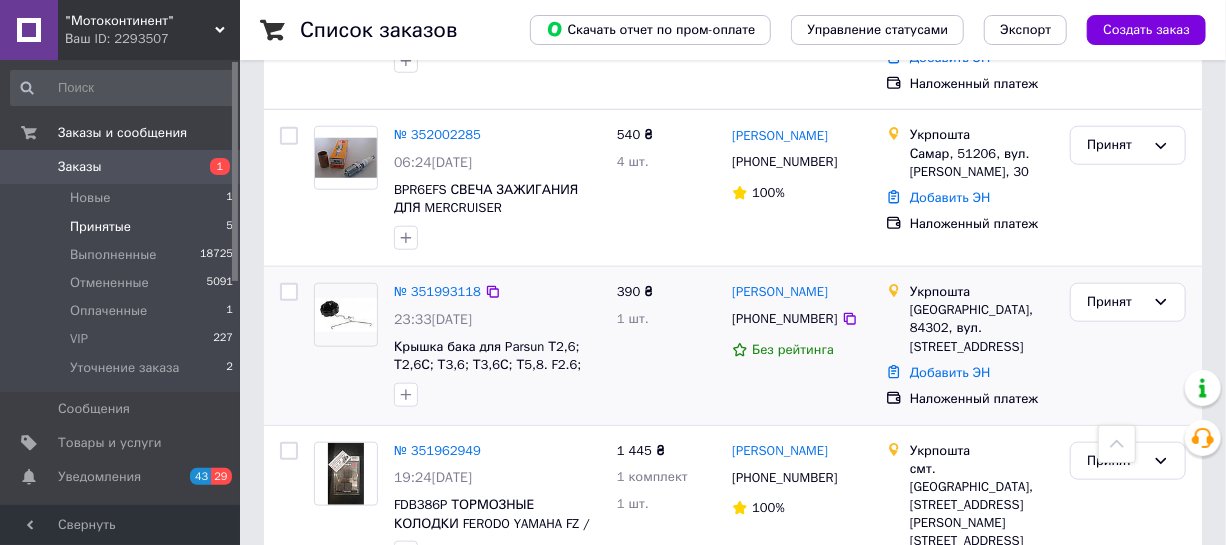 click on "[PHONE_NUMBER]" at bounding box center (784, 318) 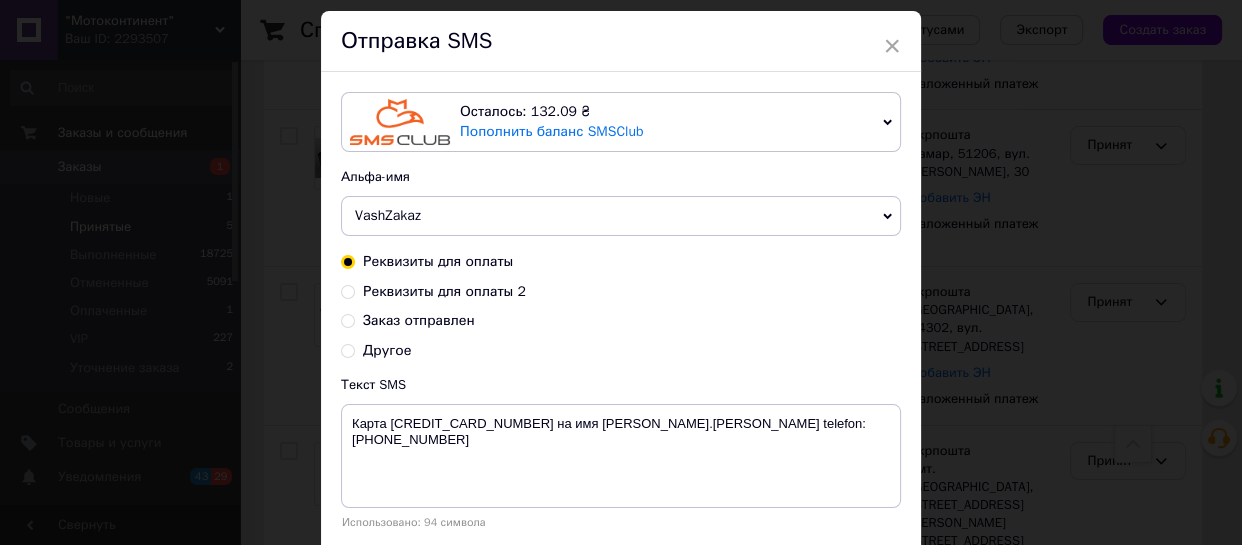 scroll, scrollTop: 90, scrollLeft: 0, axis: vertical 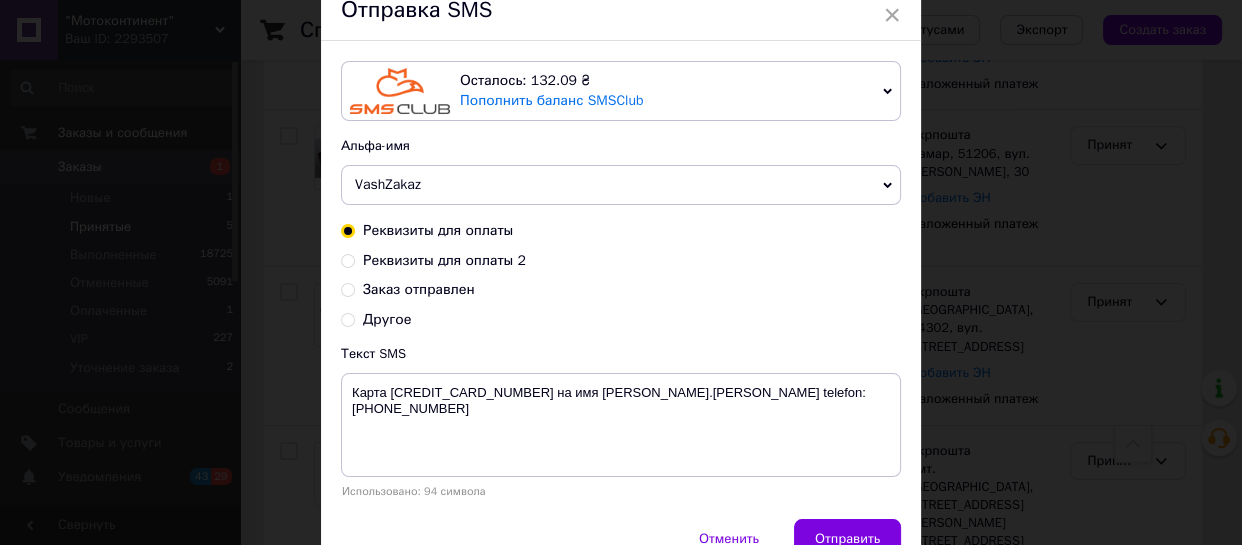 click on "Заказ отправлен" at bounding box center (419, 289) 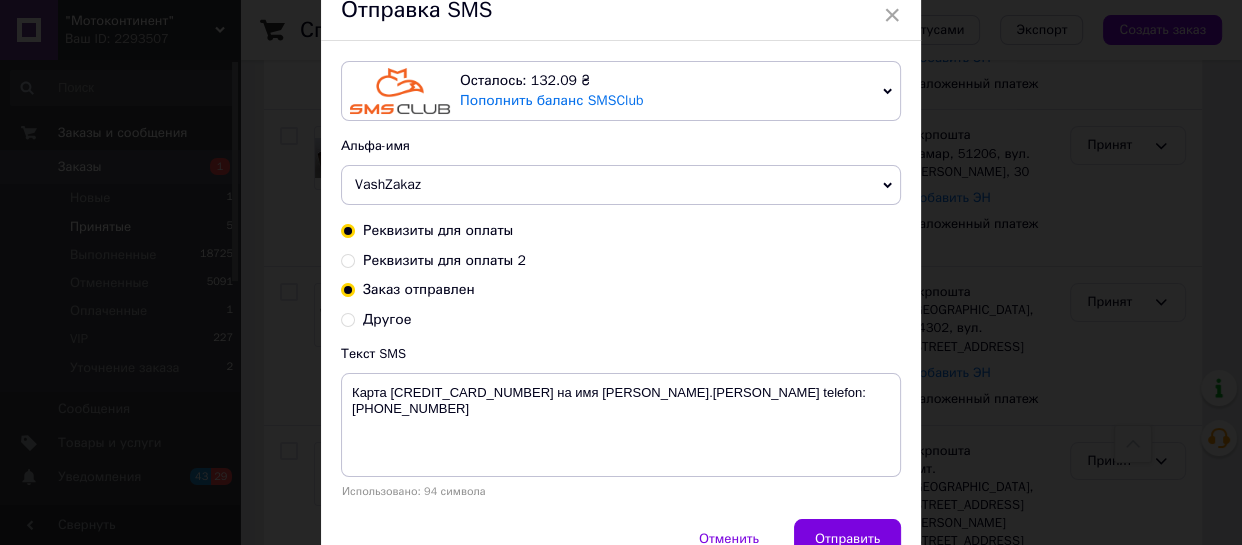 radio on "true" 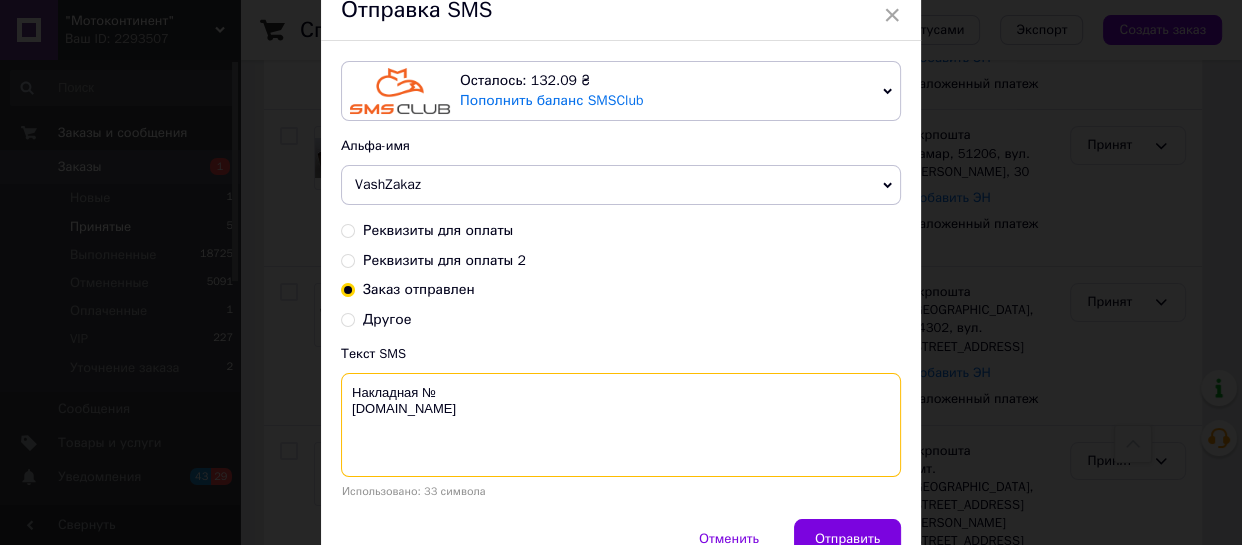 click on "Накладная №
MOTOKONTINENT.COM.UA" at bounding box center [621, 425] 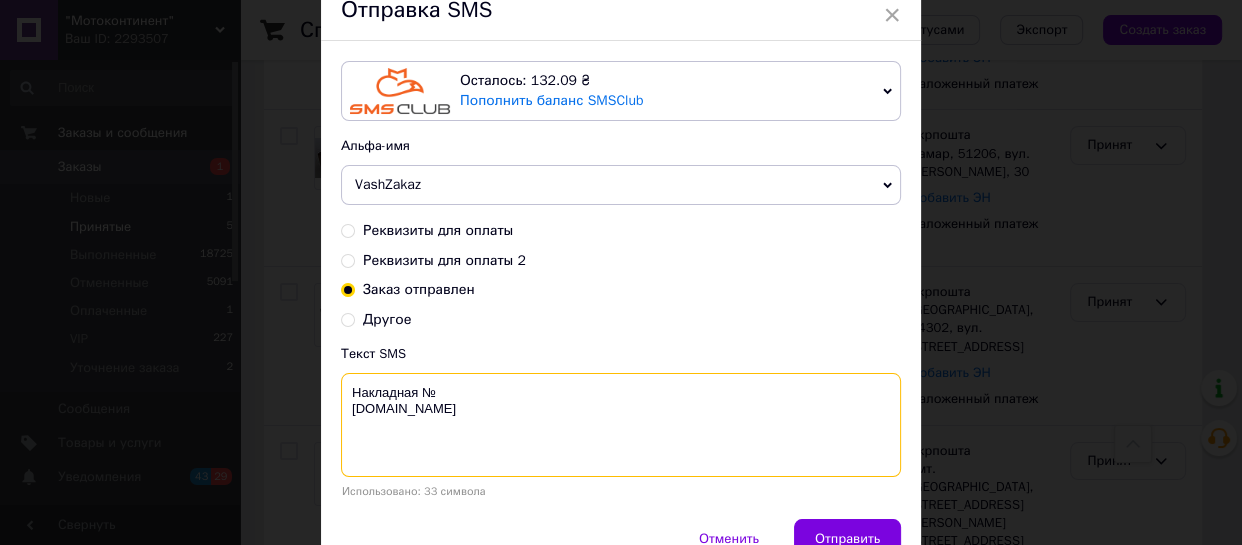 drag, startPoint x: 453, startPoint y: 392, endPoint x: 394, endPoint y: 387, distance: 59.211487 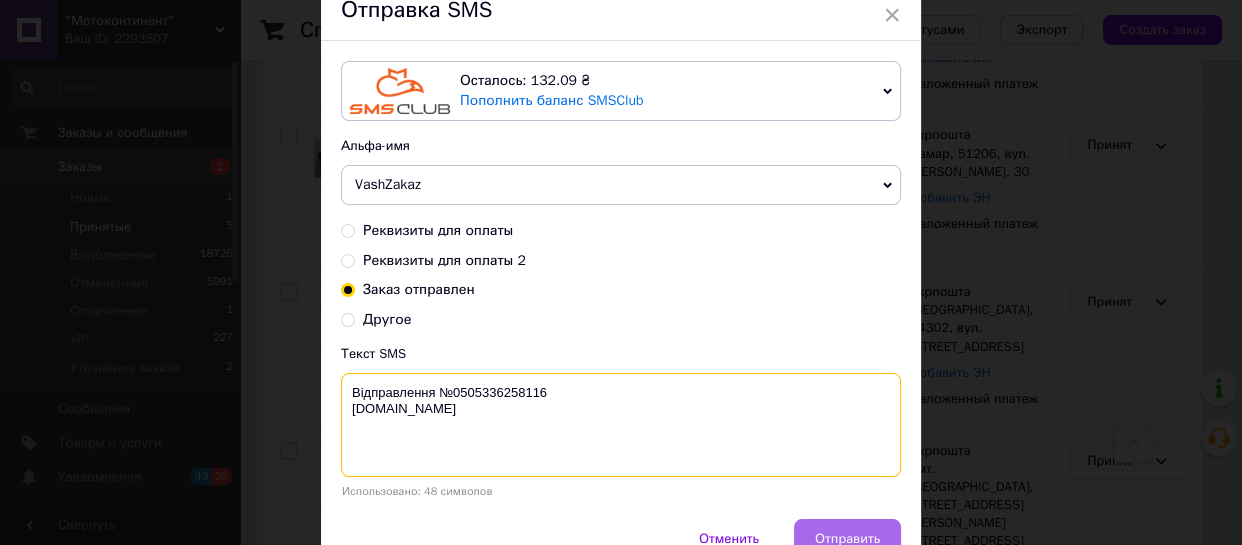 type on "Відправлення №0505336258116
MOTOKONTINENT.COM.UA" 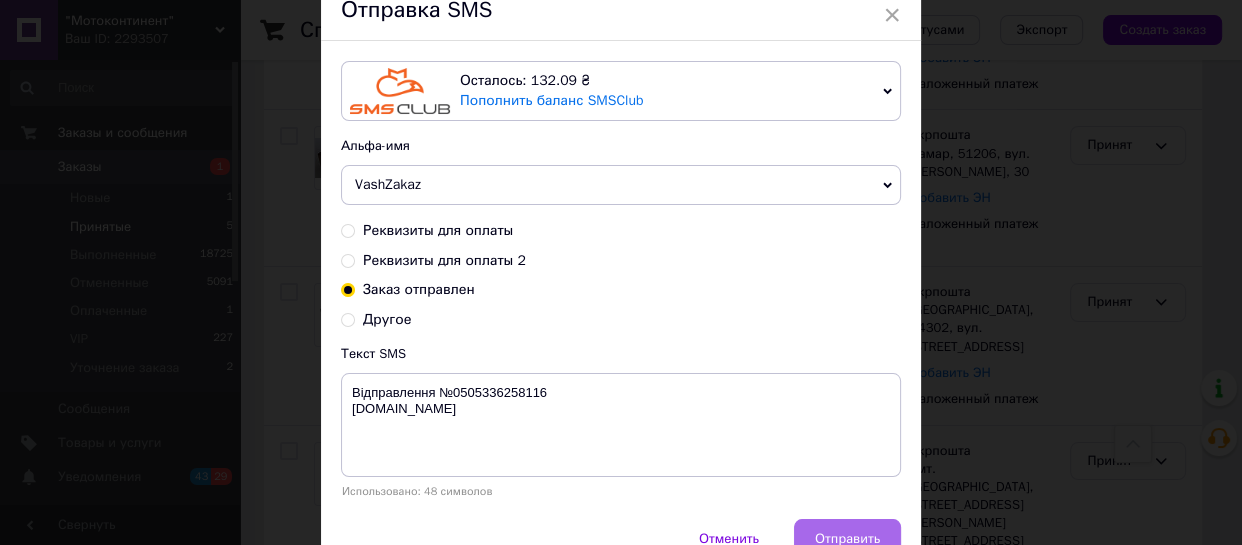 click on "Отправить" at bounding box center [847, 539] 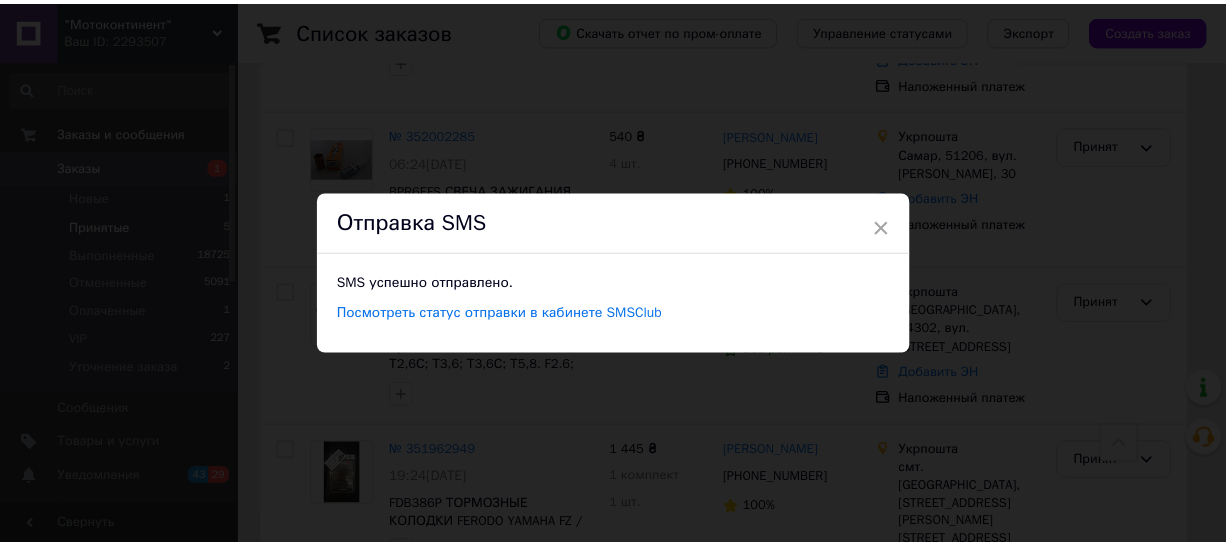 scroll, scrollTop: 0, scrollLeft: 0, axis: both 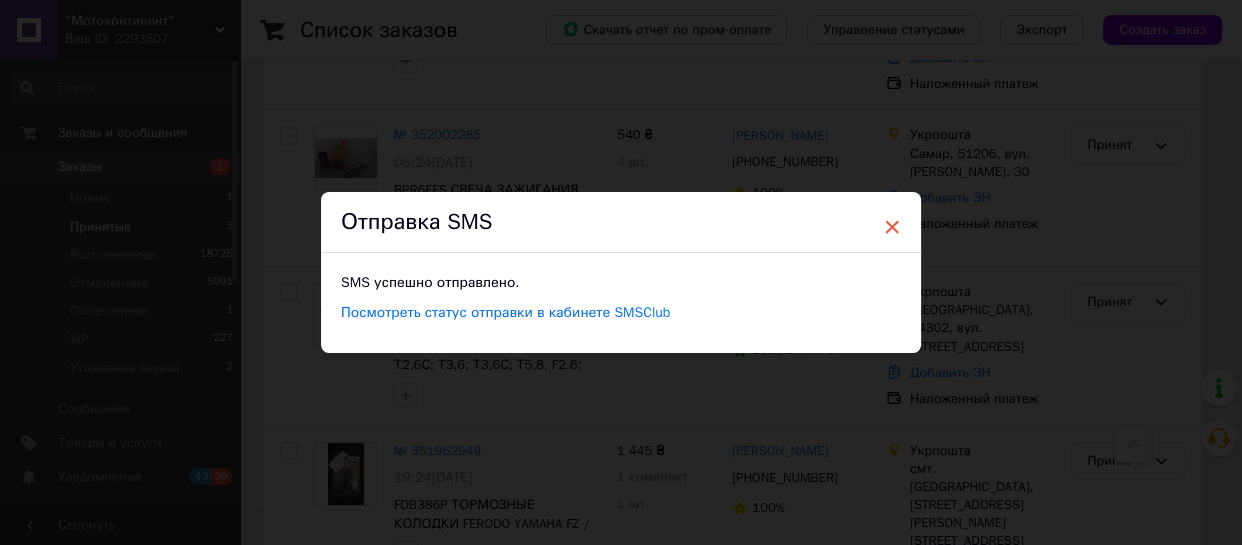 click on "×" at bounding box center [892, 227] 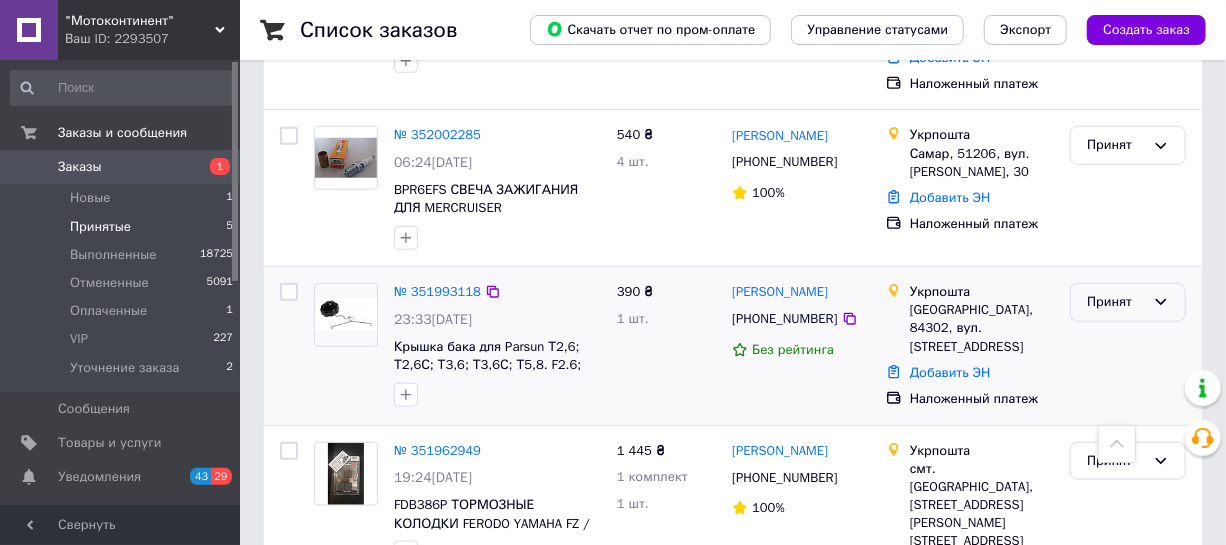 click on "Принят" at bounding box center [1116, 302] 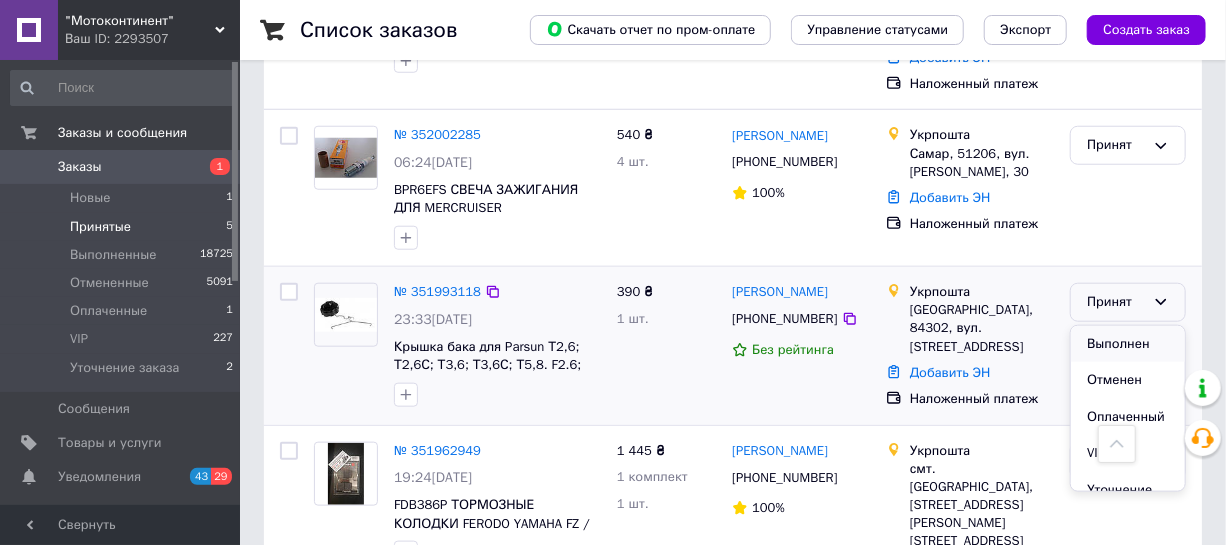 click on "Выполнен" at bounding box center (1128, 344) 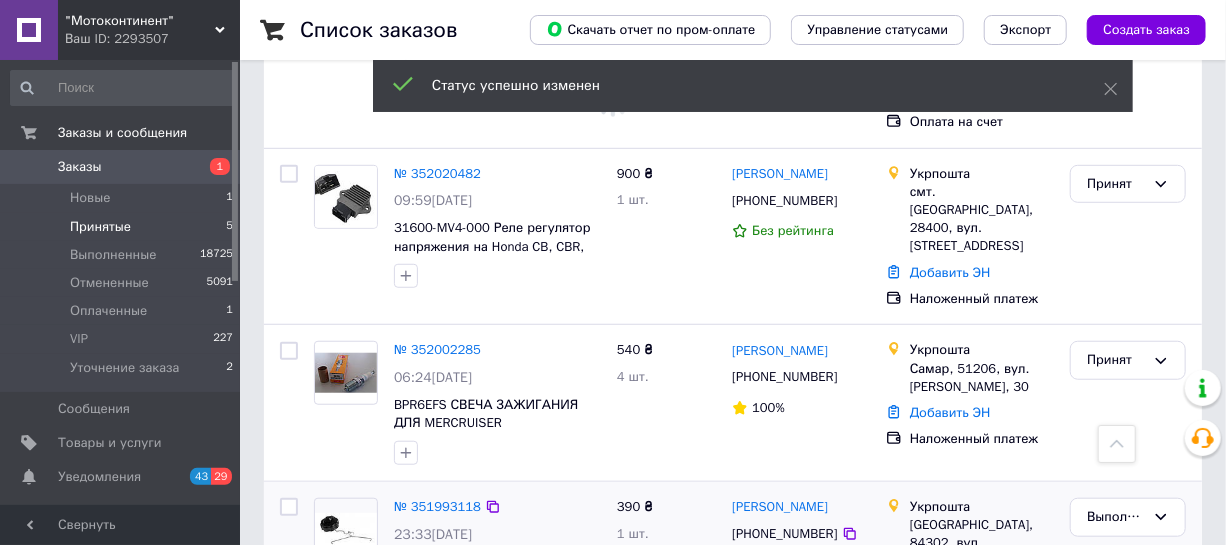 scroll, scrollTop: 454, scrollLeft: 0, axis: vertical 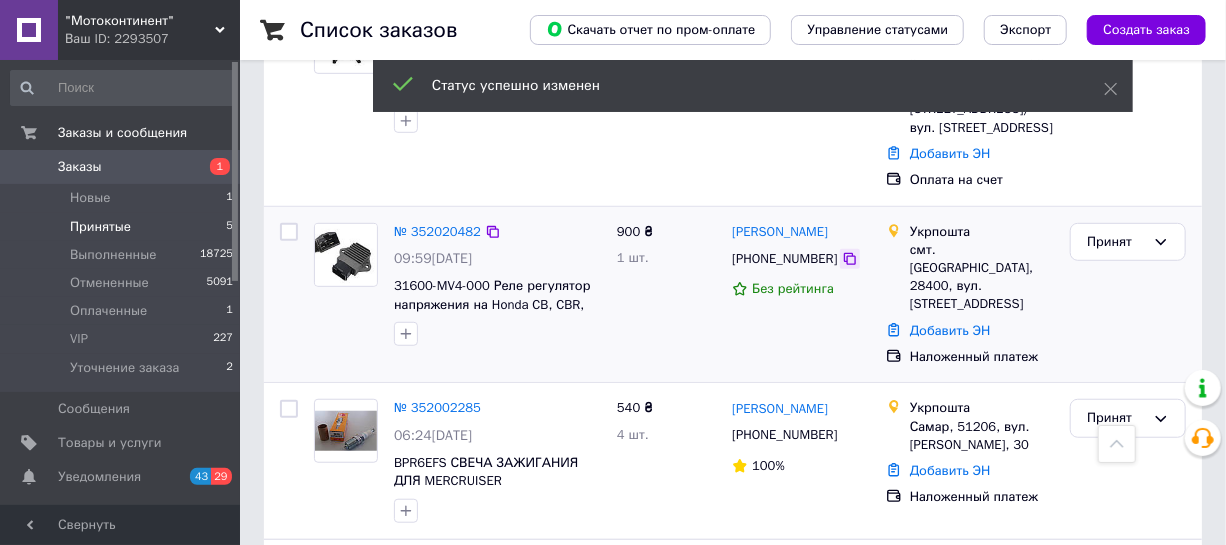 click 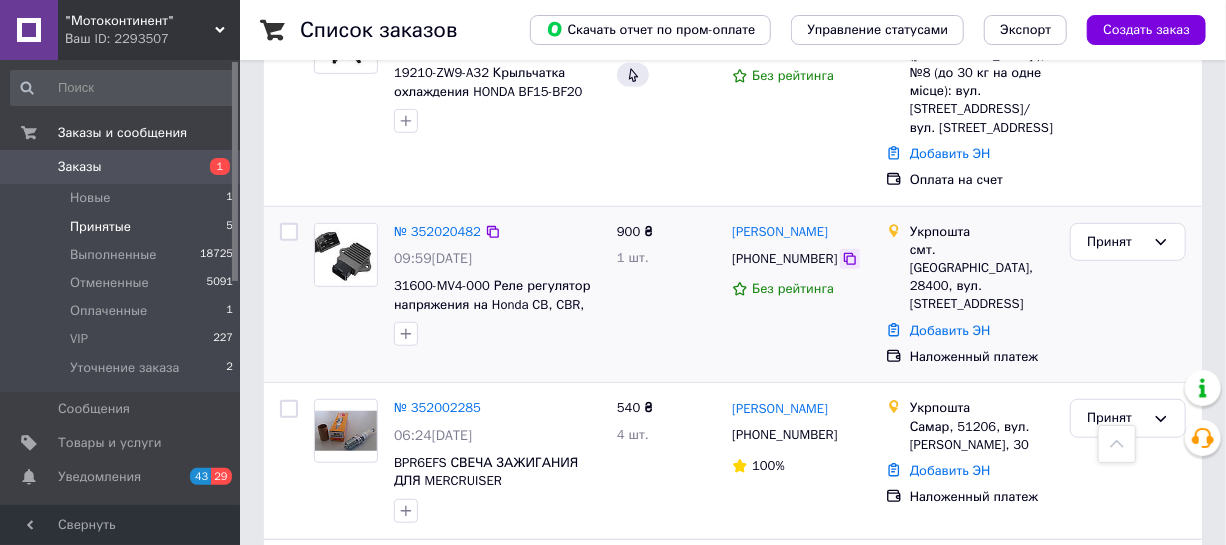 click 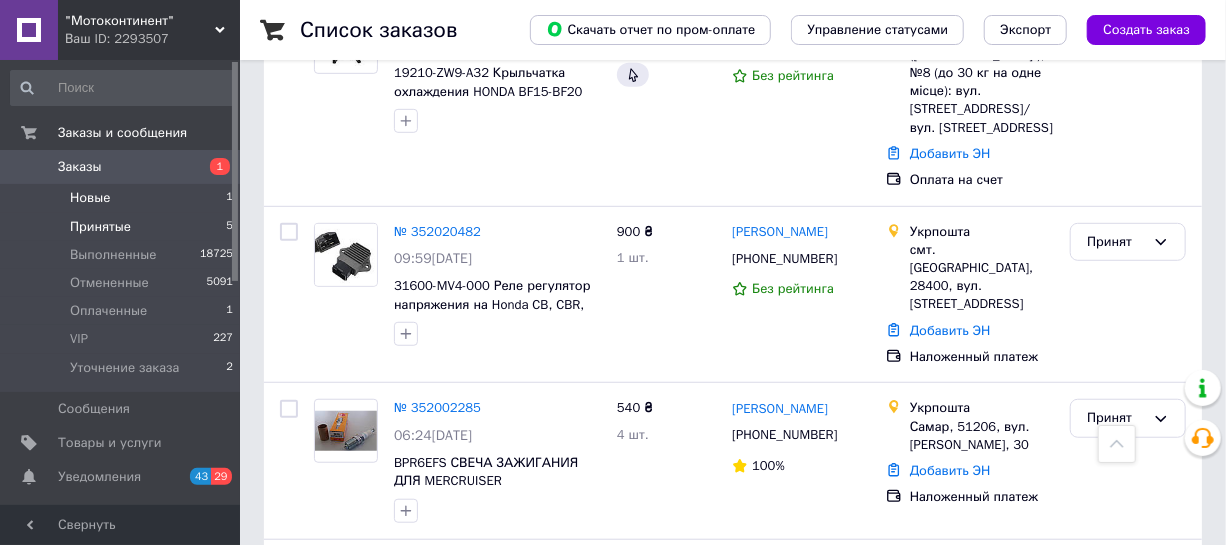 click on "Новые 1" at bounding box center (122, 198) 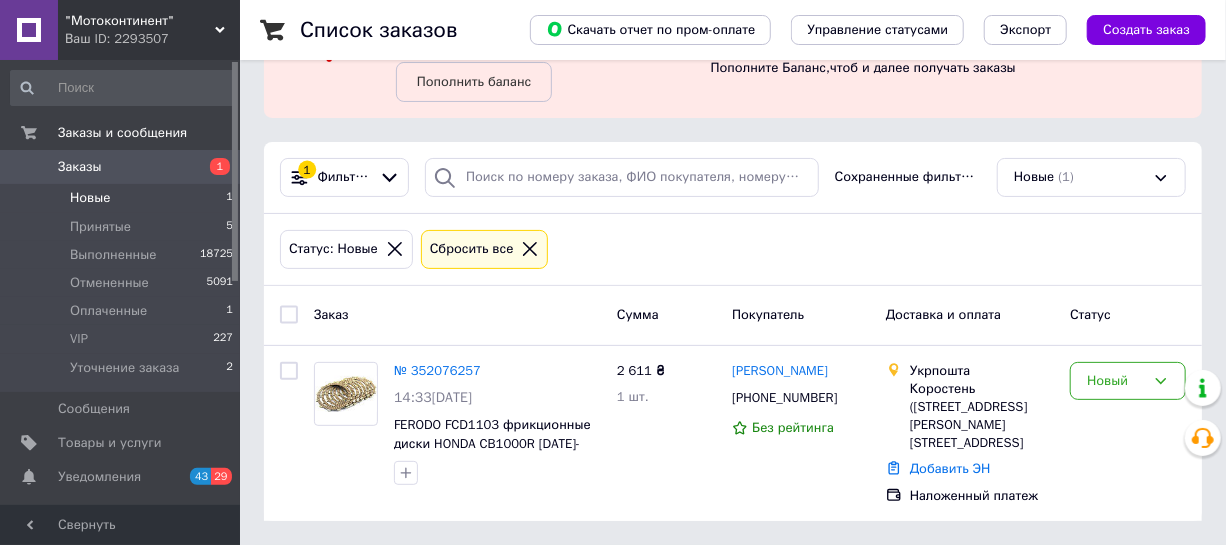 scroll, scrollTop: 0, scrollLeft: 0, axis: both 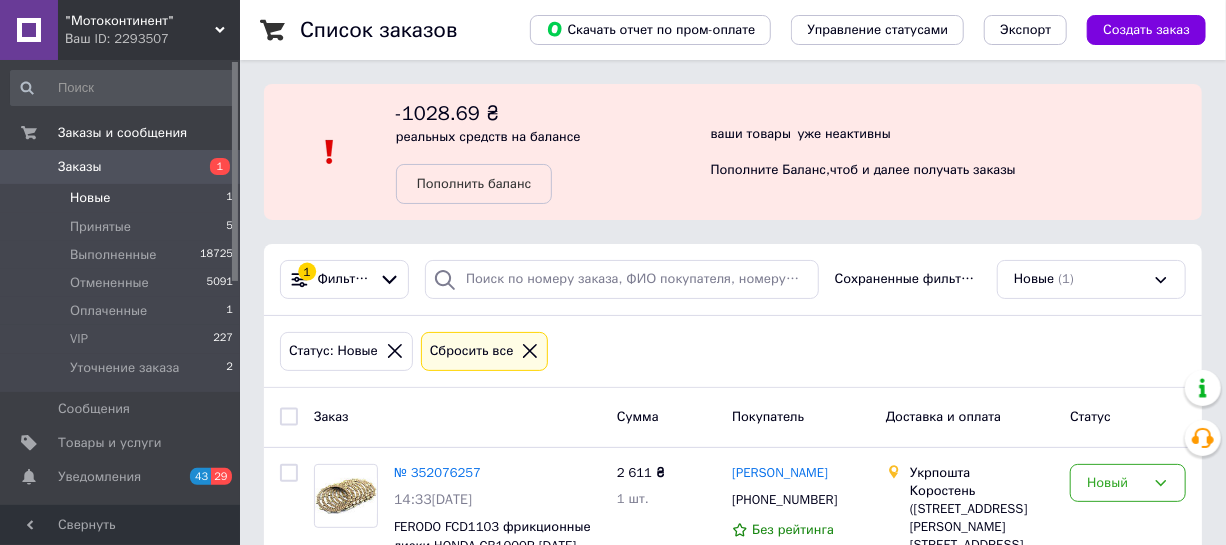 click on "Список заказов   Скачать отчет по пром-оплате Управление статусами Экспорт Создать заказ -1028.69 ₴ реальных средств на балансе Пополнить баланс ваши товары   уже неактивны Пополните Баланс ,  чтоб и далее получать заказы 1 Фильтры Сохраненные фильтры: Новые (1) Статус: Новые Сбросить все Заказ Сумма Покупатель Доставка и оплата Статус № 352076257 14:33, 10.07.2025 FERODO FCD1103 фрикционные диски HONDA CB1000R 2008-2016, CBR1000RR  FIREBLADE  2004 - 2007 2 611 ₴ 1 шт. Виктор Волковський +380982181505 Без рейтинга Укрпошта Коростень (Житомирська обл.), 11504, вул. Сергія Кемського, 49 Добавить ЭН Наложенный платеж" at bounding box center [733, 323] 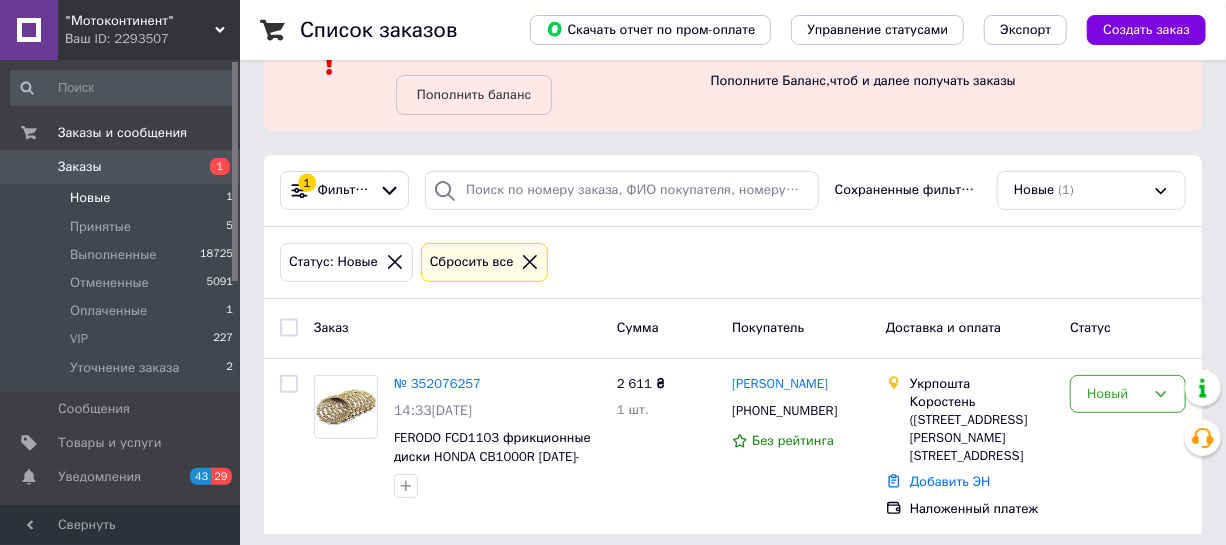 scroll, scrollTop: 100, scrollLeft: 0, axis: vertical 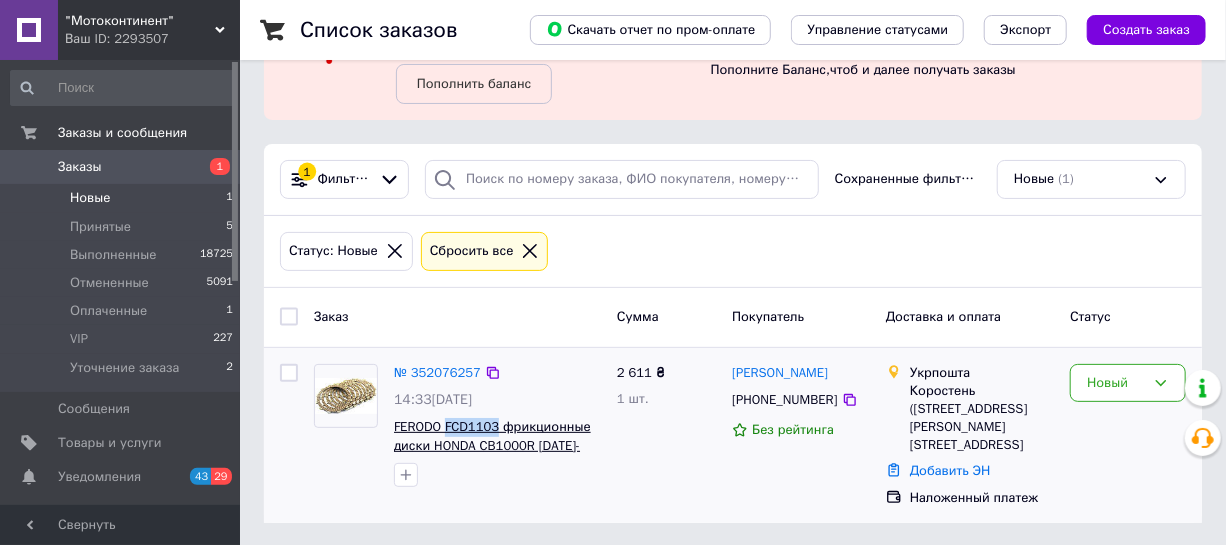 drag, startPoint x: 499, startPoint y: 410, endPoint x: 446, endPoint y: 424, distance: 54.81788 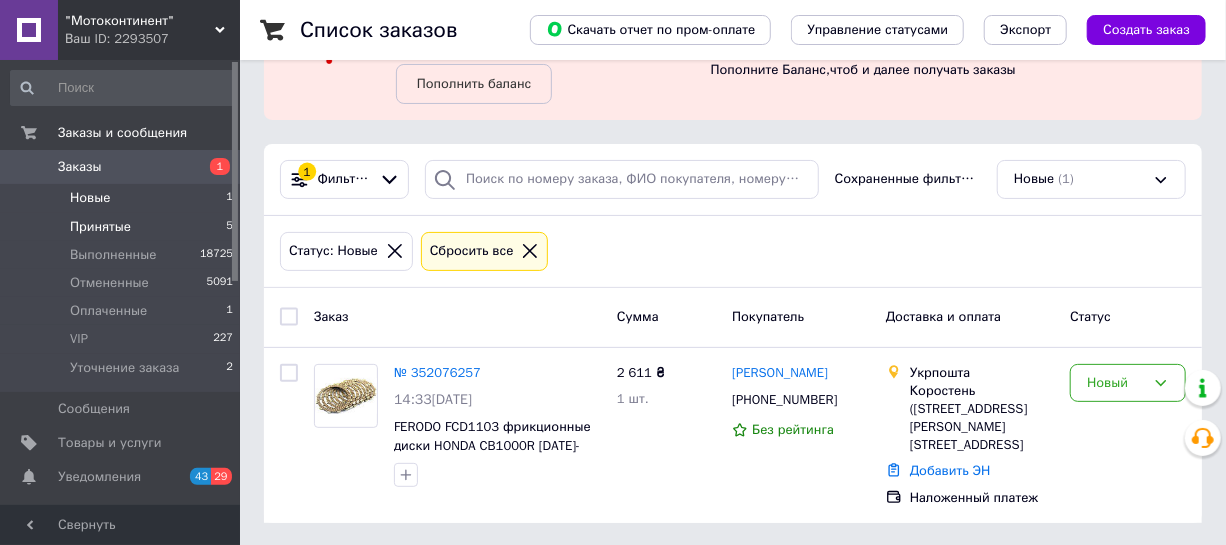 click on "Принятые 5" at bounding box center [122, 227] 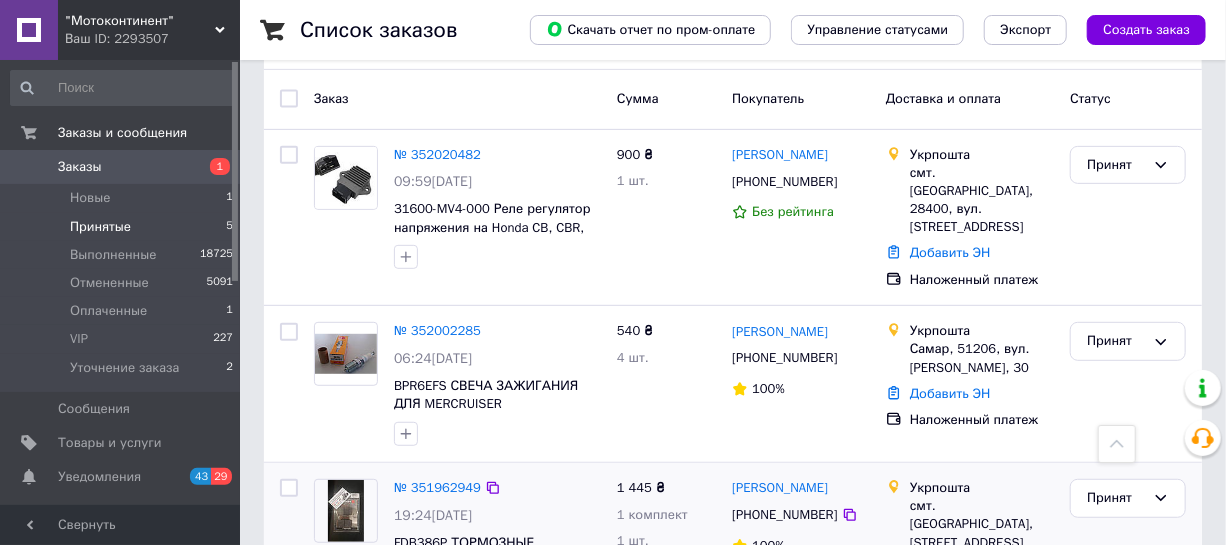 scroll, scrollTop: 426, scrollLeft: 0, axis: vertical 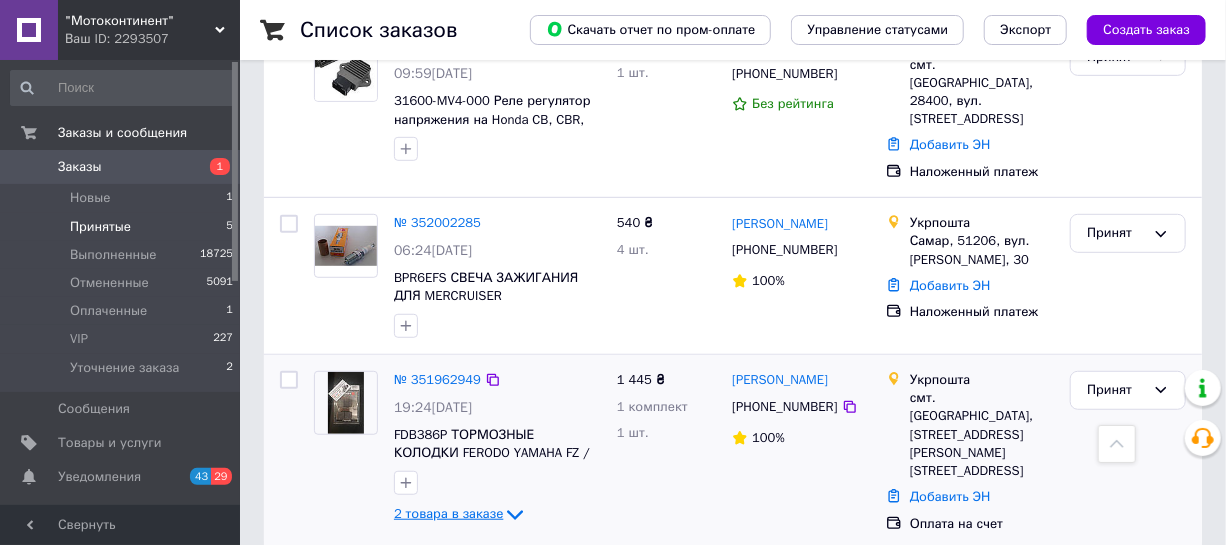 click on "2 товара в заказе" at bounding box center (448, 513) 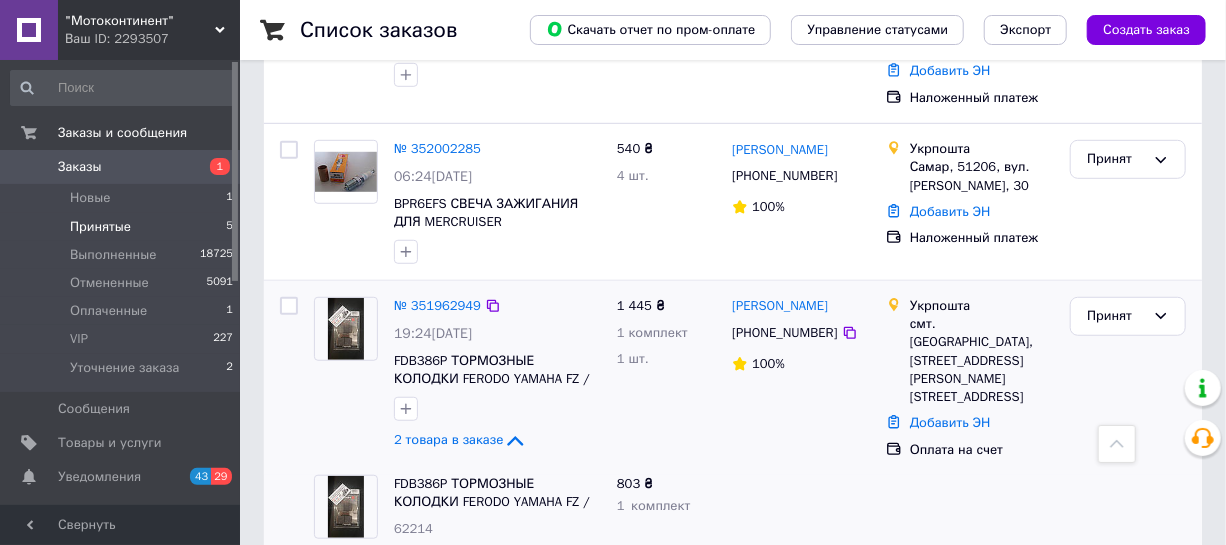 scroll, scrollTop: 587, scrollLeft: 0, axis: vertical 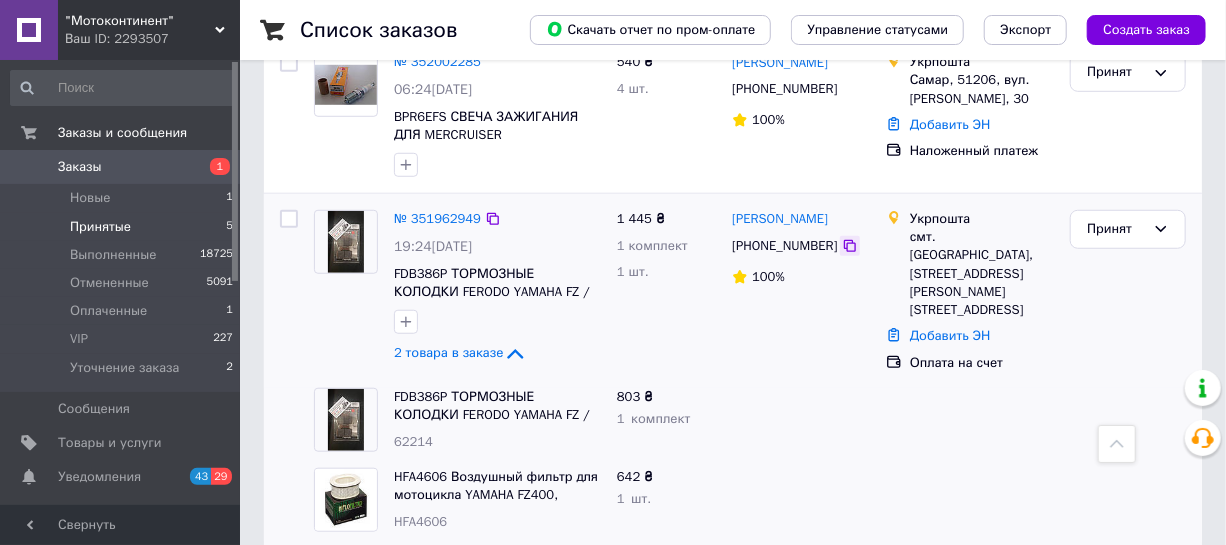 click 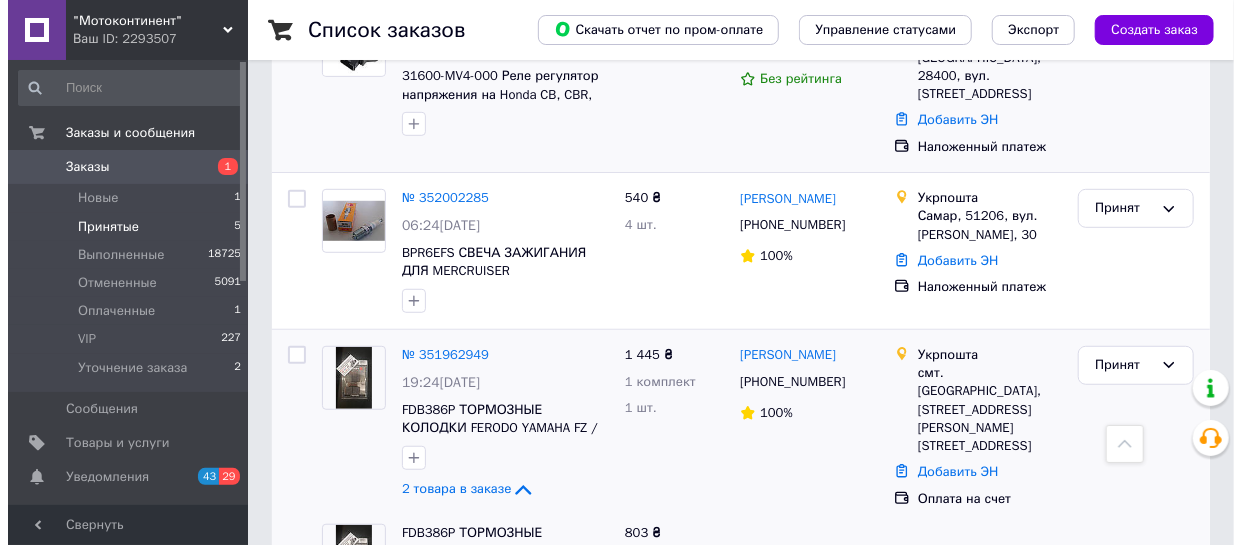 scroll, scrollTop: 496, scrollLeft: 0, axis: vertical 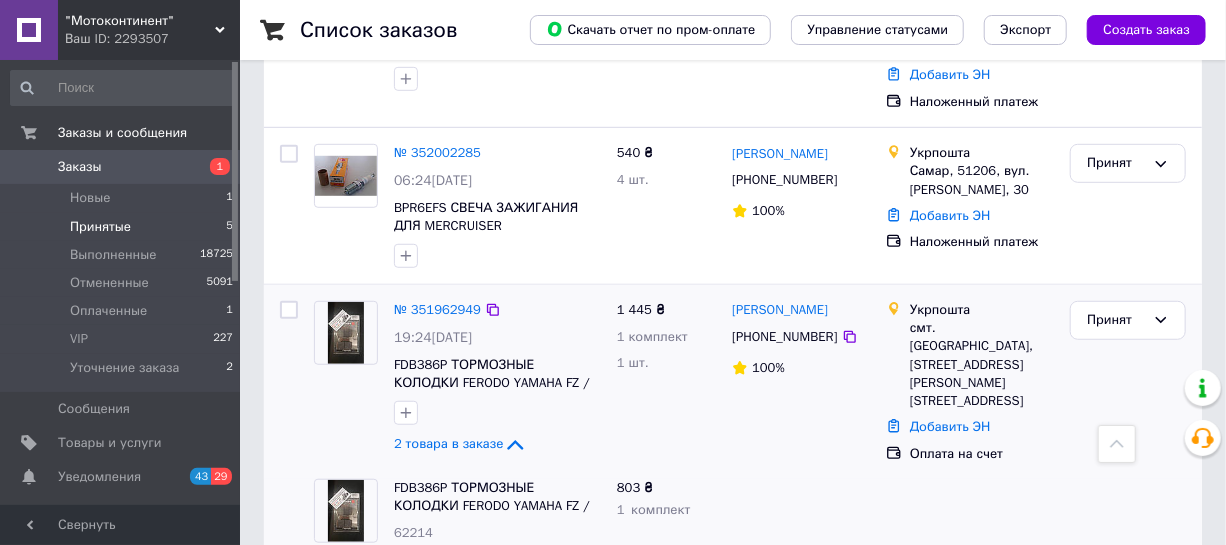 click on "[PHONE_NUMBER]" at bounding box center [784, 336] 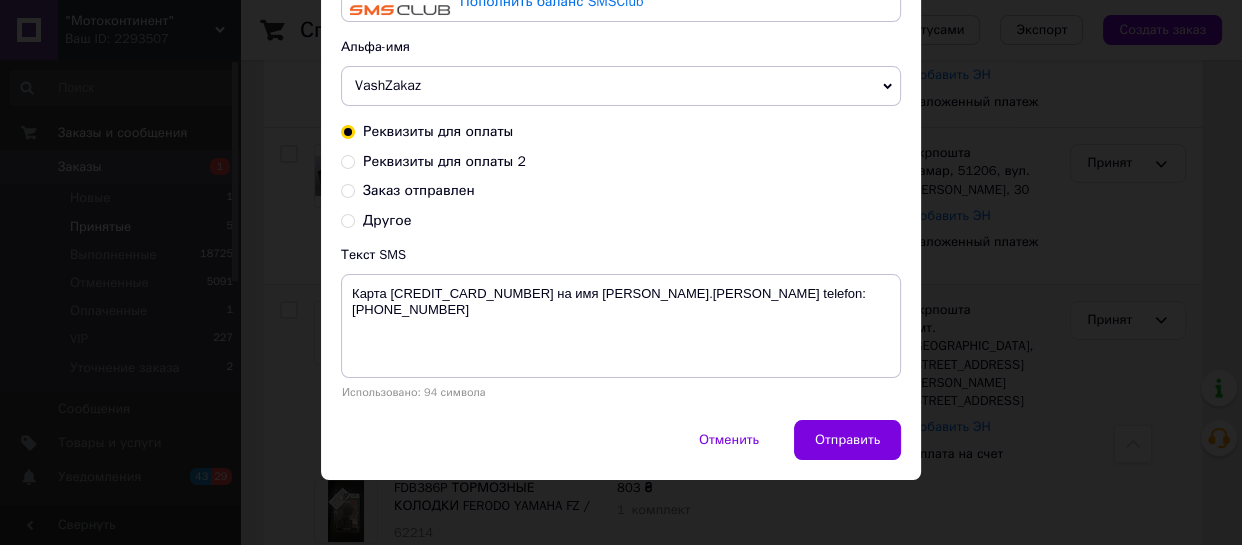 scroll, scrollTop: 190, scrollLeft: 0, axis: vertical 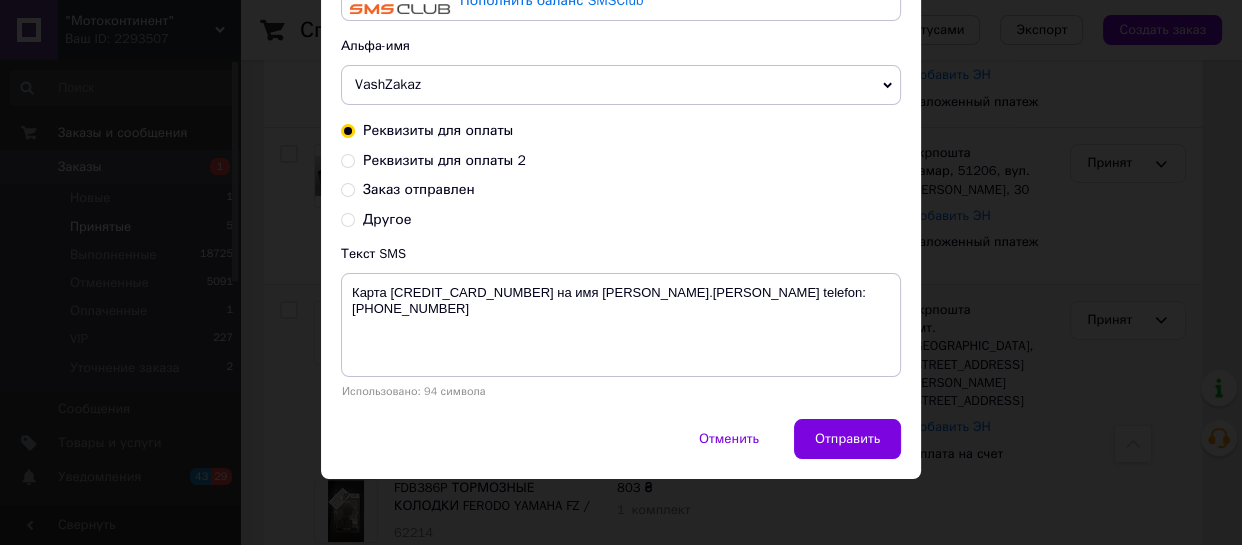 click on "Заказ отправлен" at bounding box center (419, 189) 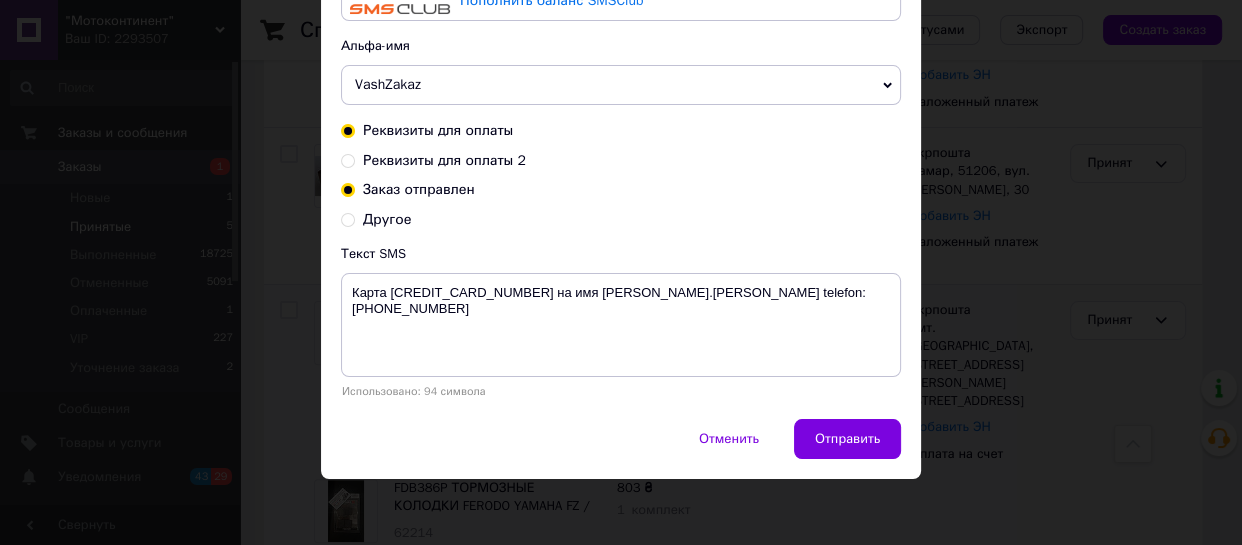 radio on "true" 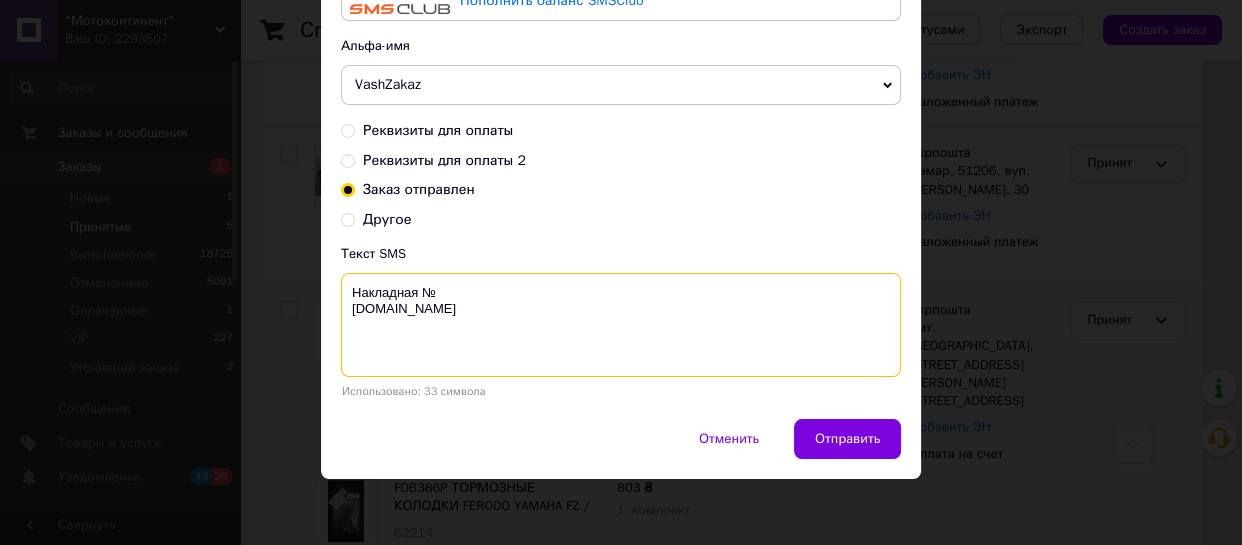 drag, startPoint x: 437, startPoint y: 293, endPoint x: 345, endPoint y: 288, distance: 92.13577 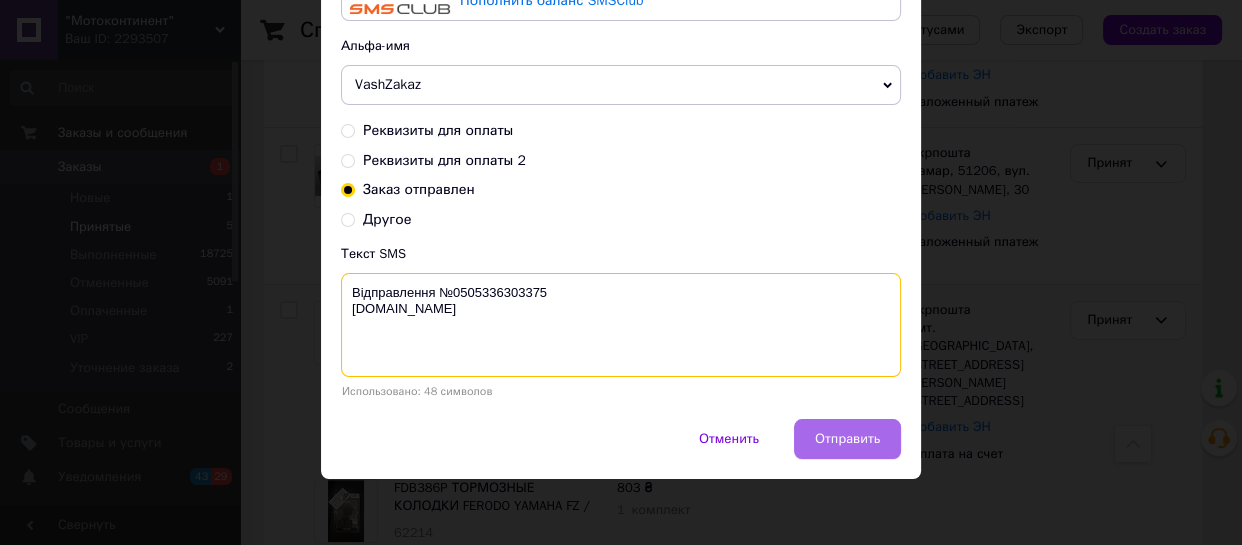 type on "Відправлення №0505336303375
MOTOKONTINENT.COM.UA" 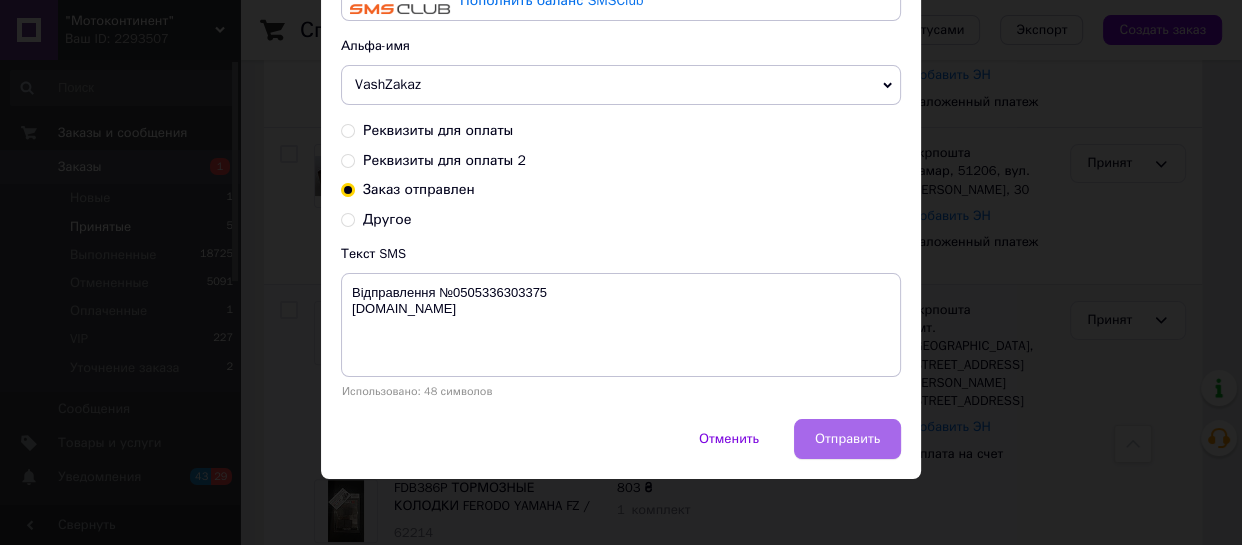 click on "Отправить" at bounding box center (847, 439) 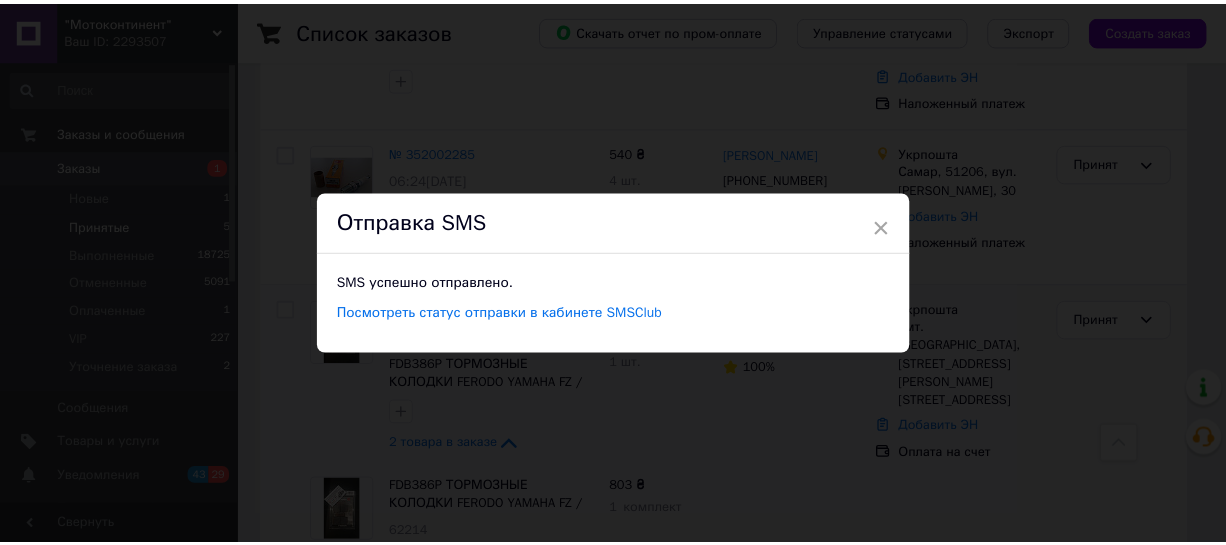scroll, scrollTop: 0, scrollLeft: 0, axis: both 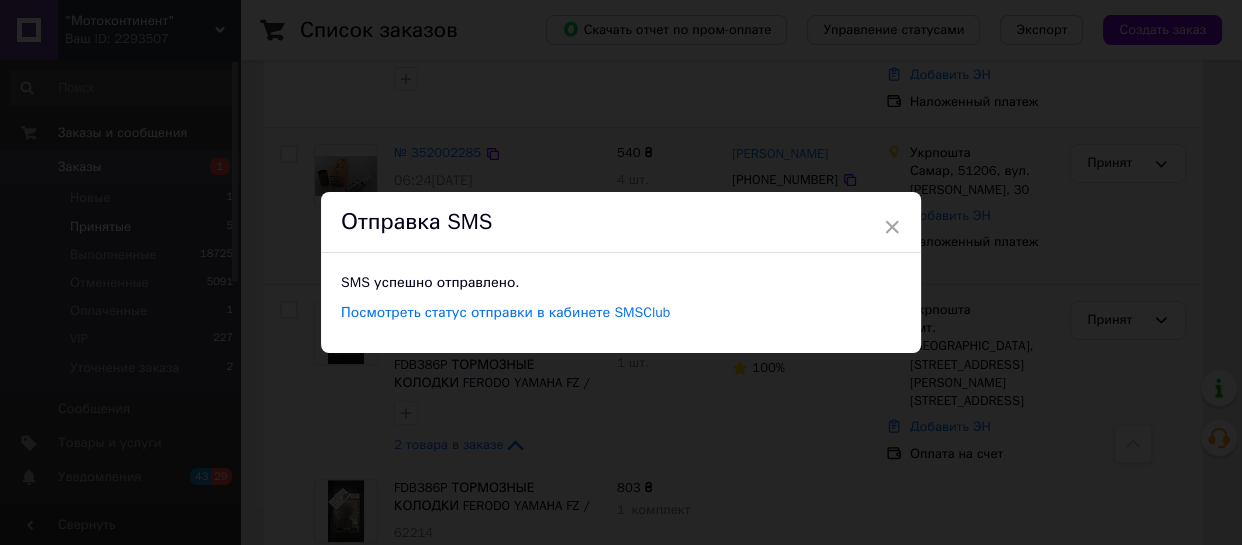 click on "×" at bounding box center (892, 227) 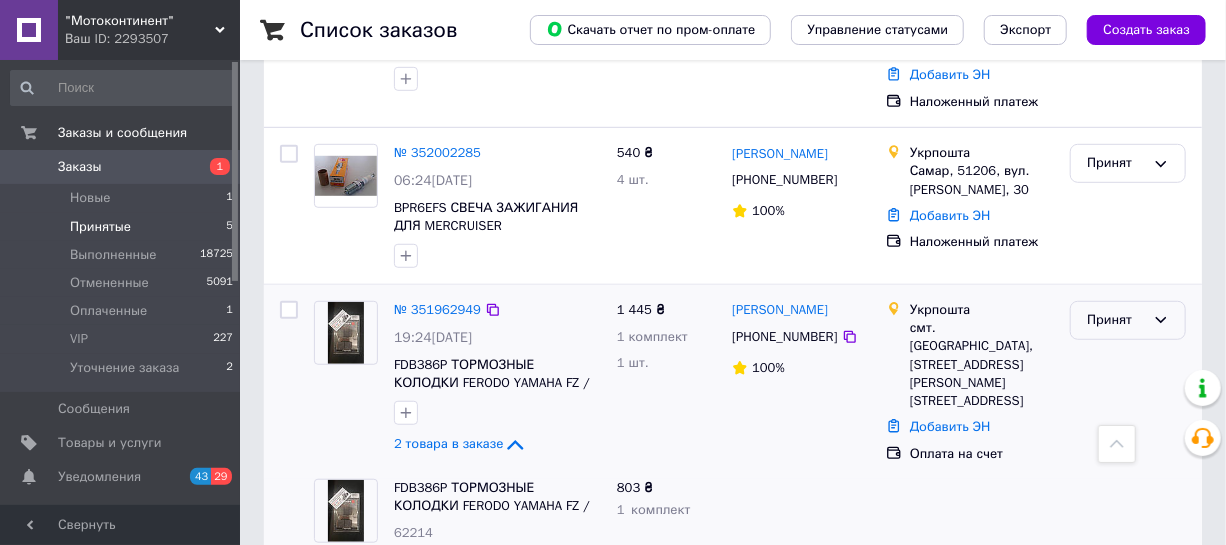 click on "Принят" at bounding box center (1116, 320) 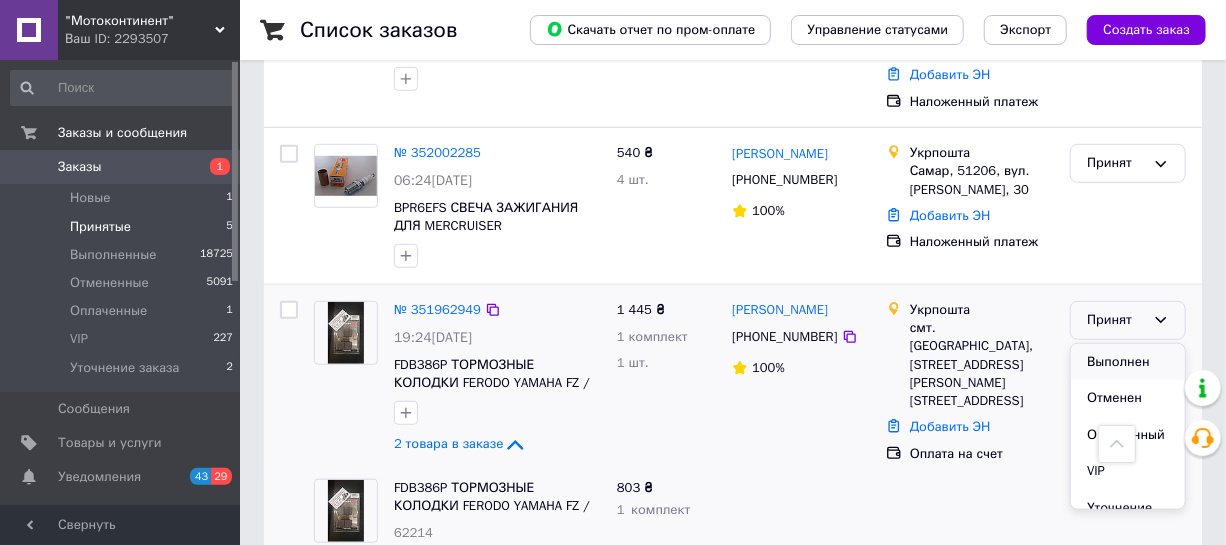 click on "Выполнен" at bounding box center [1128, 362] 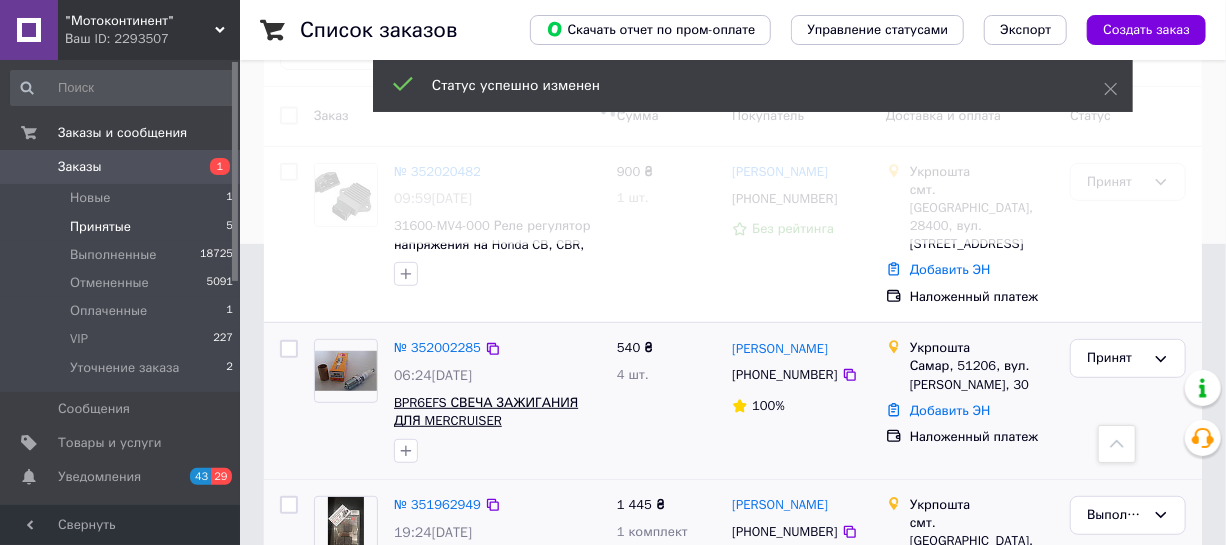 scroll, scrollTop: 405, scrollLeft: 0, axis: vertical 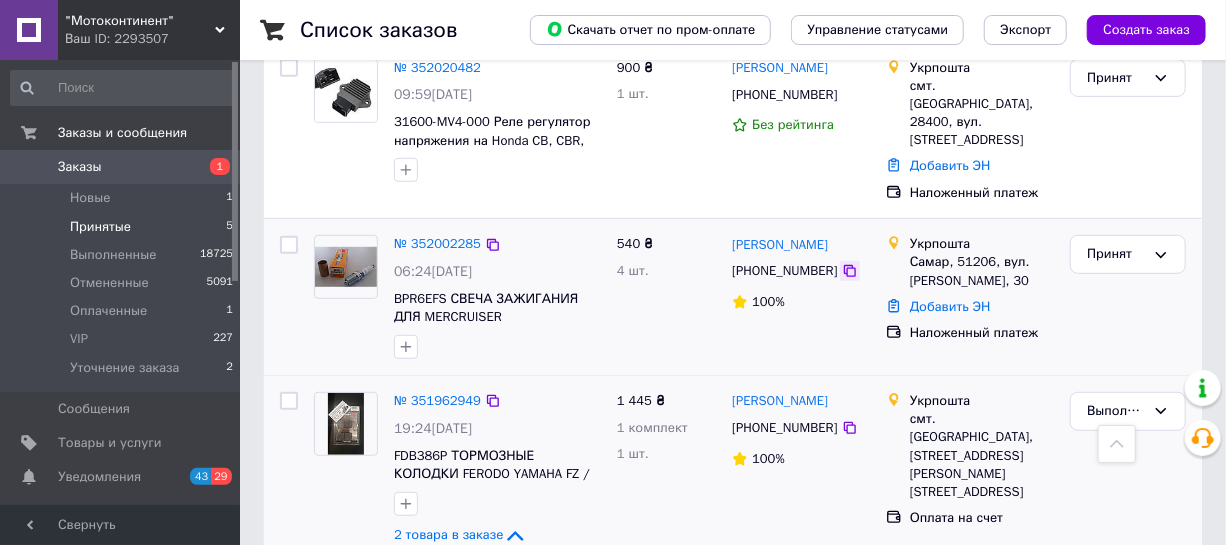 click 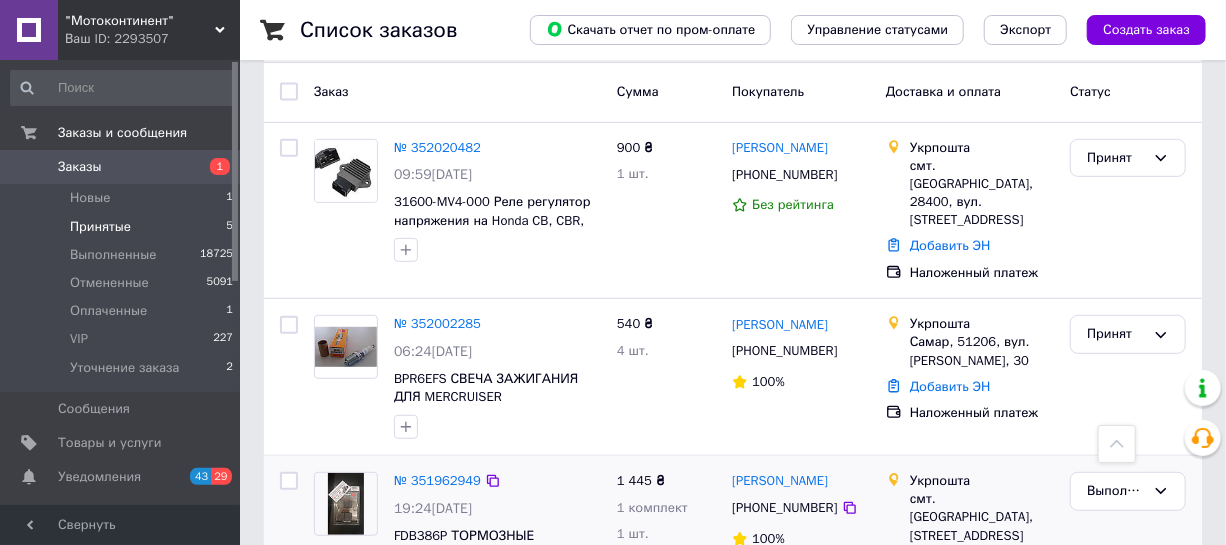 scroll, scrollTop: 314, scrollLeft: 0, axis: vertical 